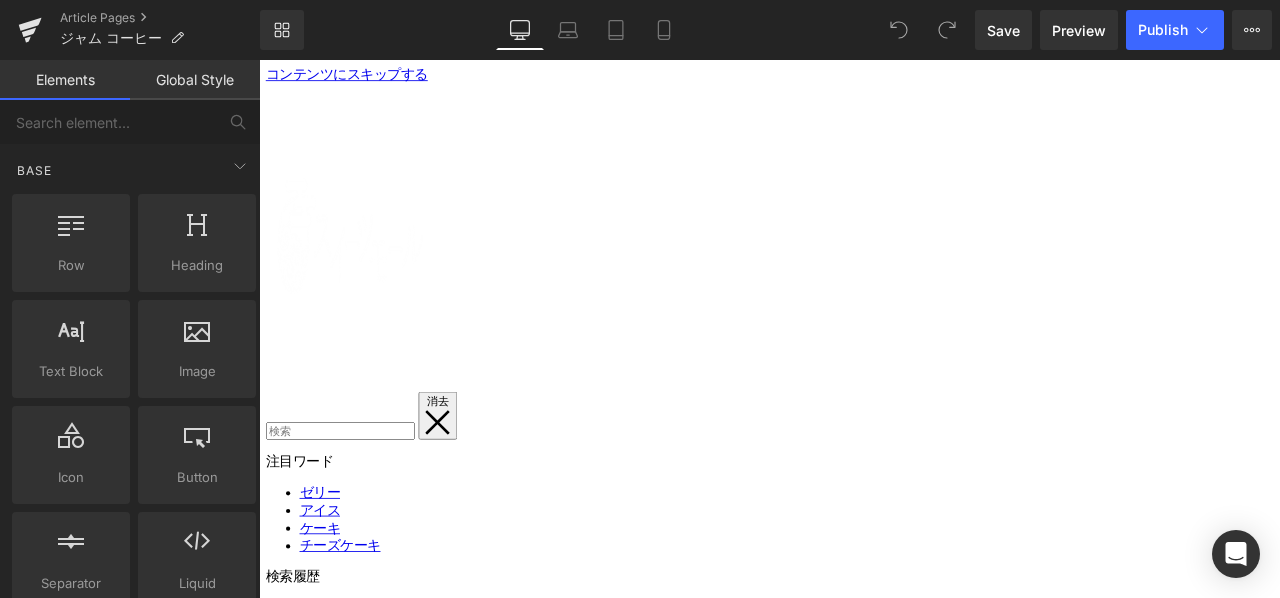 scroll, scrollTop: 0, scrollLeft: 0, axis: both 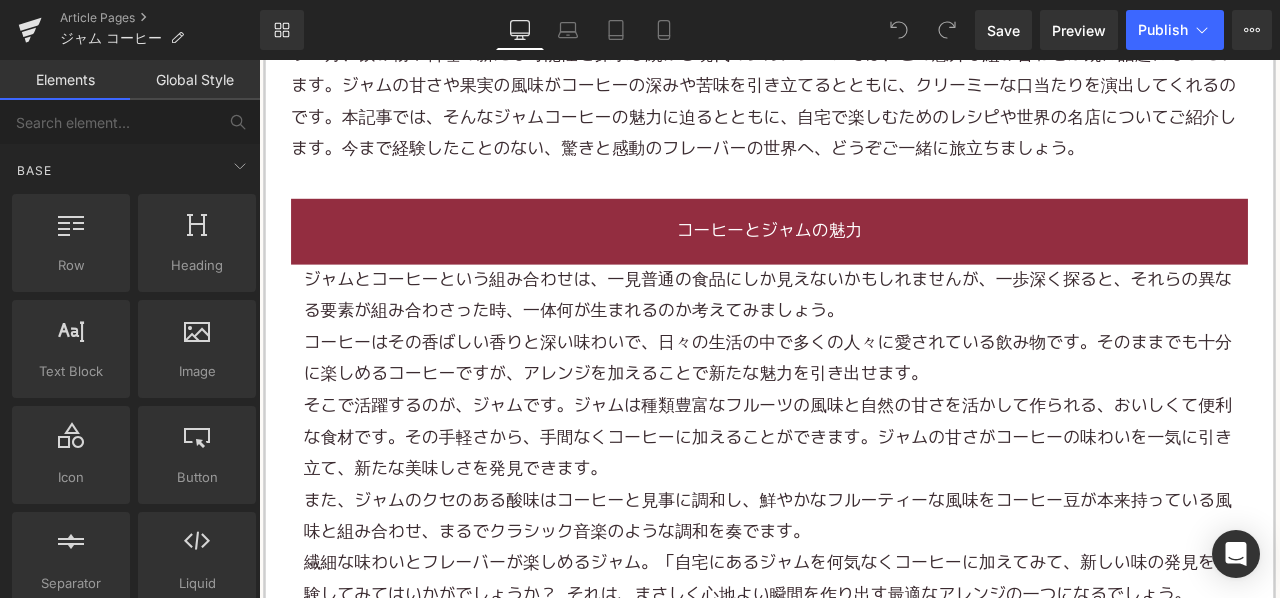 click on "ジャムとコーヒーという組み合わせは、一見普通の食品にしか見えないかもしれませんが、一歩深く探ると、それらの異なる要素が組み合わさった時、一体何が生まれるのか考えてみましょう。" at bounding box center [864, 340] 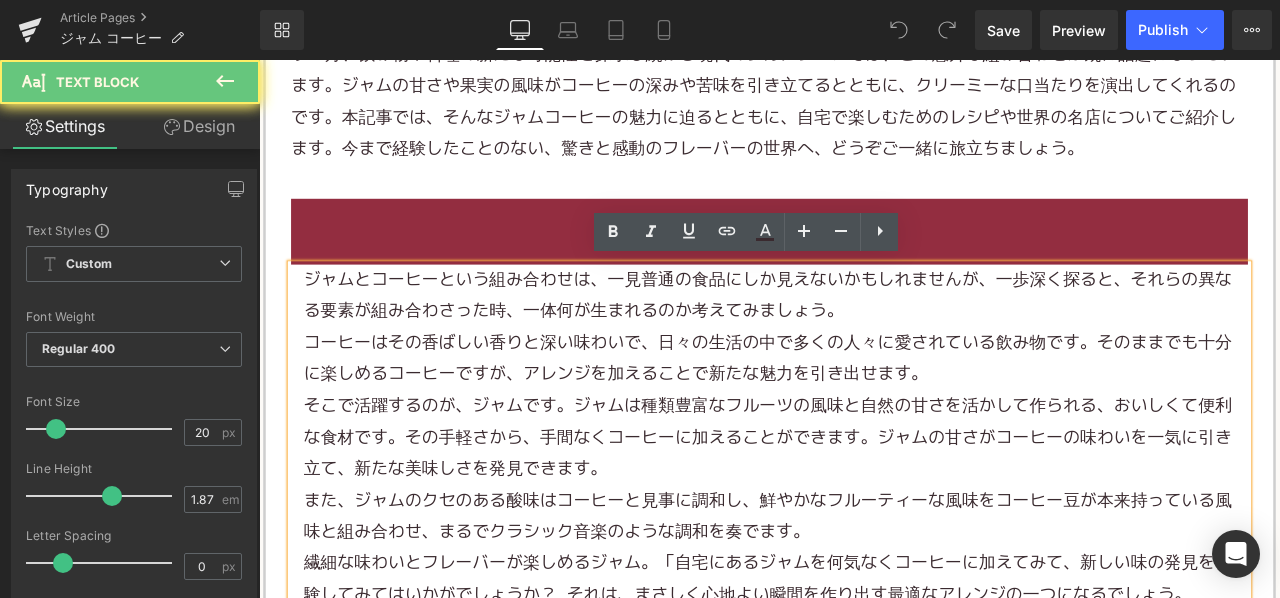 click on "ジャムとコーヒーという組み合わせは、一見普通の食品にしか見えないかもしれませんが、一歩深く探ると、それらの異なる要素が組み合わさった時、一体何が生まれるのか考えてみましょう。" at bounding box center (864, 340) 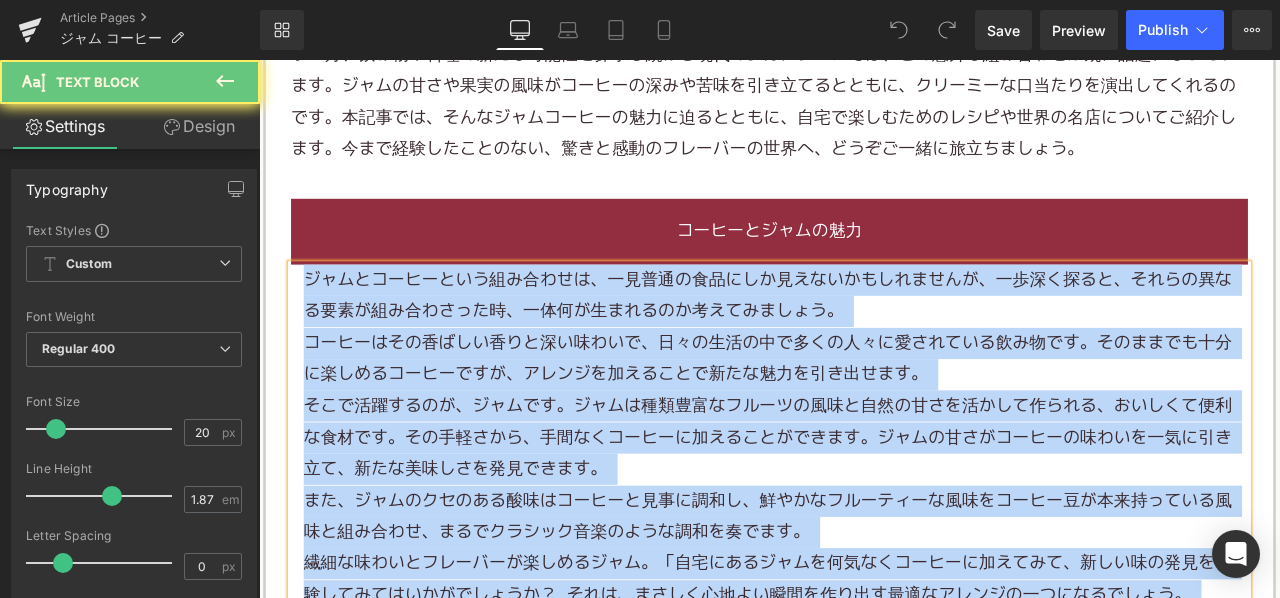 paste 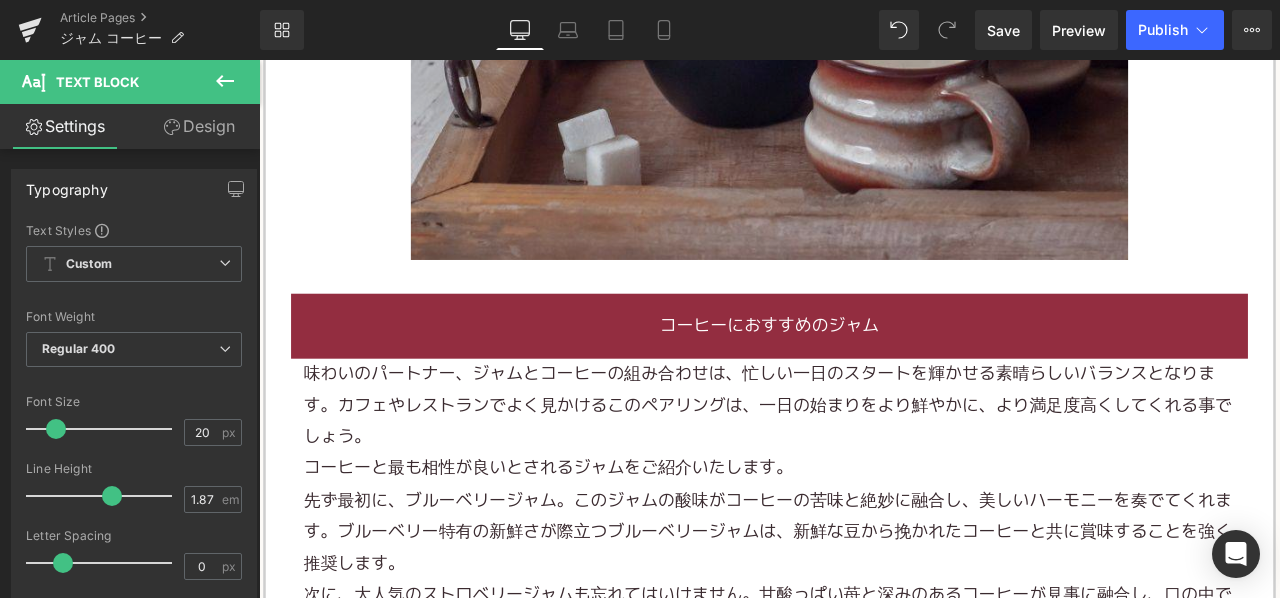 scroll, scrollTop: 2200, scrollLeft: 0, axis: vertical 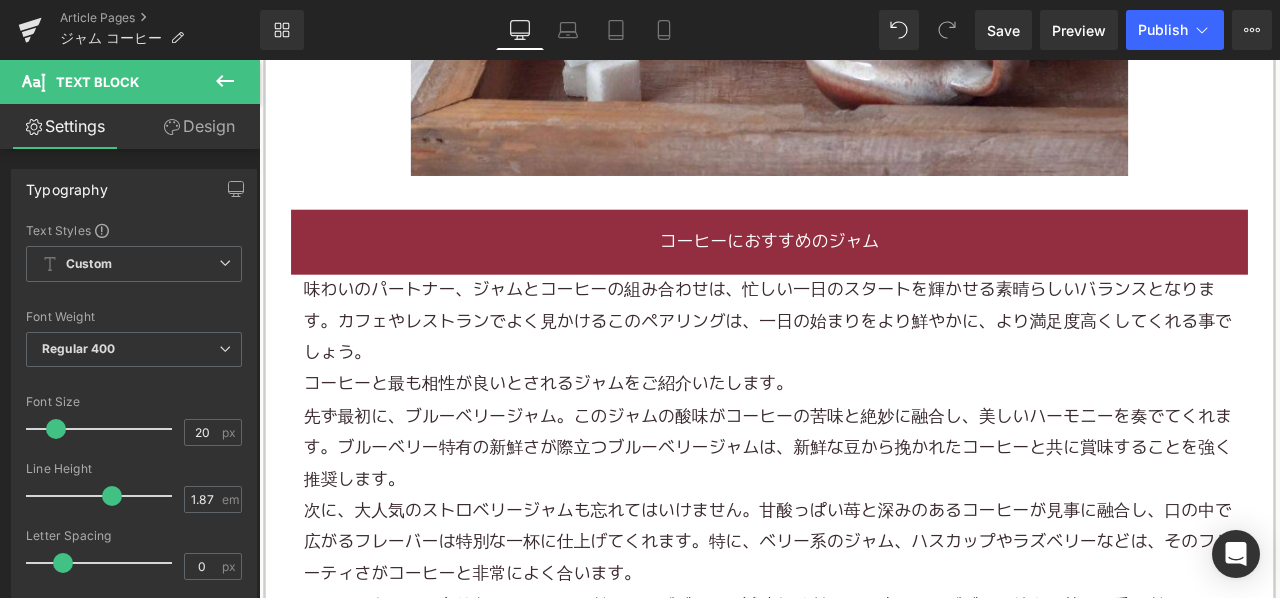 click on "味わいのパートナー、ジャムとコーヒーの組み合わせは、忙しい一日のスタートを輝かせる素晴らしいバランスとなります。カフェやレストランでよく見かけるこのペアリングは、一日の始まりをより鮮やかに、より満足度高くしてくれる事でしょう。" at bounding box center [864, 370] 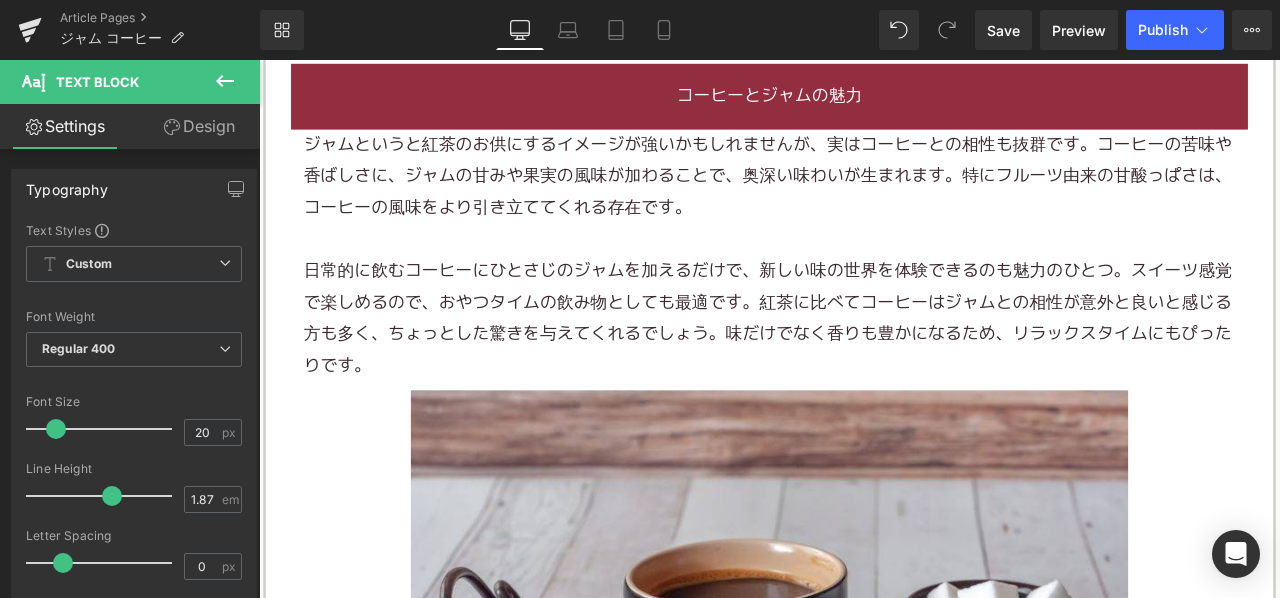 scroll, scrollTop: 1400, scrollLeft: 0, axis: vertical 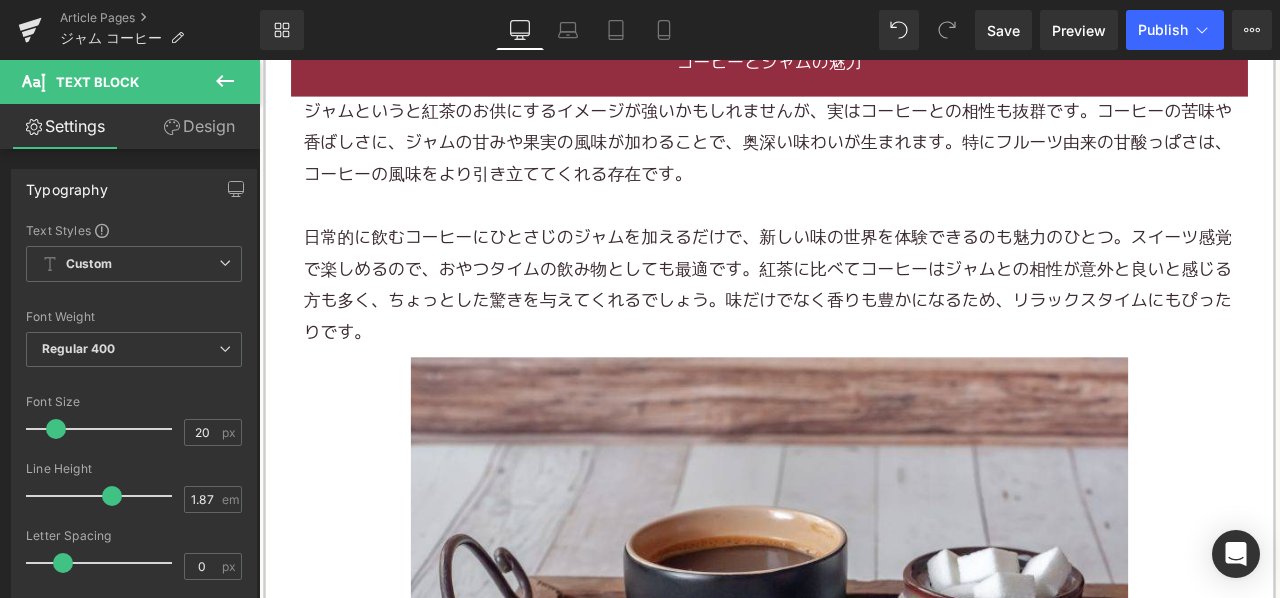 click on "日常的に飲むコーヒーにひとさじのジャムを加えるだけで、新しい味の世界を体験できるのも魅力のひとつ。スイーツ感覚で楽しめるので、おやつタイムの飲み物としても最適です。紅茶に比べてコーヒーはジャムとの相性が意外と良いと感じる方も多く、ちょっとした驚きを与えてくれるでしょう。味だけでなく香りも豊かになるため、リラックスタイムにもぴったりです。" at bounding box center [864, 327] 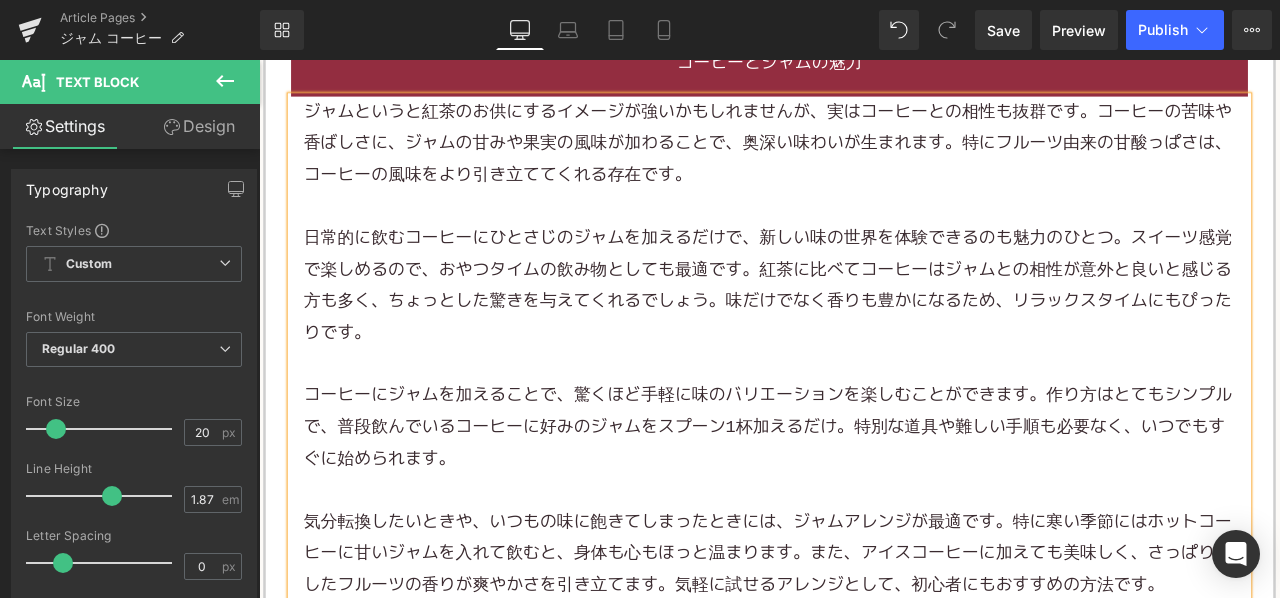 scroll, scrollTop: 1505, scrollLeft: 0, axis: vertical 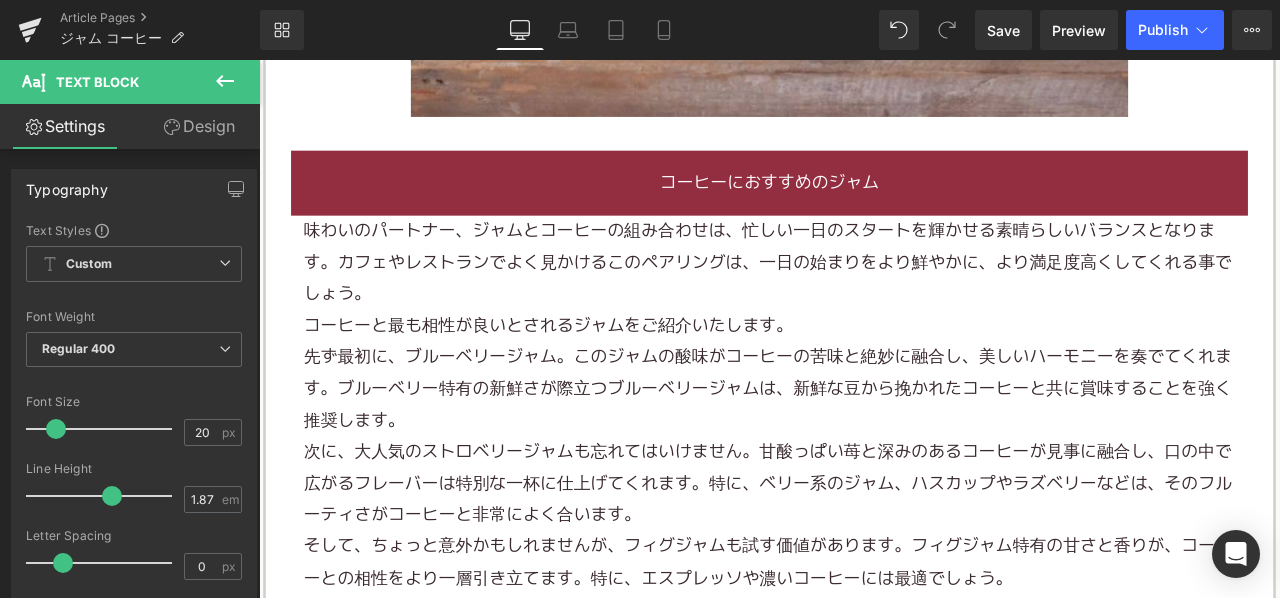 click on "コーヒーと最も相性が良いとされるジャムをご紹介いたします。" at bounding box center (864, 375) 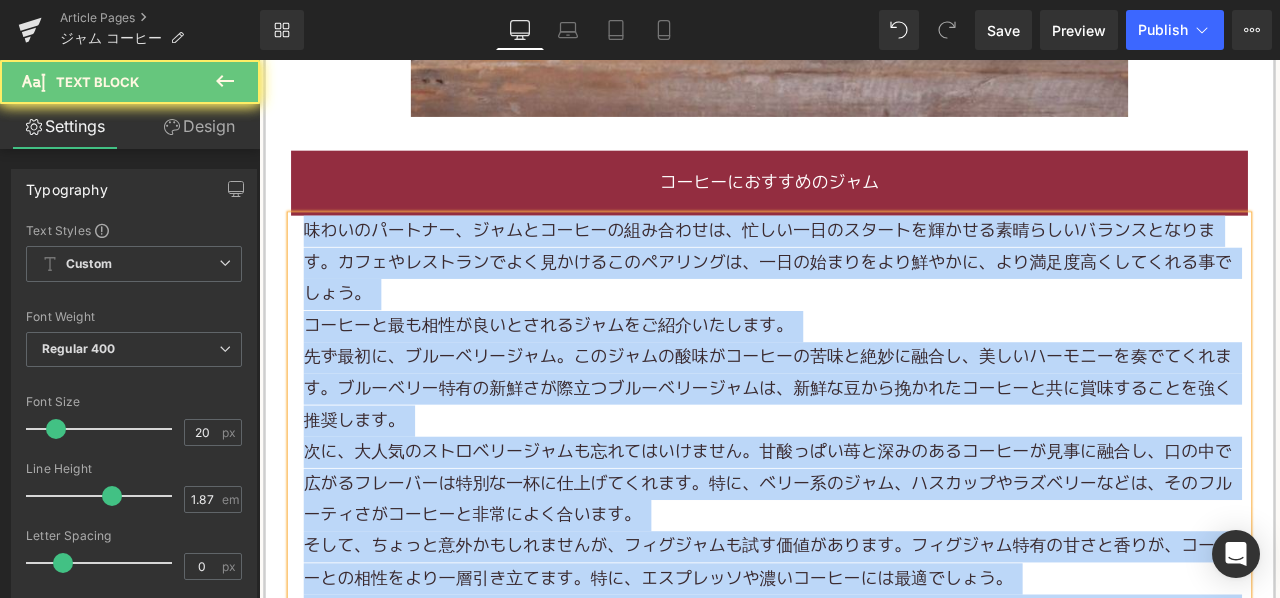 paste 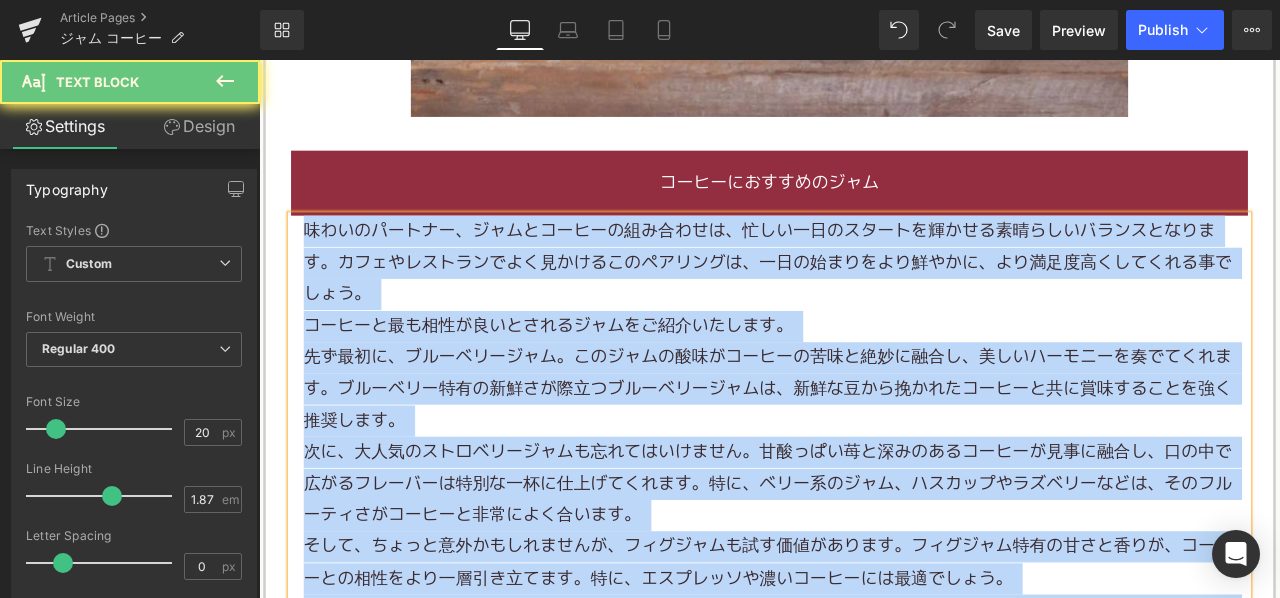 type 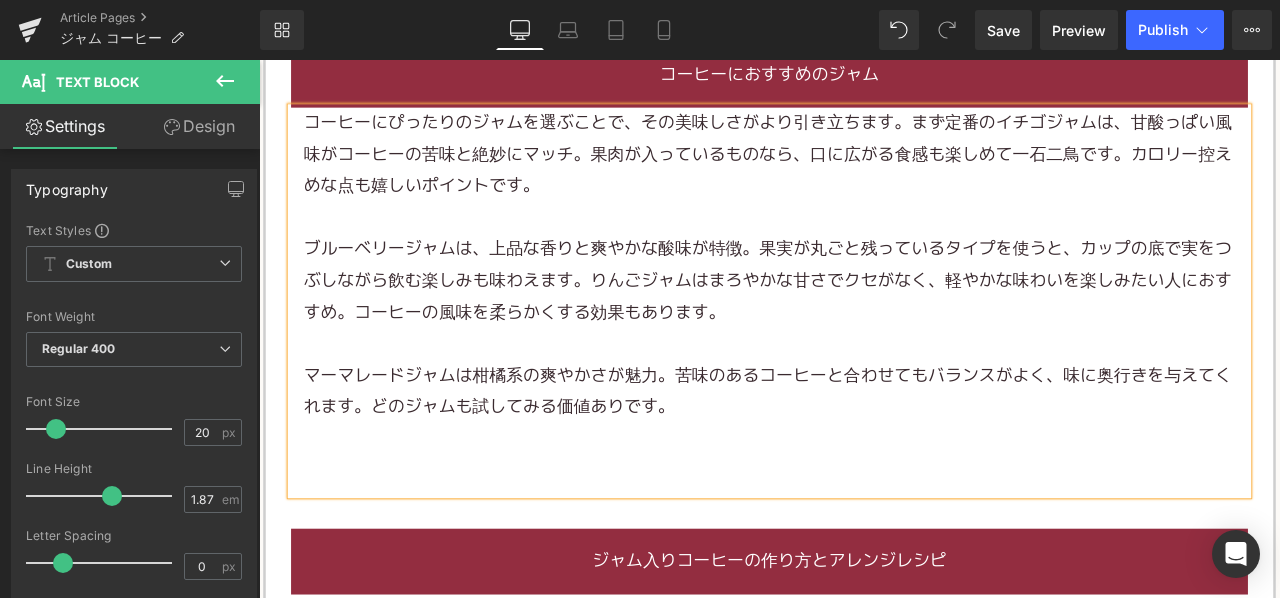 scroll, scrollTop: 3405, scrollLeft: 0, axis: vertical 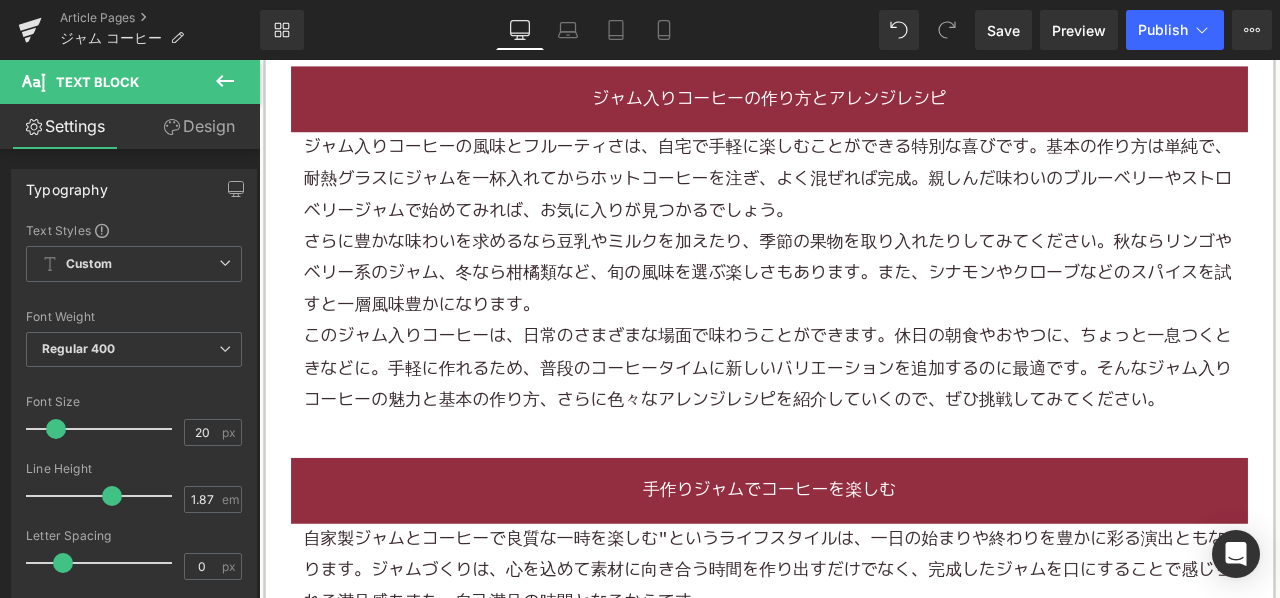 click on "さらに豊かな味わいを求めるなら豆乳やミルクを加えたり、季節の果物を取り入れたりしてみてください。秋ならリンゴやベリー系のジャム、冬なら柑橘類など、旬の風味を選ぶ楽しさもあります。また、シナモンやクローブなどのスパイスを試すと一層風味豊かになります。" at bounding box center (864, 314) 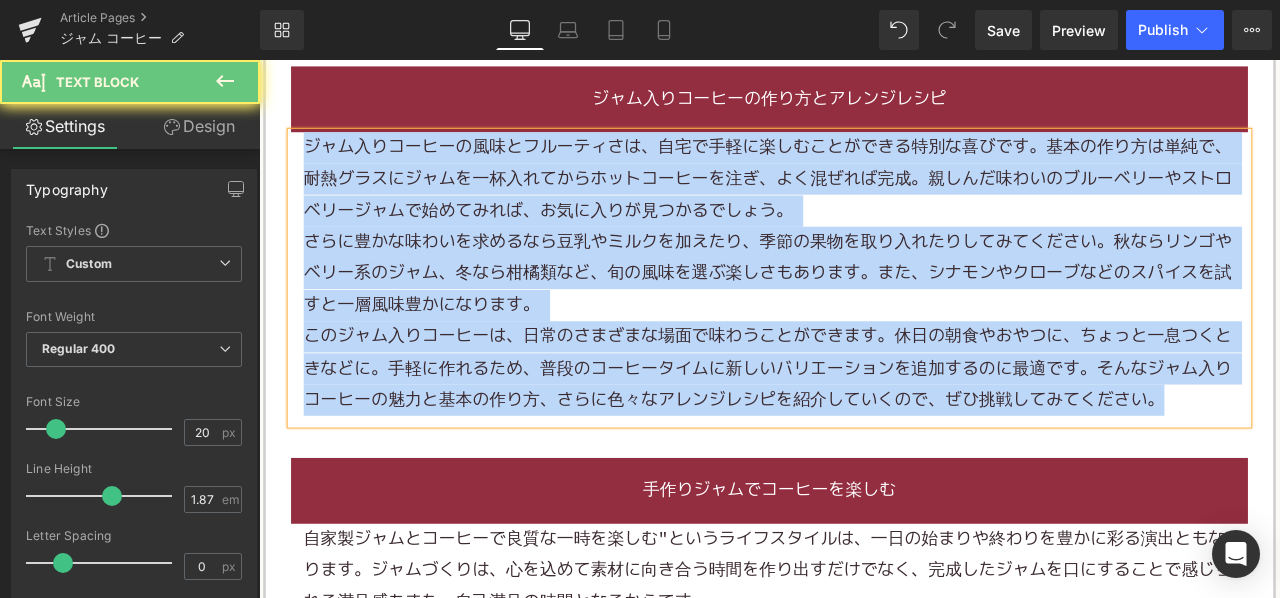 paste 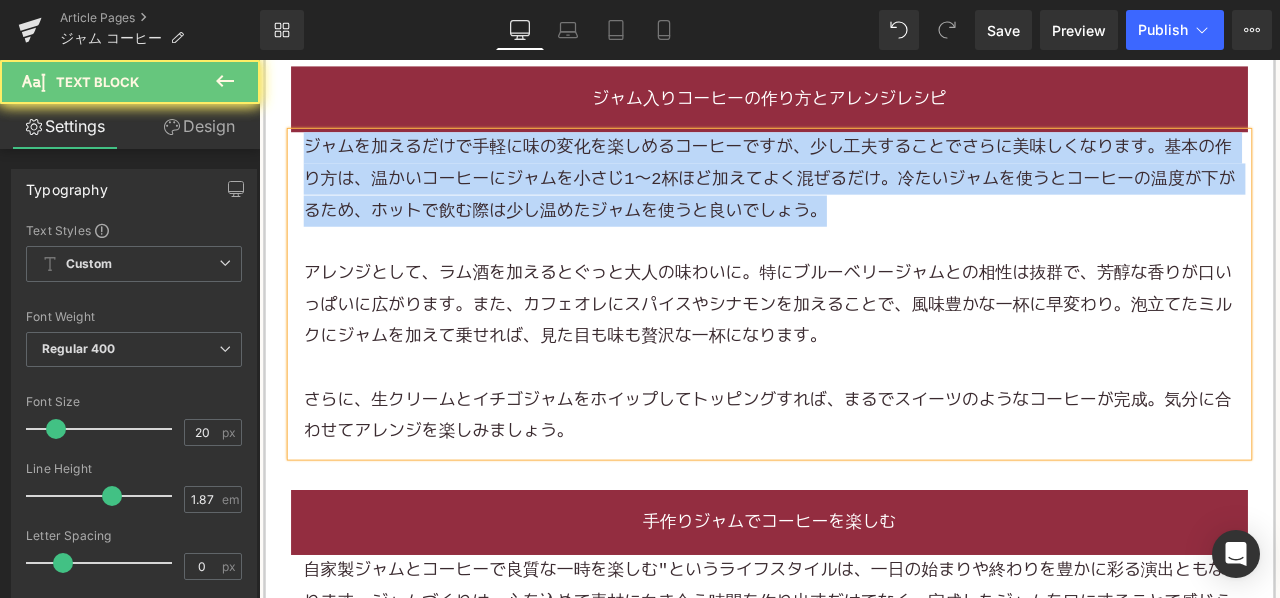 type 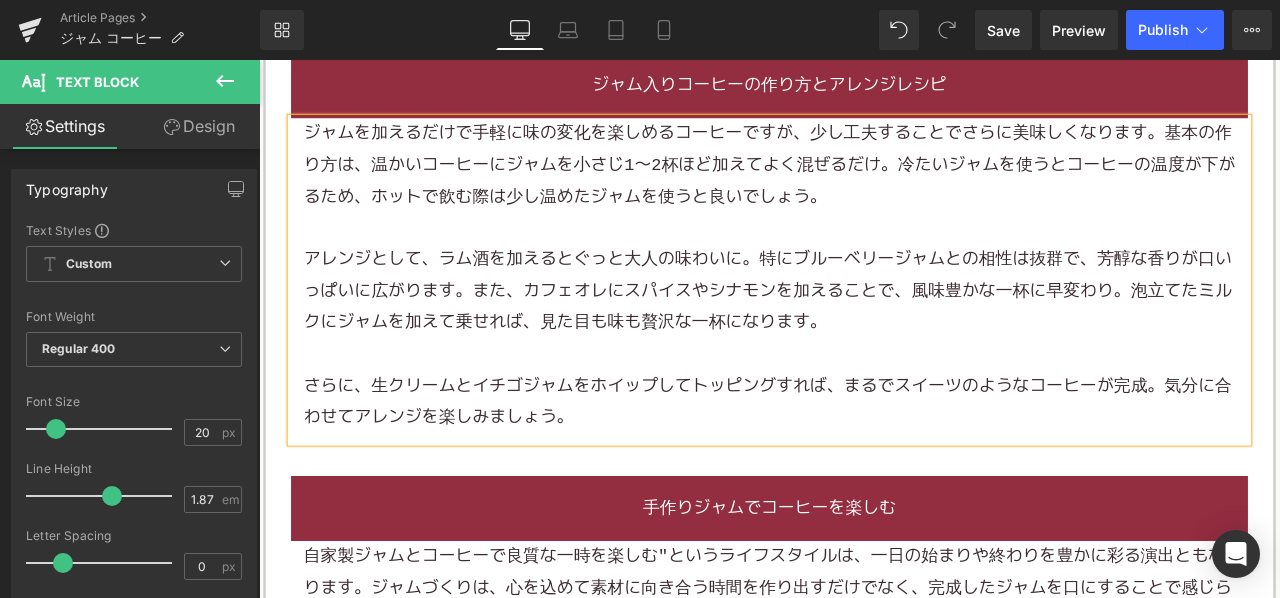 scroll, scrollTop: 4105, scrollLeft: 0, axis: vertical 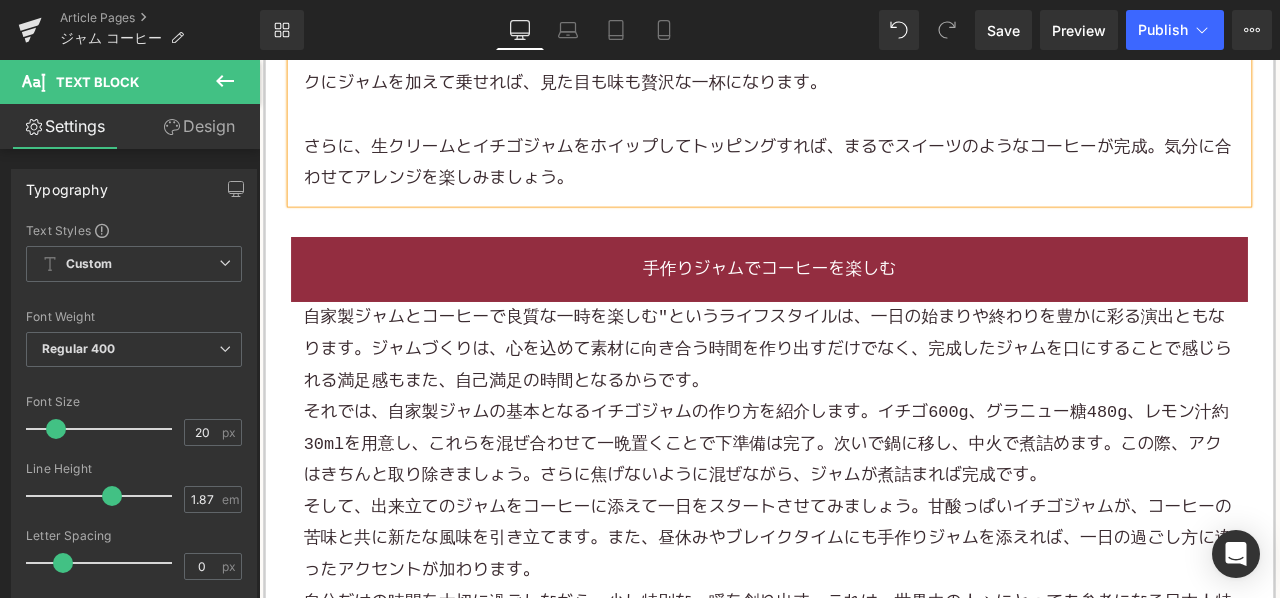 click on "自家製ジャムとコーヒーで良質な一時を楽しむ"というライフスタイルは、一日の始まりや終わりを豊かに彩る演出ともなります。ジャムづくりは、心を込めて素材に向き合う時間を作り出すだけでなく、完成したジャムを口にすることで感じられる満足感もまた、自己満足の時間となるからです。" at bounding box center [864, 403] 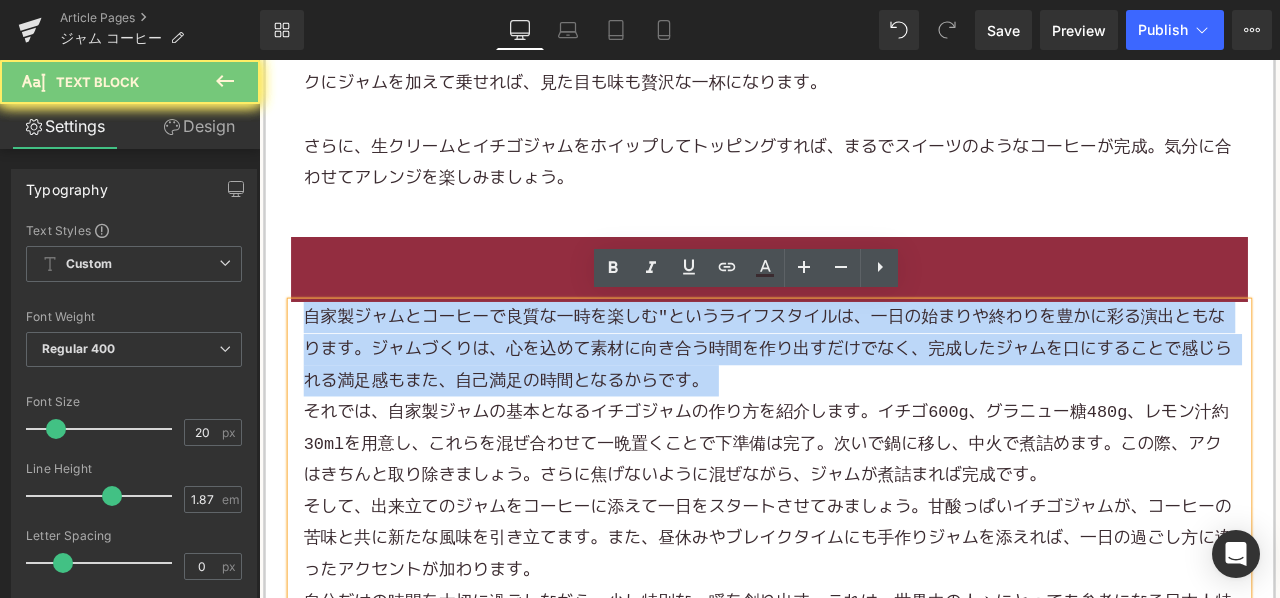 click on "自家製ジャムとコーヒーで良質な一時を楽しむ"というライフスタイルは、一日の始まりや終わりを豊かに彩る演出ともなります。ジャムづくりは、心を込めて素材に向き合う時間を作り出すだけでなく、完成したジャムを口にすることで感じられる満足感もまた、自己満足の時間となるからです。" at bounding box center (864, 403) 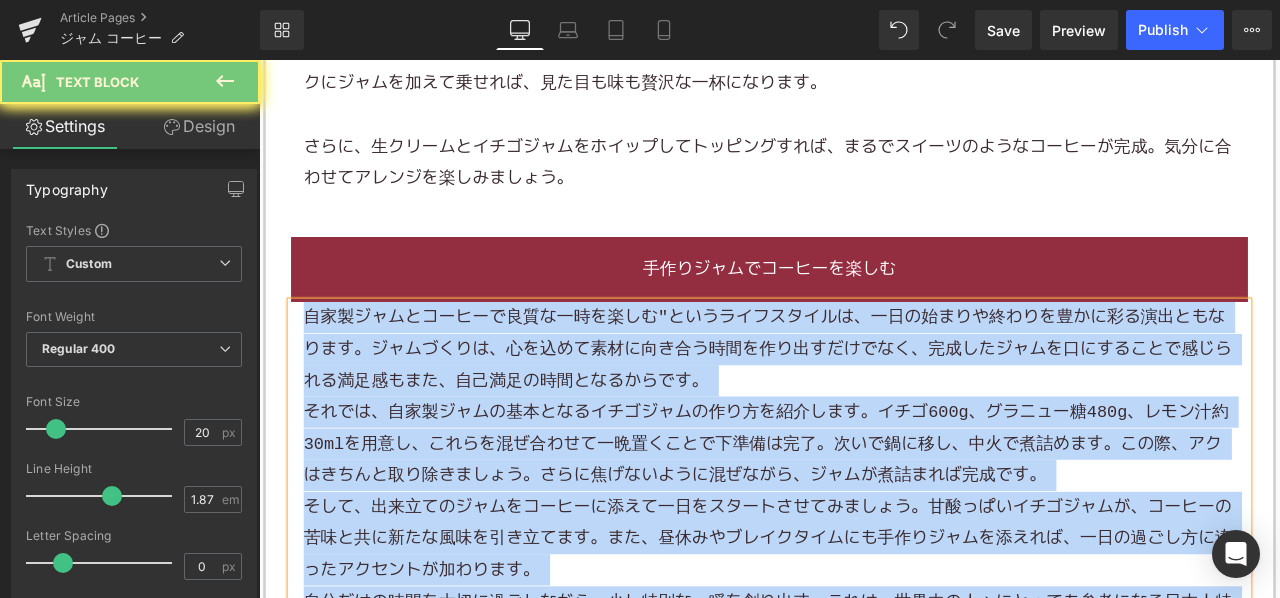 paste 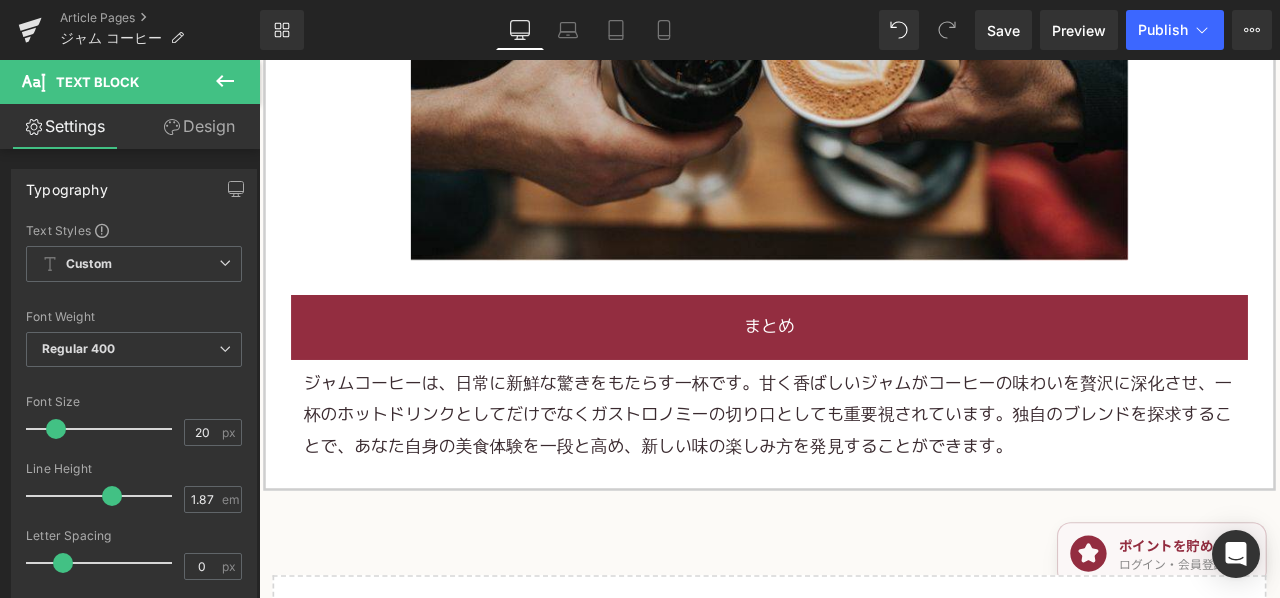 scroll, scrollTop: 5105, scrollLeft: 0, axis: vertical 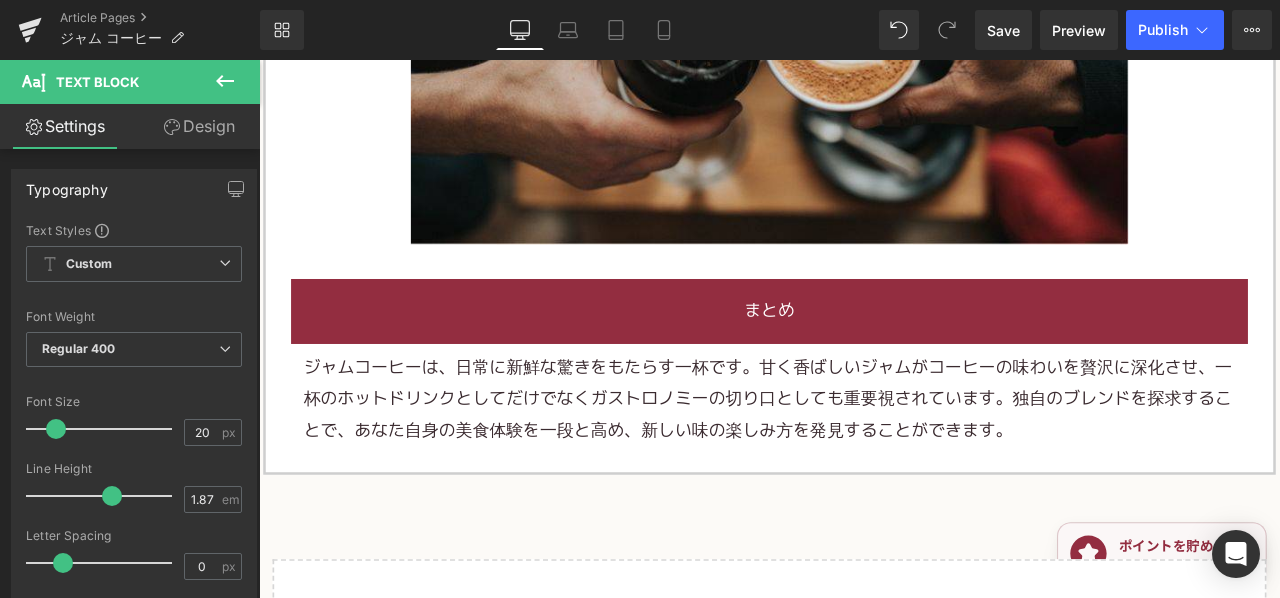 click on "ジャムコーヒーは、日常に新鮮な驚きをもたらす一杯です。甘く香ばしいジャムがコーヒーの味わいを贅沢に深化させ、一杯のホットドリンクとしてだけでなくガストロノミーの切り口としても重要視されています。独自のブレンドを探求することで、あなた自身の美食体験を一段と高め、新しい味の楽しみ方を発見することができます。" at bounding box center (864, 463) 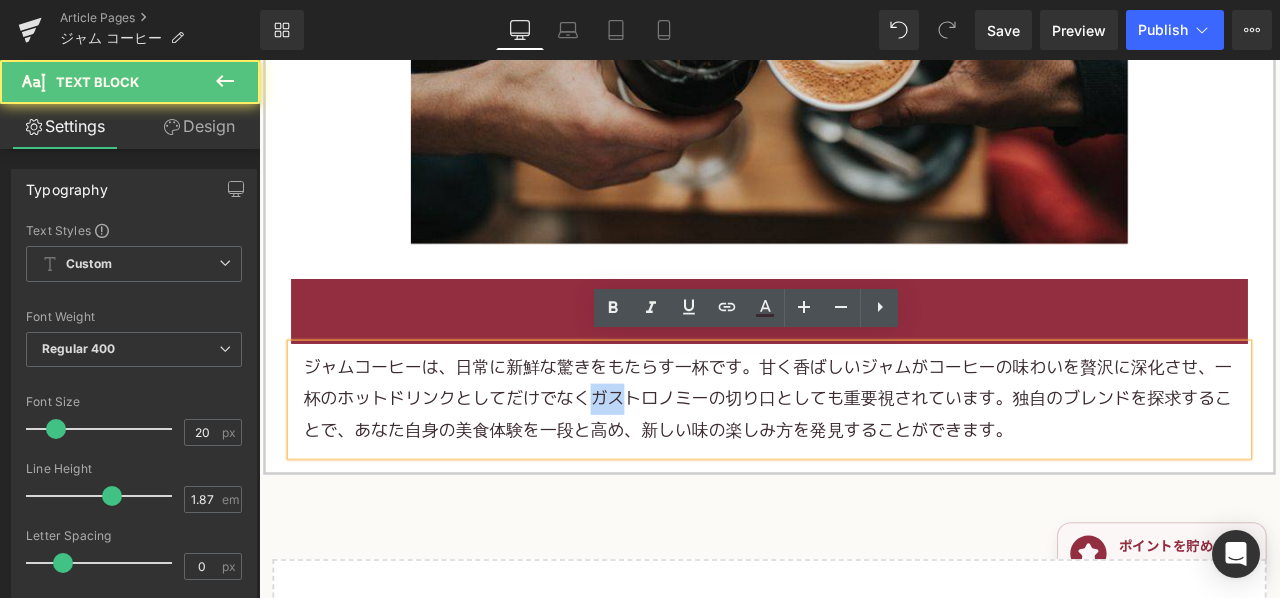 click on "ジャムコーヒーは、日常に新鮮な驚きをもたらす一杯です。甘く香ばしいジャムがコーヒーの味わいを贅沢に深化させ、一杯のホットドリンクとしてだけでなくガストロノミーの切り口としても重要視されています。独自のブレンドを探求することで、あなた自身の美食体験を一段と高め、新しい味の楽しみ方を発見することができます。" at bounding box center (864, 463) 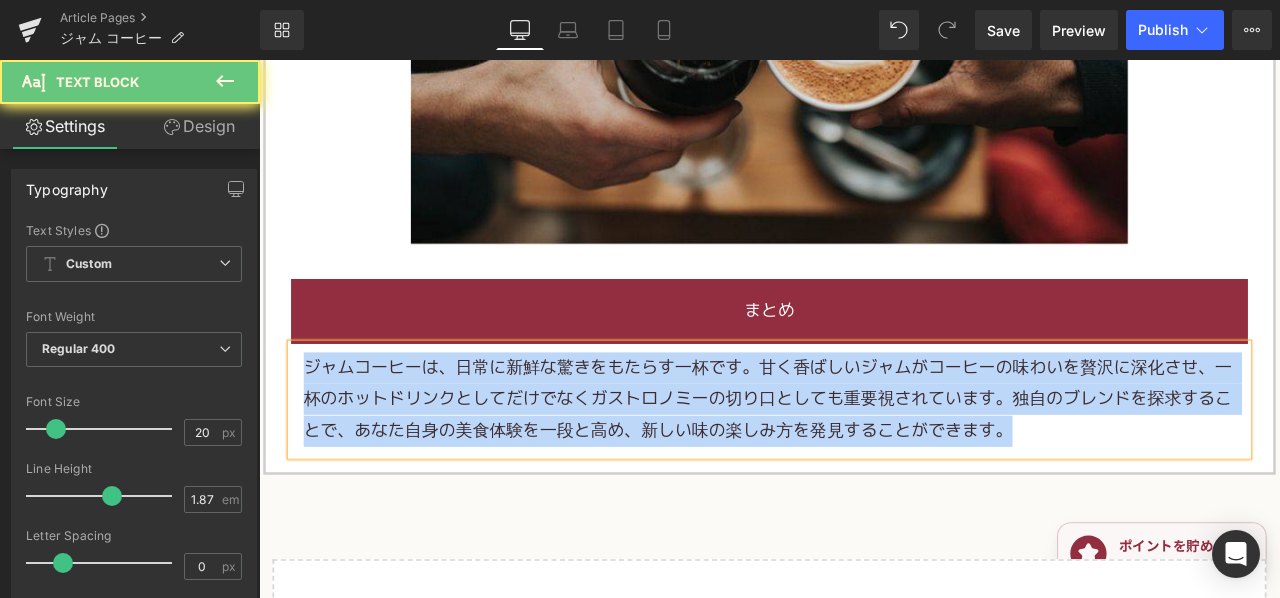 paste 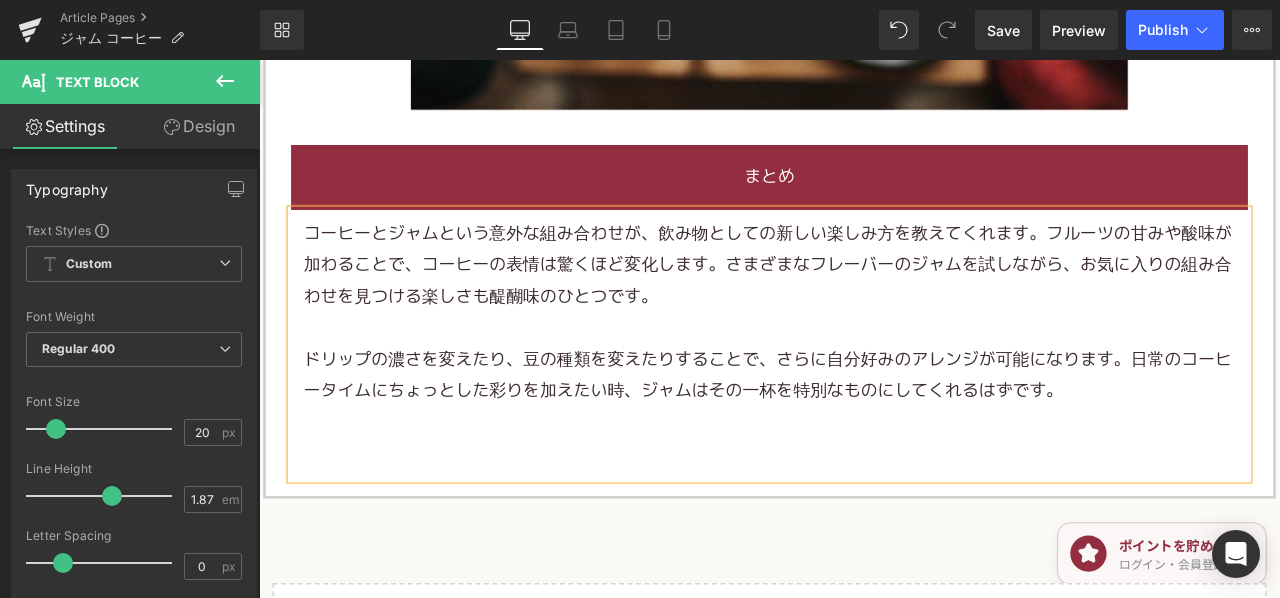 scroll, scrollTop: 5305, scrollLeft: 0, axis: vertical 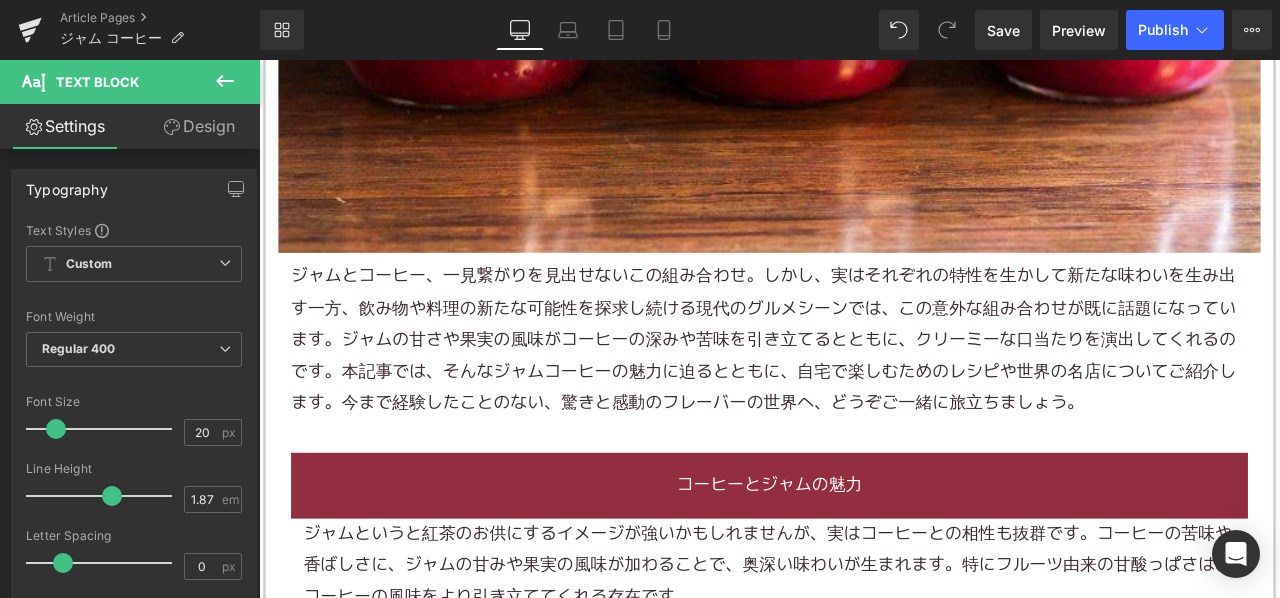 click on "ジャムとコーヒー、一見繋がりを見出せないこの組み合わせ。しかし、実はそれぞれの特性を生かして新たな味わいを生み出す一方、飲み物や料理の新たな可能性を探求し続ける現代のグルメシーンでは、この意外な組み合わせが既に話題になっています。ジャムの甘さや果実の風味がコーヒーの深みや苦味を引き立てるとともに、クリーミーな口当たりを演出してくれるのです。本記事では、そんなジャムコーヒーの魅力に迫るとともに、自宅で楽しむためのレシピや世界の名店についてご紹介します。今まで経験したことのない、驚きと感動のフレーバーの世界へ、どうぞご一緒に旅立ちましょう。" at bounding box center [864, 391] 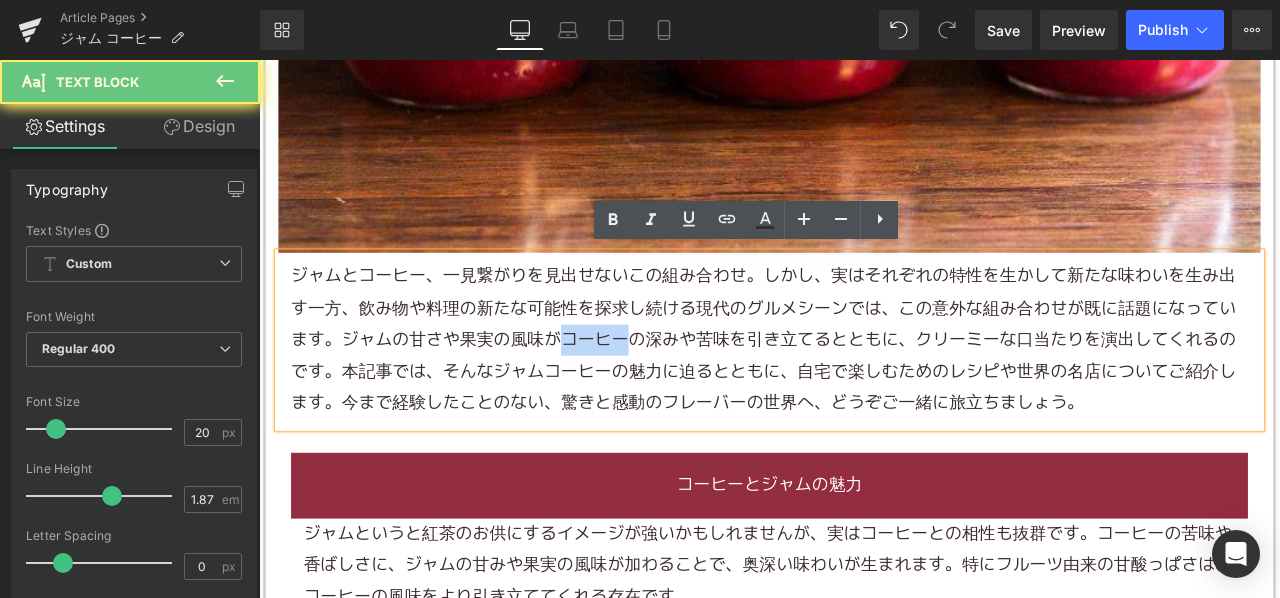 click on "ジャムとコーヒー、一見繋がりを見出せないこの組み合わせ。しかし、実はそれぞれの特性を生かして新たな味わいを生み出す一方、飲み物や料理の新たな可能性を探求し続ける現代のグルメシーンでは、この意外な組み合わせが既に話題になっています。ジャムの甘さや果実の風味がコーヒーの深みや苦味を引き立てるとともに、クリーミーな口当たりを演出してくれるのです。本記事では、そんなジャムコーヒーの魅力に迫るとともに、自宅で楽しむためのレシピや世界の名店についてご紹介します。今まで経験したことのない、驚きと感動のフレーバーの世界へ、どうぞご一緒に旅立ちましょう。" at bounding box center [864, 391] 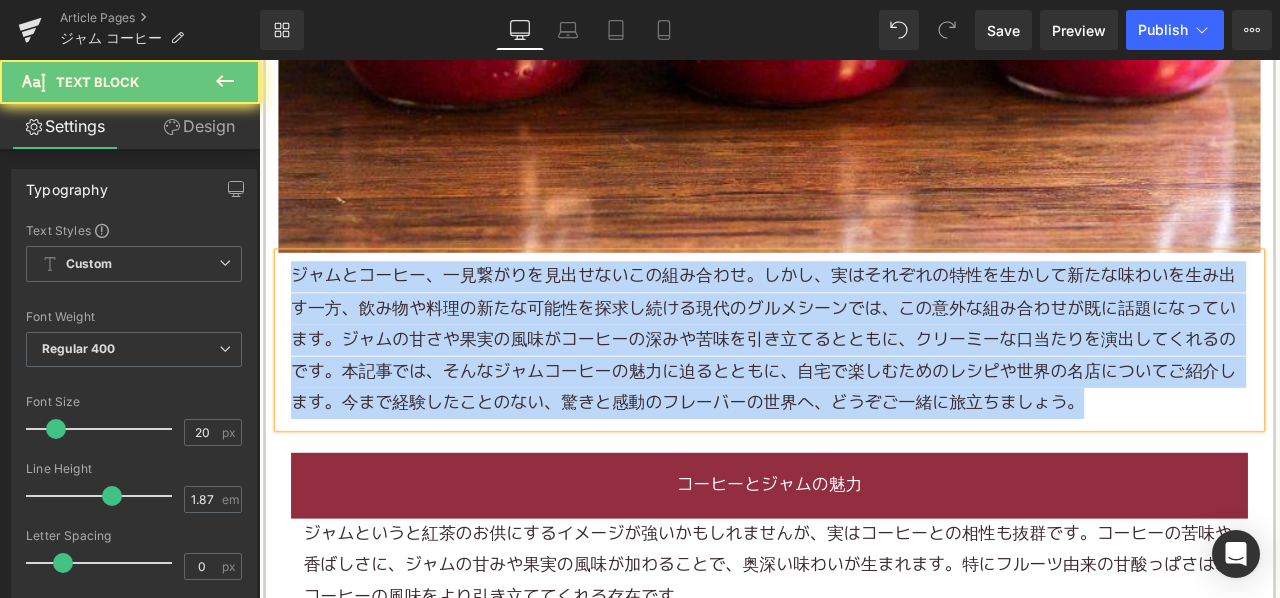 paste 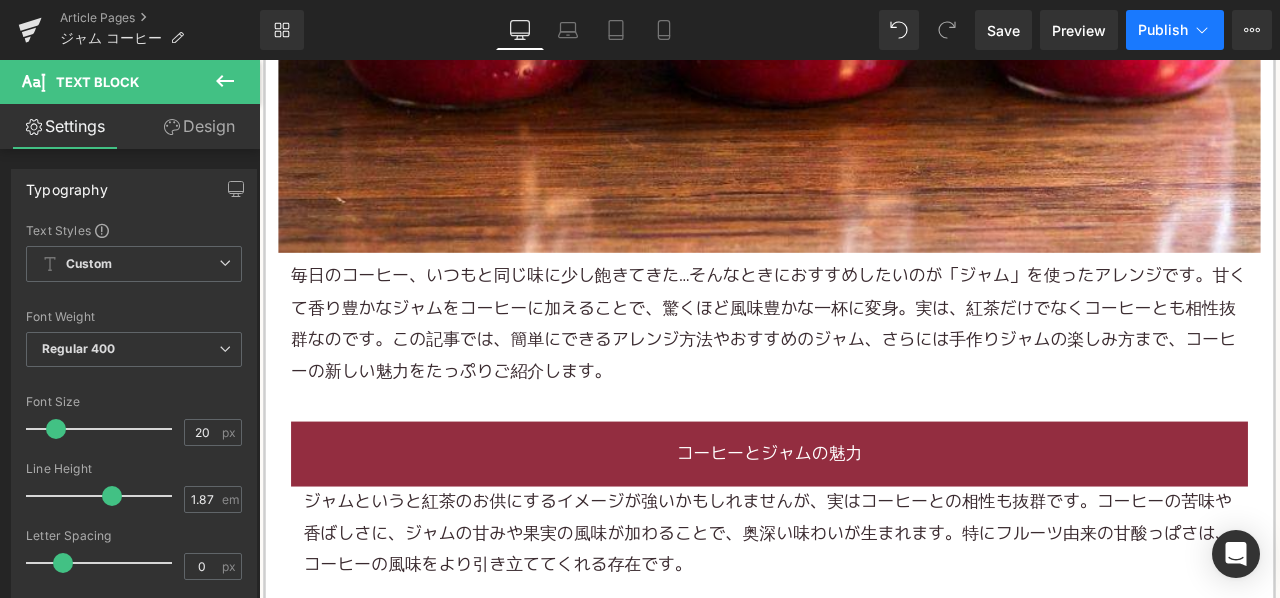 click on "Publish" at bounding box center [1163, 30] 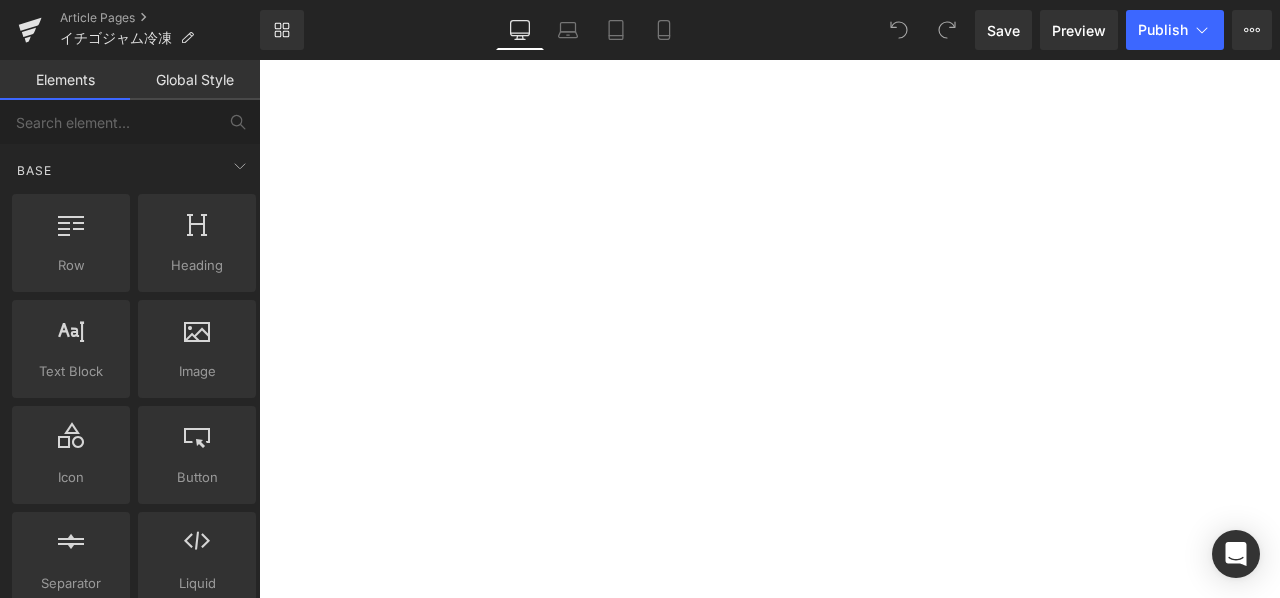 scroll, scrollTop: 0, scrollLeft: 0, axis: both 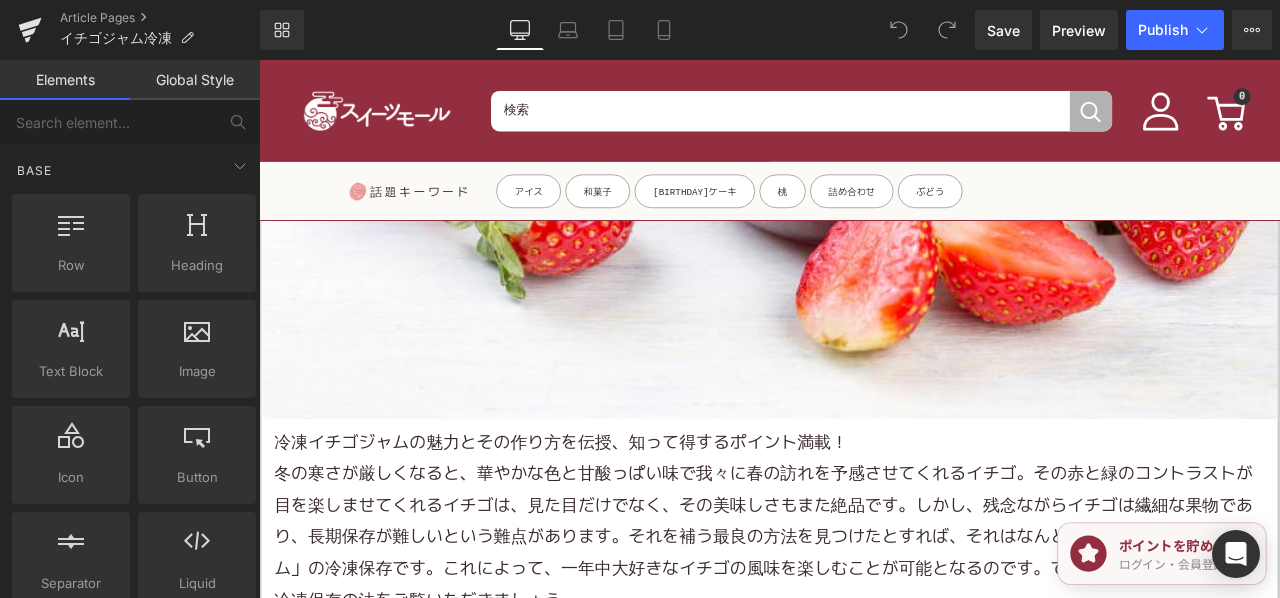 click on "冷凍イチゴジャムの魅力とその作り方を伝授、知って得するポイント満載！" at bounding box center (864, 514) 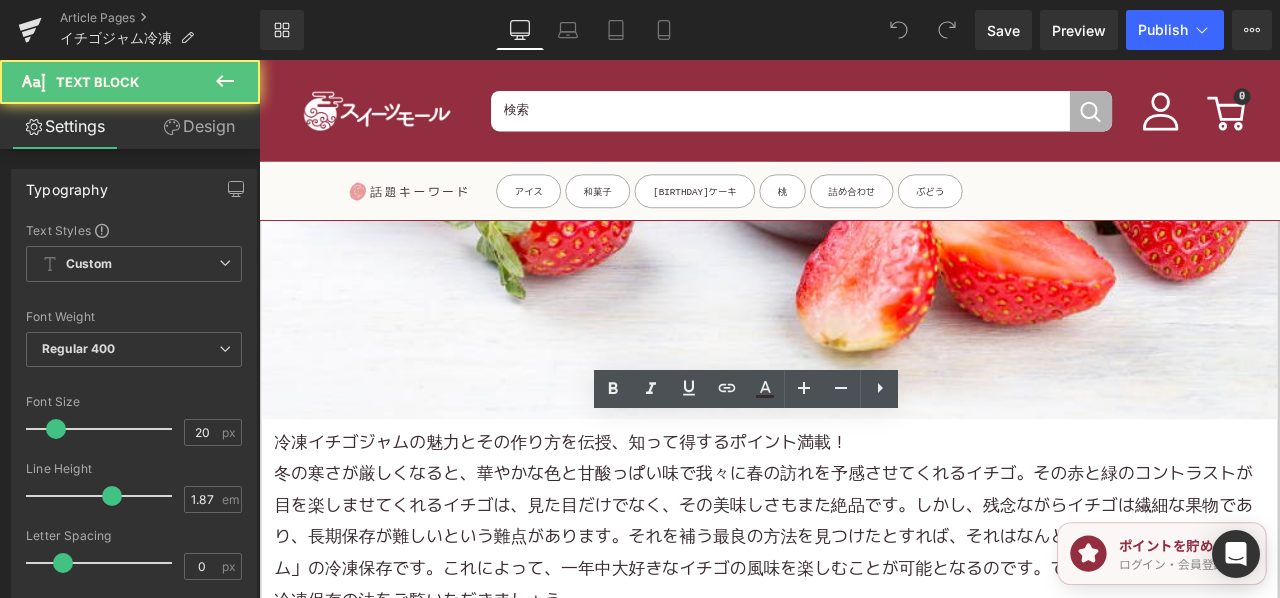 click on "冬の寒さが厳しくなると、華やかな色と甘酸っぱい味で我々に春の訪れを予感させてくれるイチゴ。その赤と緑のコントラストが目を楽しませてくれるイチゴは、見た目だけでなく、その美味しさもまた絶品です。しかし、残念ながらイチゴは繊細な果物であり、長期保存が難しいという難点があります。それを補う最良の方法を見つけたとすれば、それはなんといっても「イチゴジャム」の冷凍保存です。これによって、一年中大好きなイチゴの風味を楽しむことが可能となるのです。では、早速イチゴジャムの冷凍保存の法をご覧いただきましょう。" at bounding box center [864, 626] 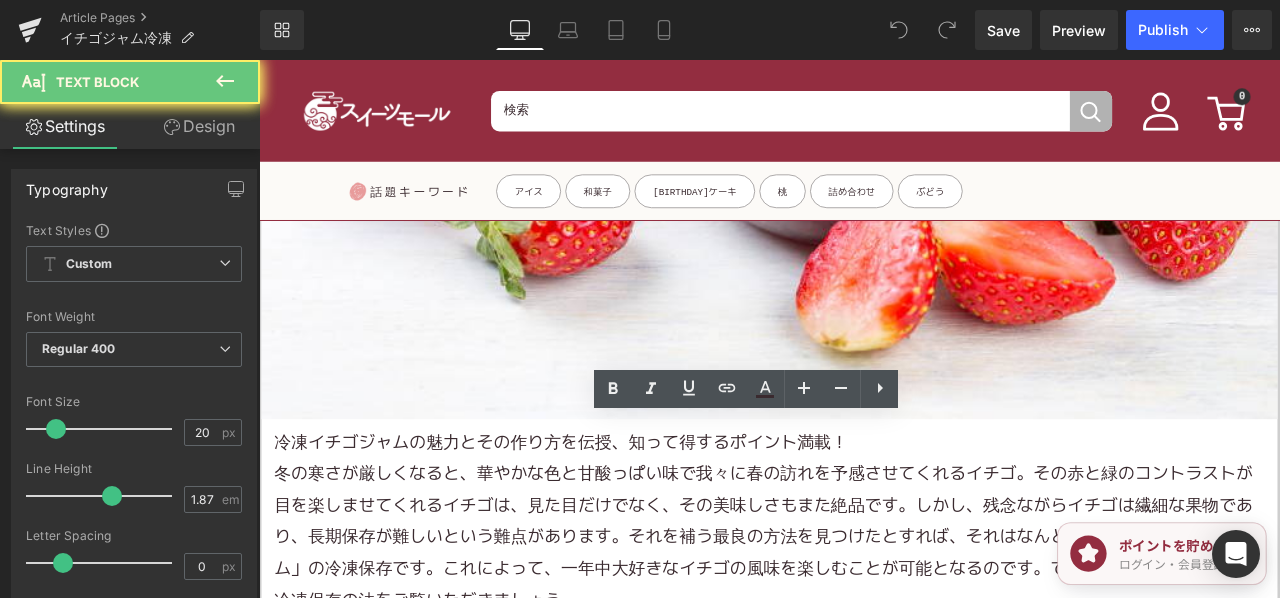 click on "冬の寒さが厳しくなると、華やかな色と甘酸っぱい味で我々に春の訪れを予感させてくれるイチゴ。その赤と緑のコントラストが目を楽しませてくれるイチゴは、見た目だけでなく、その美味しさもまた絶品です。しかし、残念ながらイチゴは繊細な果物であり、長期保存が難しいという難点があります。それを補う最良の方法を見つけたとすれば、それはなんといっても「イチゴジャム」の冷凍保存です。これによって、一年中大好きなイチゴの風味を楽しむことが可能となるのです。では、早速イチゴジャムの冷凍保存の法をご覧いただきましょう。" at bounding box center [864, 626] 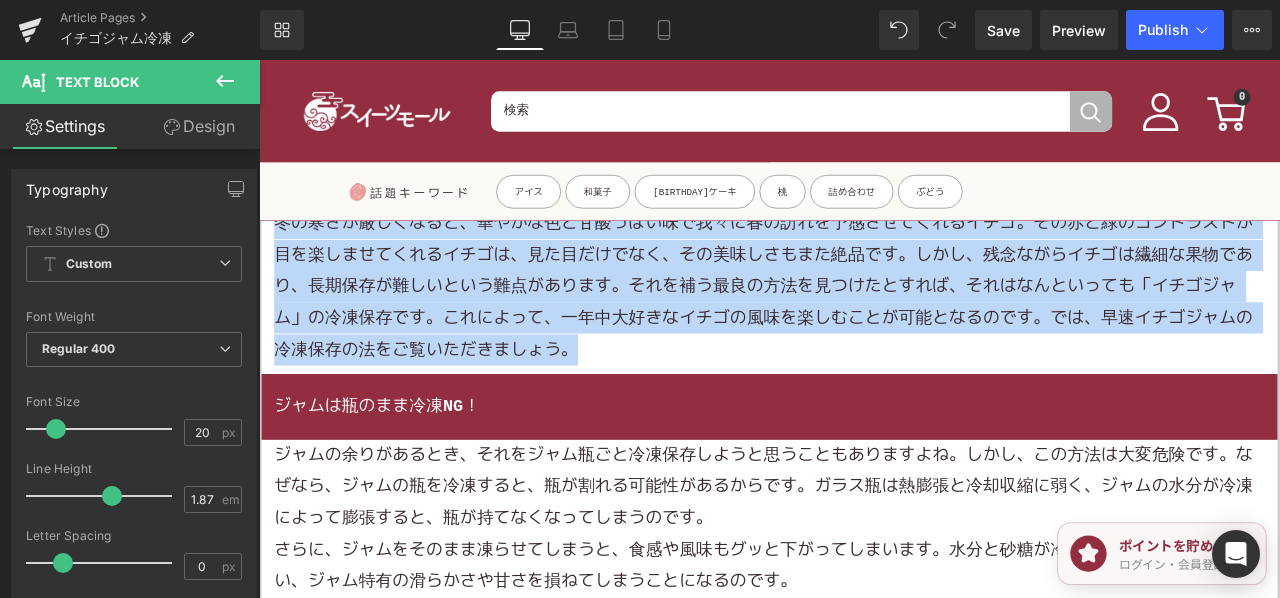 scroll, scrollTop: 1000, scrollLeft: 0, axis: vertical 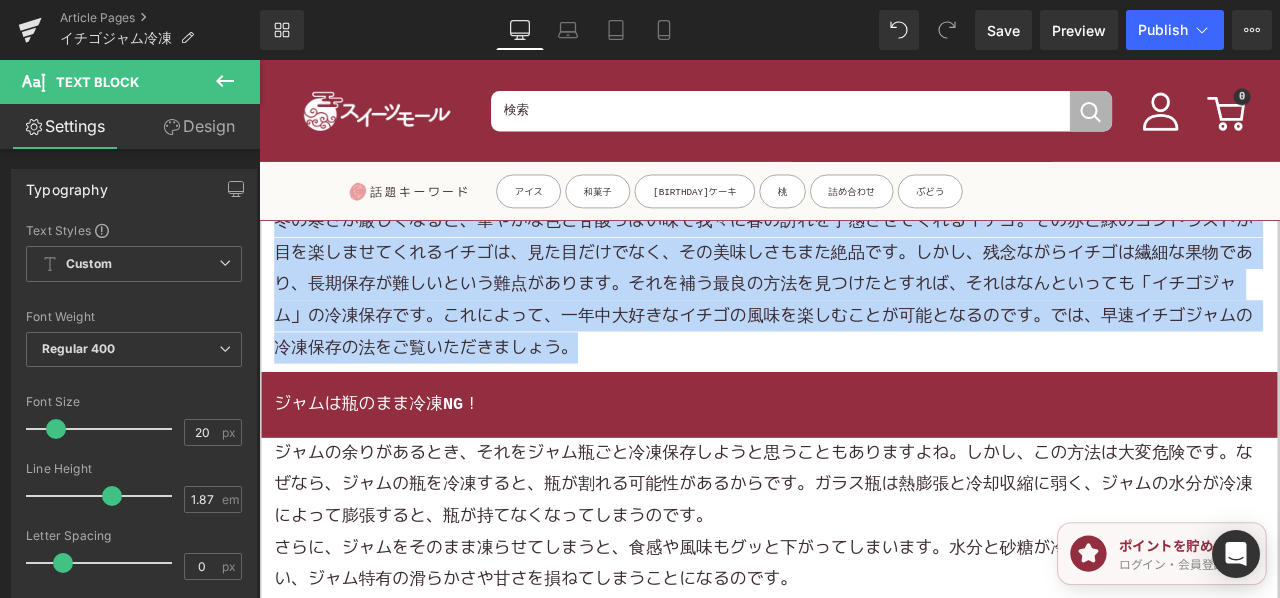 paste 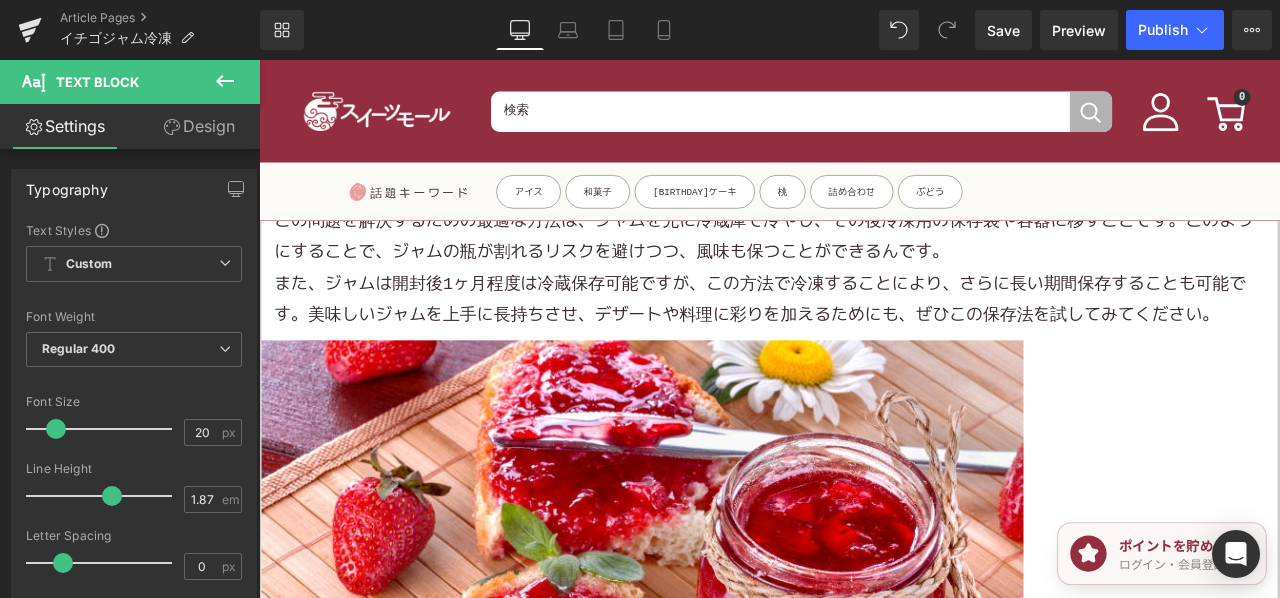 scroll, scrollTop: 1400, scrollLeft: 0, axis: vertical 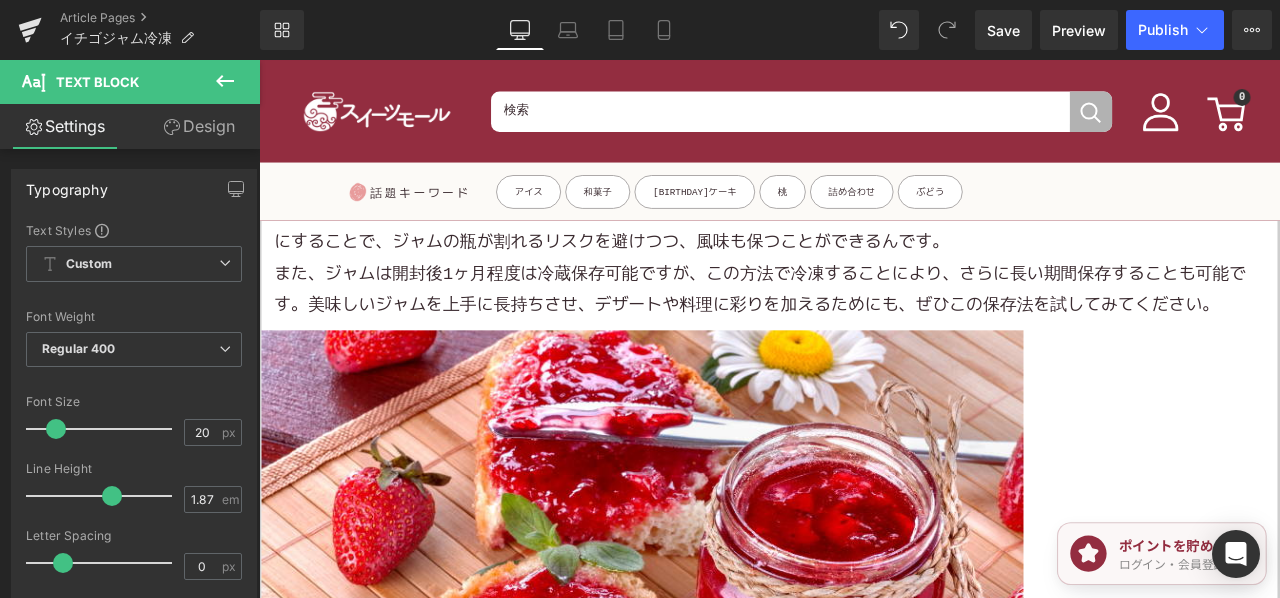 click on "この問題を解決するための最適な方法は、ジャムを先に冷蔵庫で冷やし、その後冷凍用の保存袋や容器に移すことです。このようにすることで、ジャムの瓶が割れるリスクを避けつつ、風味も保つことができるんです。" at bounding box center (864, 257) 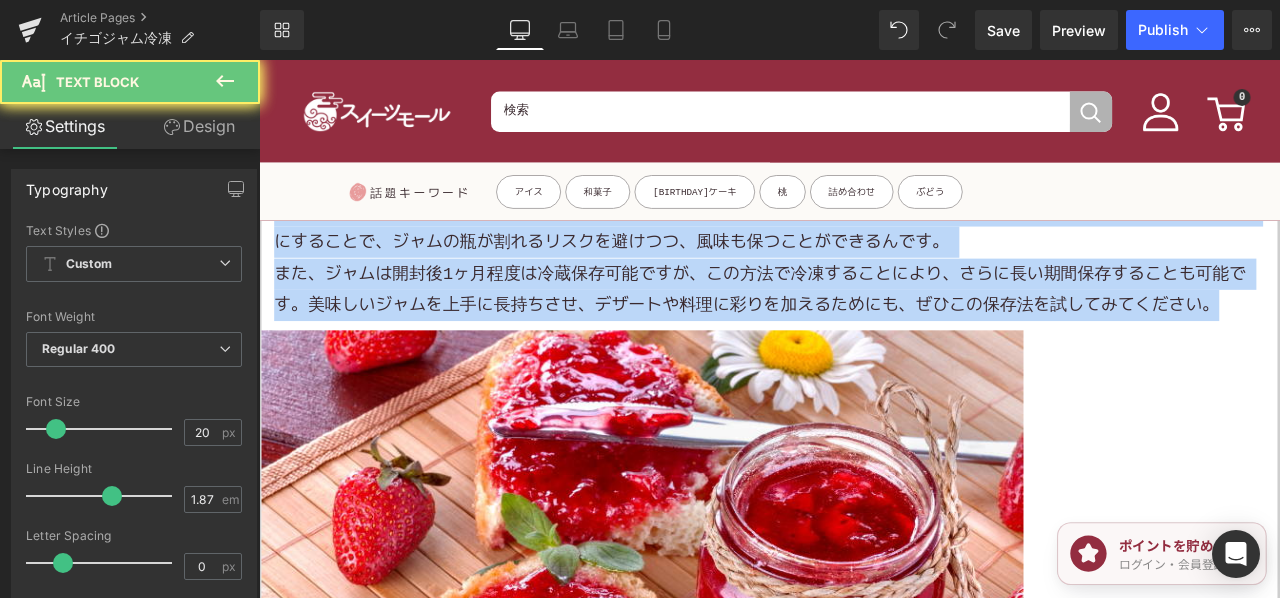 paste 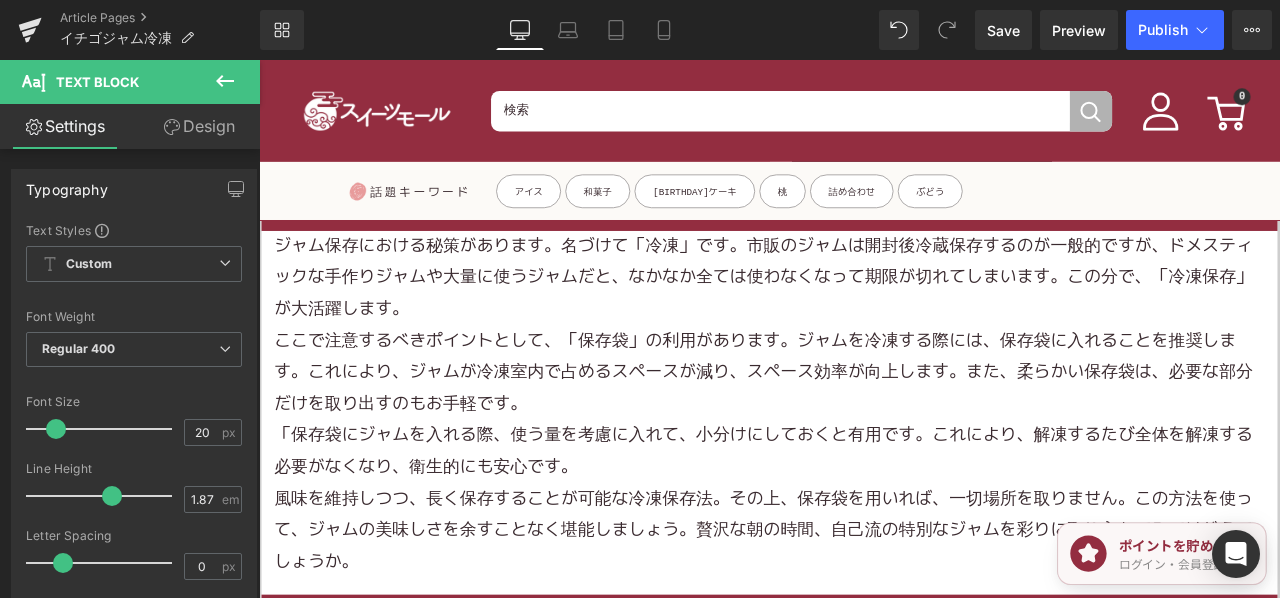 scroll, scrollTop: 2100, scrollLeft: 0, axis: vertical 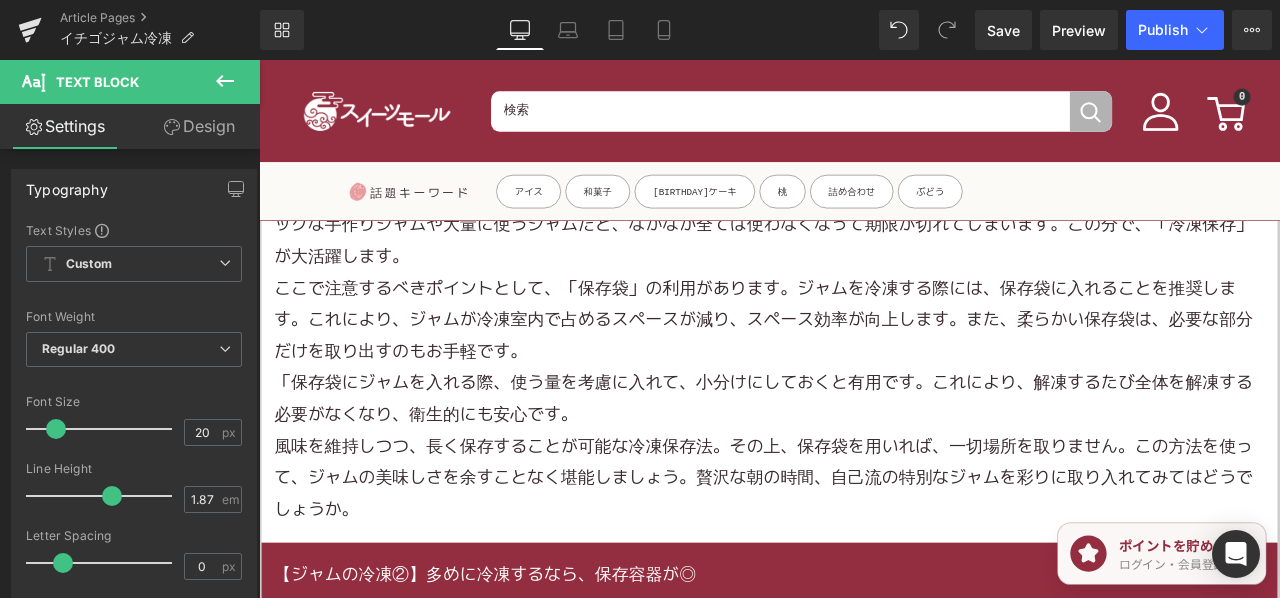 click on "ジャム保存における秘策があります。名づけて「冷凍」です。市販のジャムは開封後冷蔵保存するのが一般的ですが、ドメスティックな手作りジャムや大量に使うジャムだと、なかなか全ては使わなくなって期限が切れてしまいます。この分で、「冷凍保存」が大活躍します。" at bounding box center [864, 257] 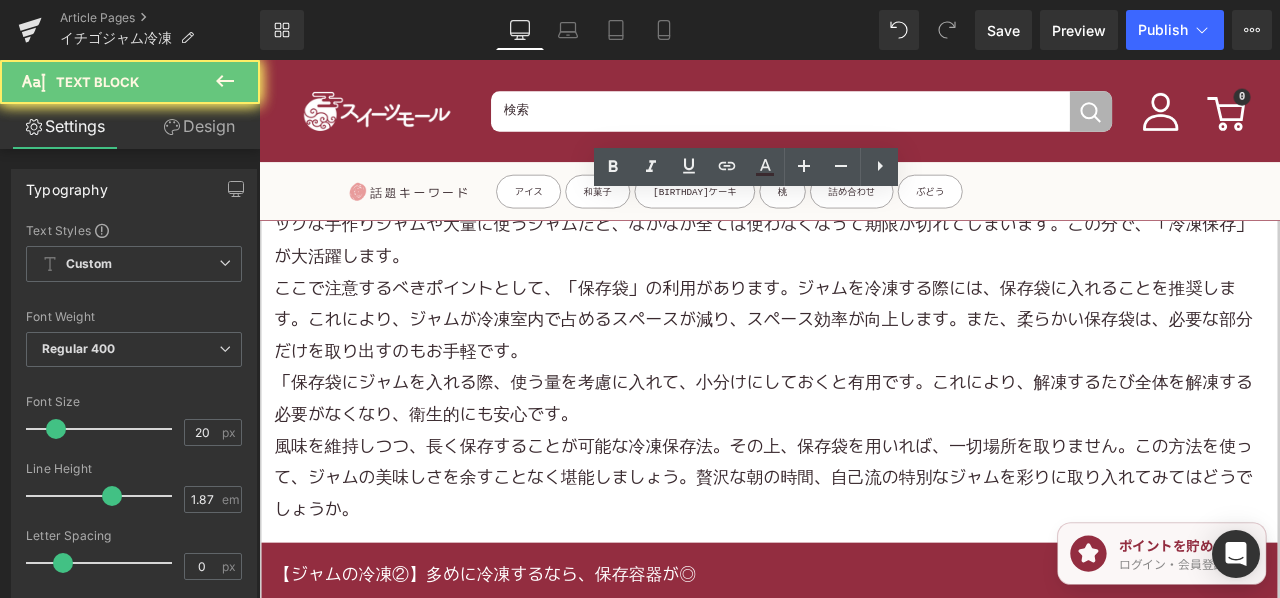 click on "ジャム保存における秘策があります。名づけて「冷凍」です。市販のジャムは開封後冷蔵保存するのが一般的ですが、ドメスティックな手作りジャムや大量に使うジャムだと、なかなか全ては使わなくなって期限が切れてしまいます。この分で、「冷凍保存」が大活躍します。" at bounding box center (864, 257) 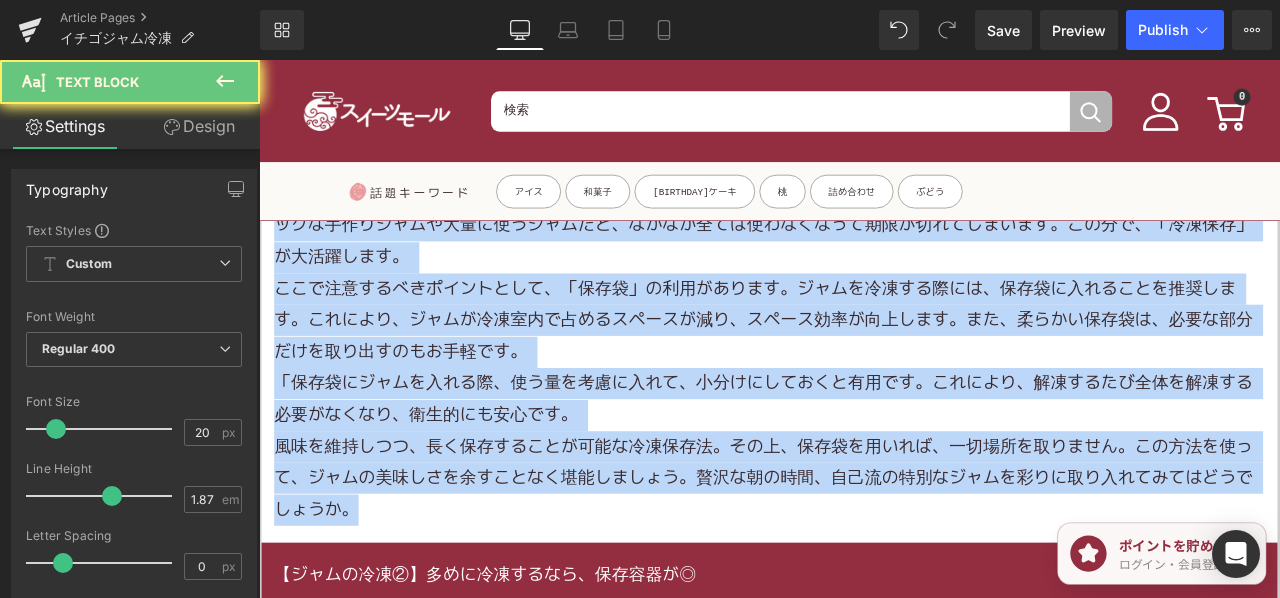 paste 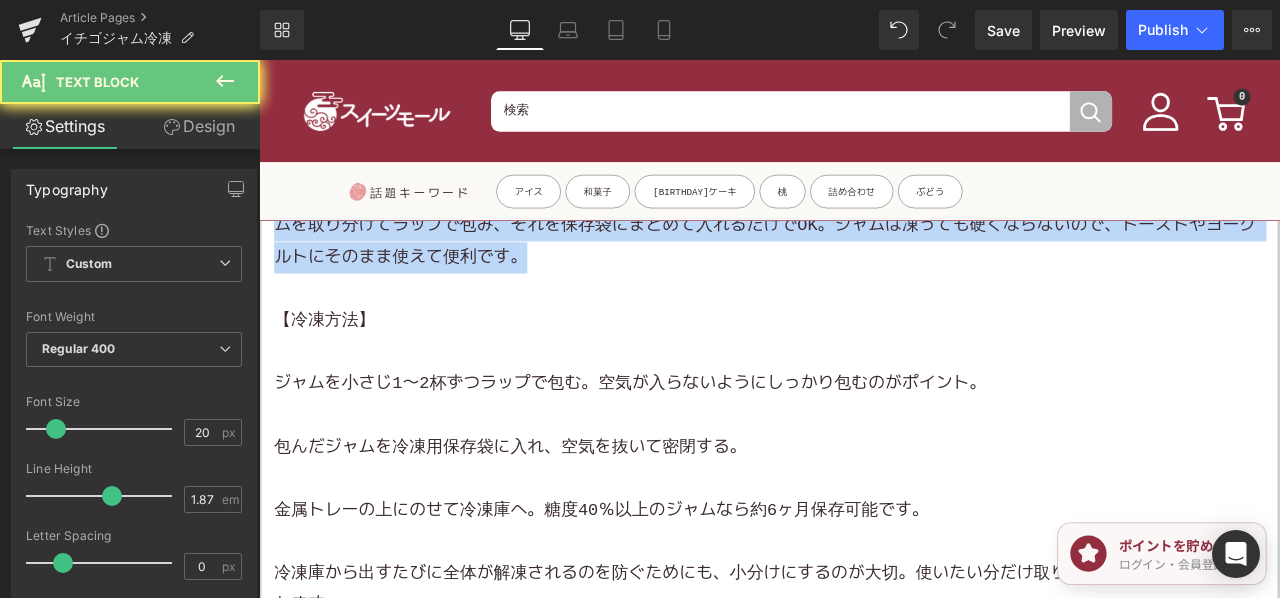 type 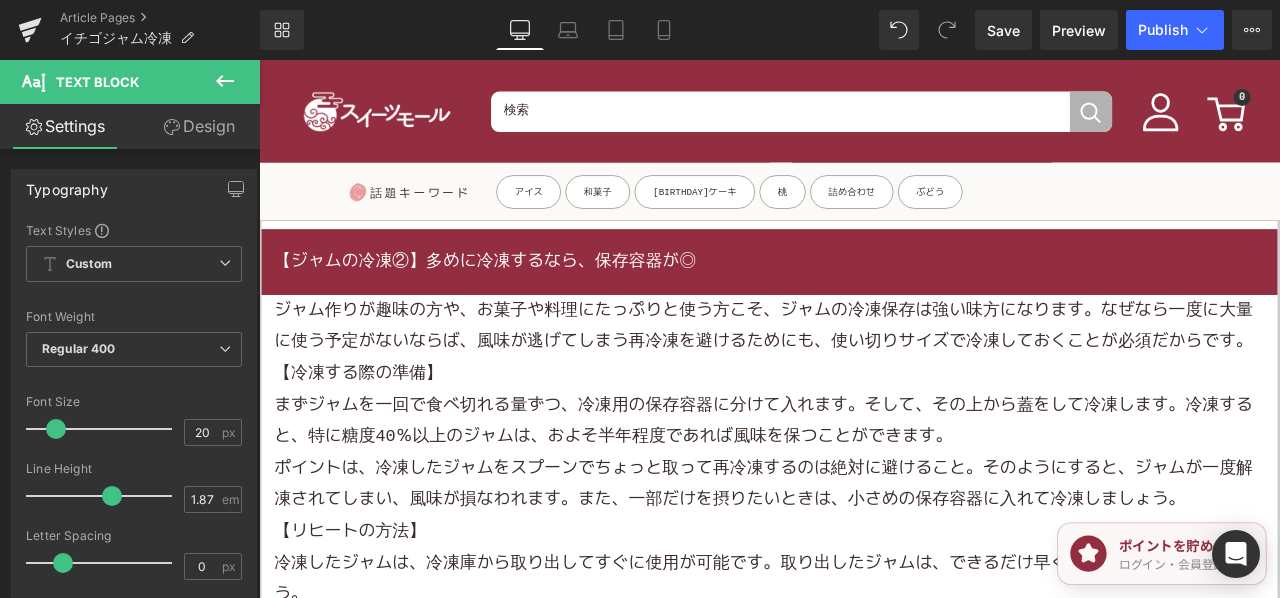 scroll, scrollTop: 2700, scrollLeft: 0, axis: vertical 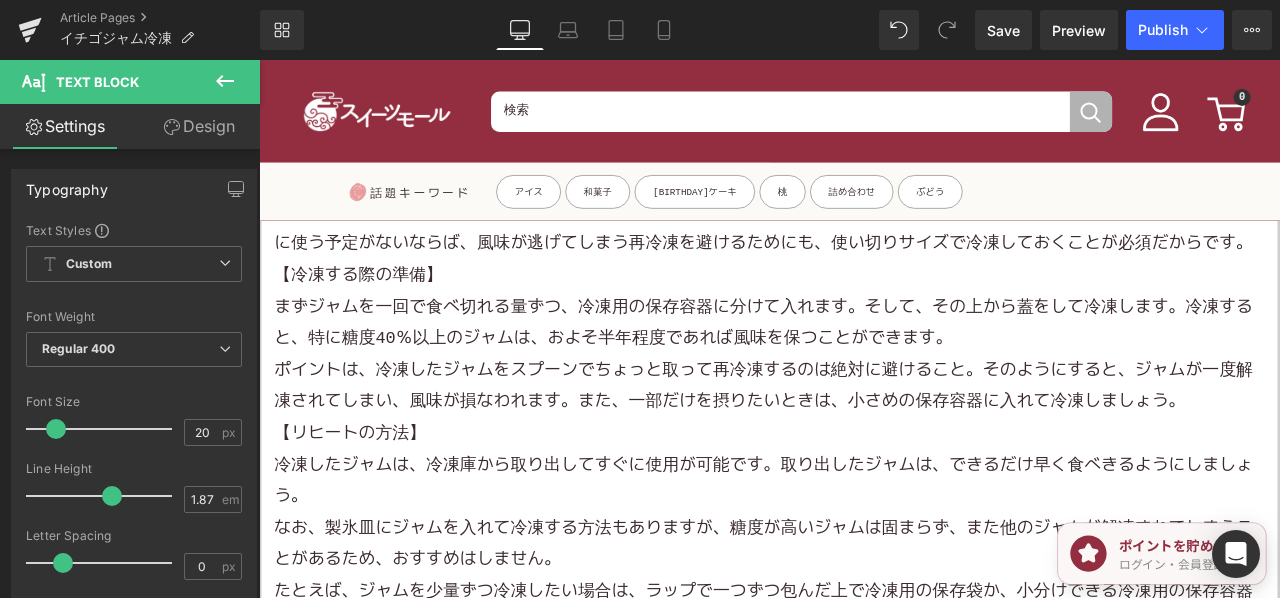 click on "【冷凍する際の準備】" at bounding box center [864, 315] 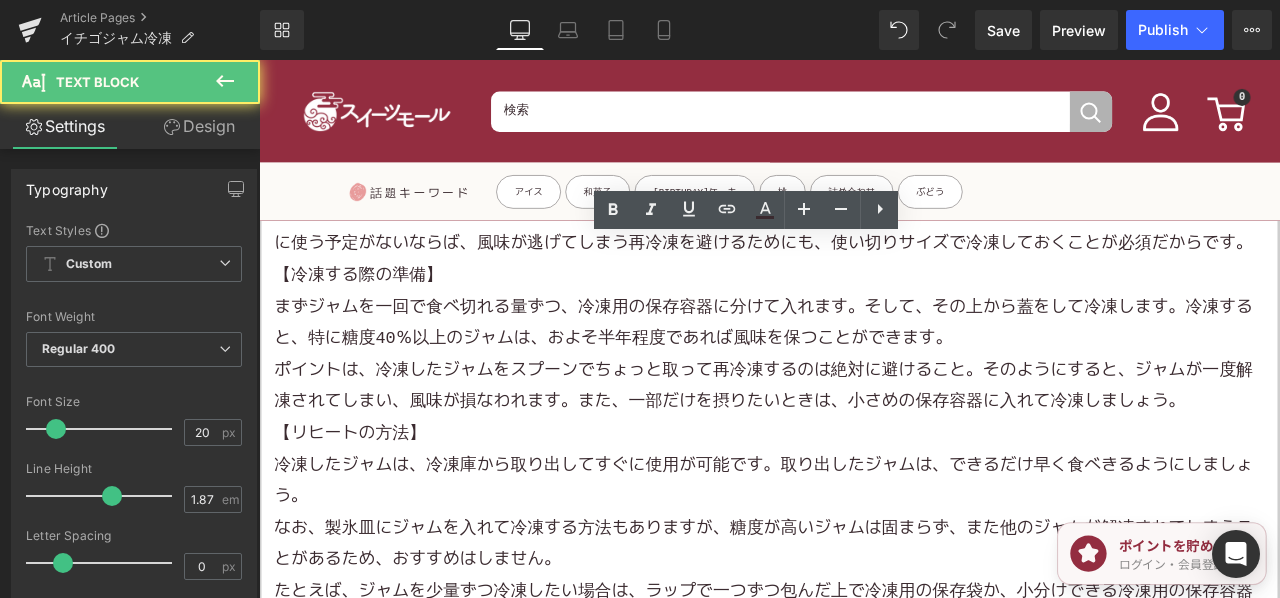 click on "【冷凍する際の準備】" at bounding box center (864, 315) 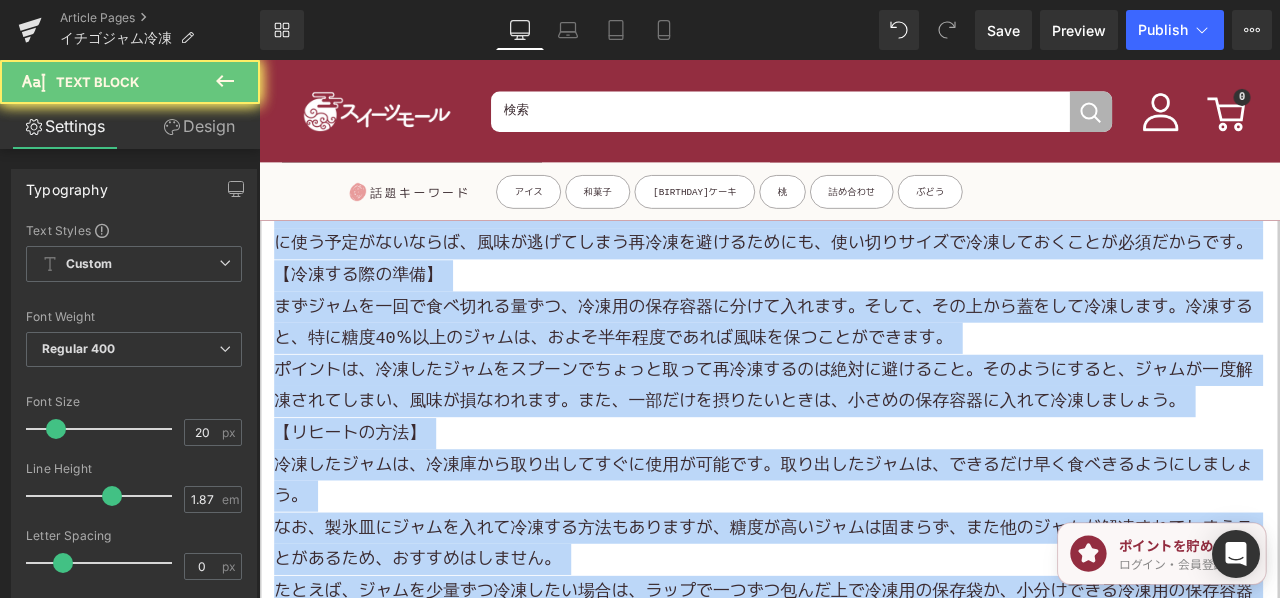 paste 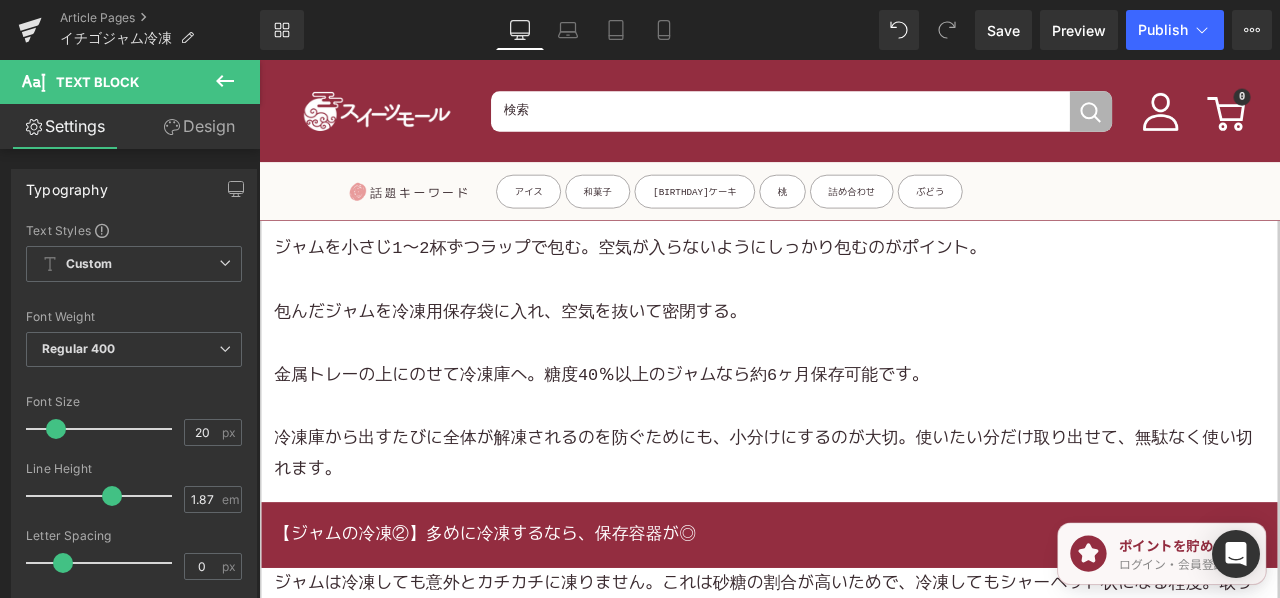 scroll, scrollTop: 2500, scrollLeft: 0, axis: vertical 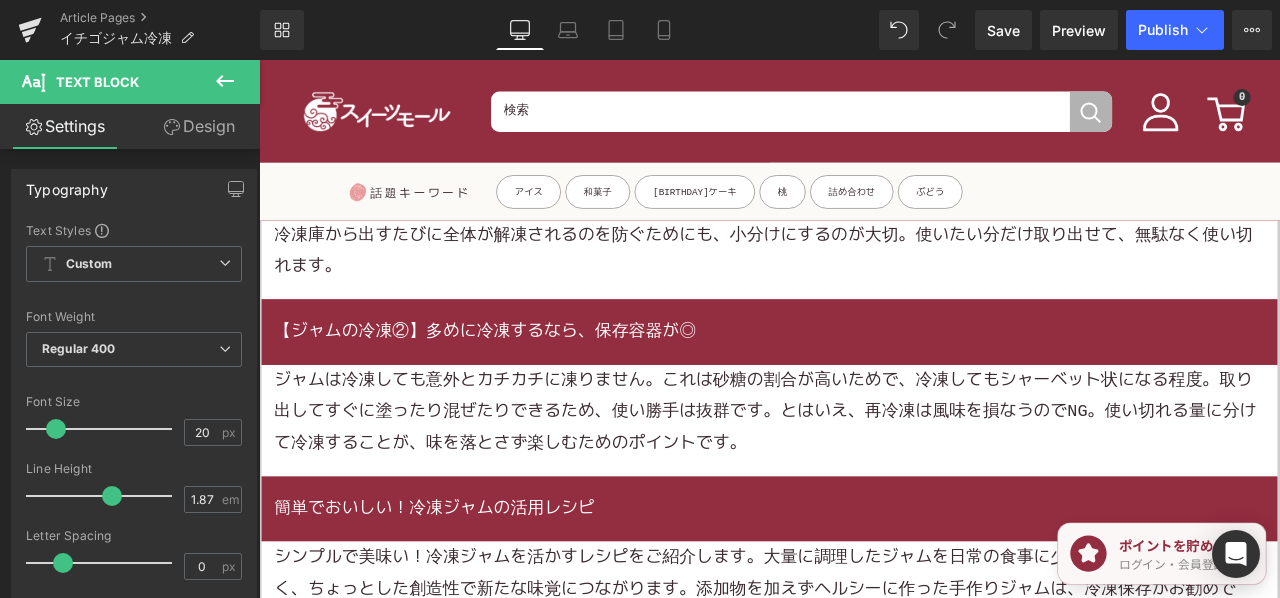 drag, startPoint x: 618, startPoint y: 499, endPoint x: 580, endPoint y: 539, distance: 55.17246 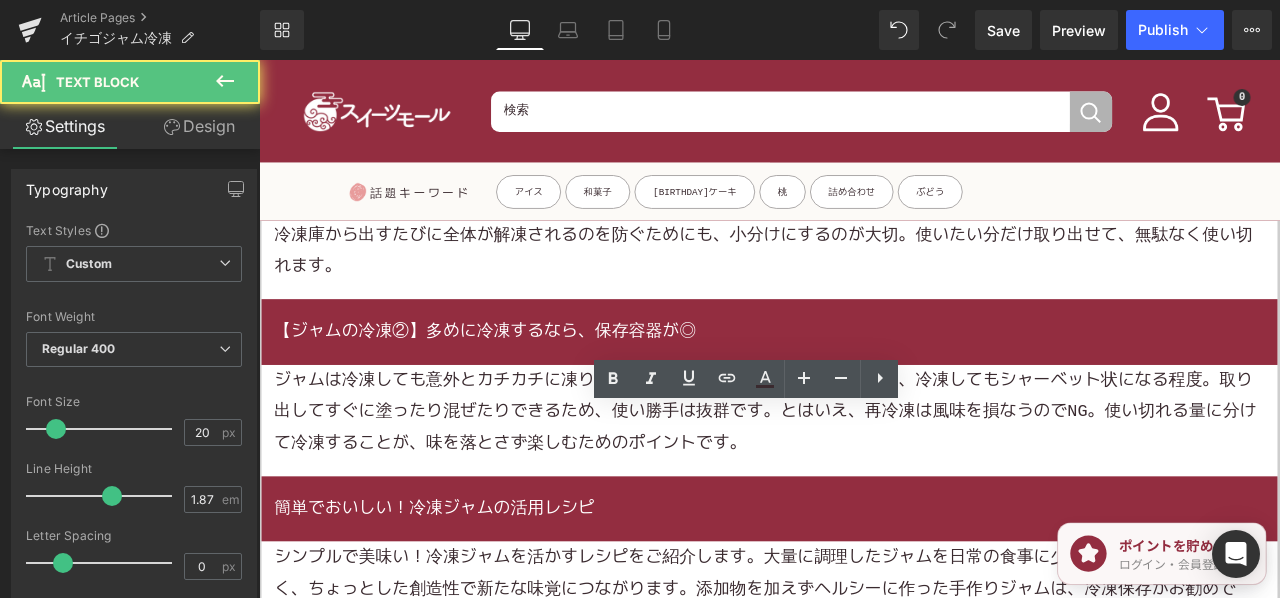 drag, startPoint x: 580, startPoint y: 539, endPoint x: 601, endPoint y: 530, distance: 22.847319 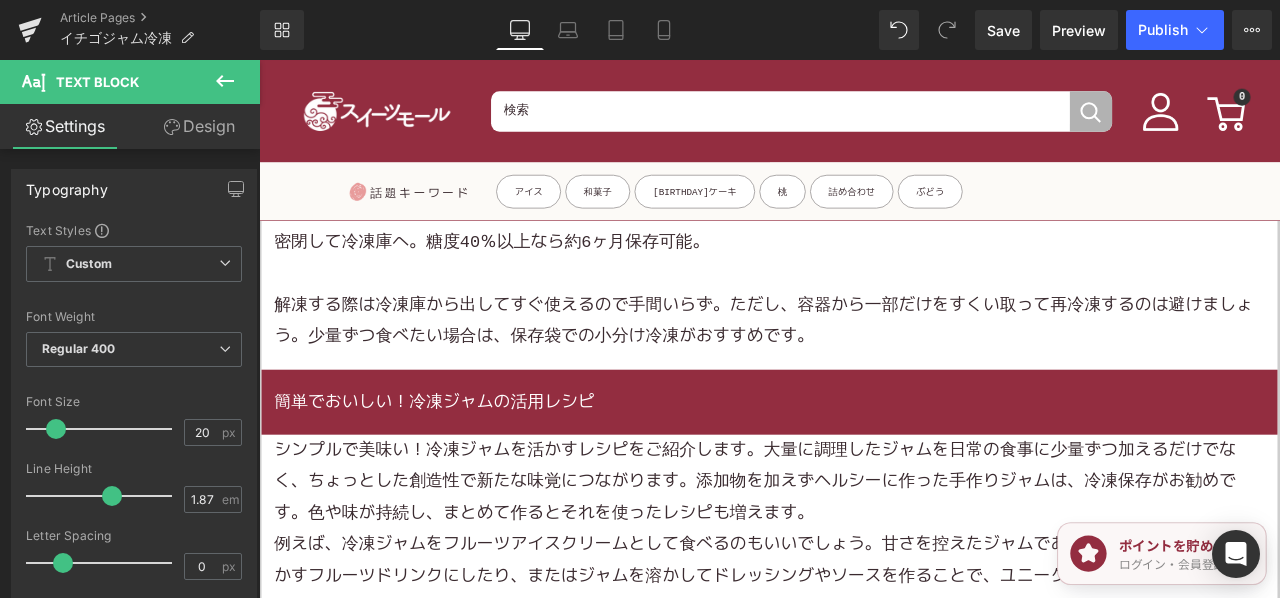scroll, scrollTop: 3100, scrollLeft: 0, axis: vertical 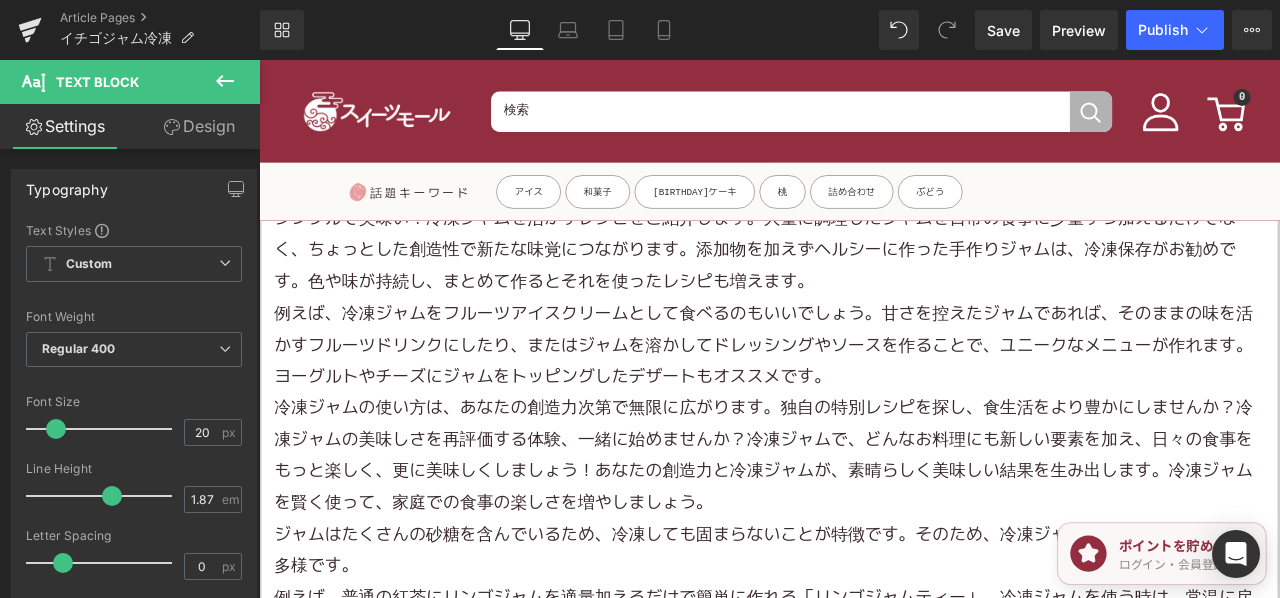 click on "例えば、冷凍ジャムをフルーツアイスクリームとして食べるのもいいでしょう。甘さを控えたジャムであれば、そのままの味を活かすフルーツドリンクにしたり、またはジャムを溶かしてドレッシングやソースを作ることで、ユニークなメニューが作れます。ヨーグルトやチーズにジャムをトッピングしたデザートもオススメです。" at bounding box center [864, 398] 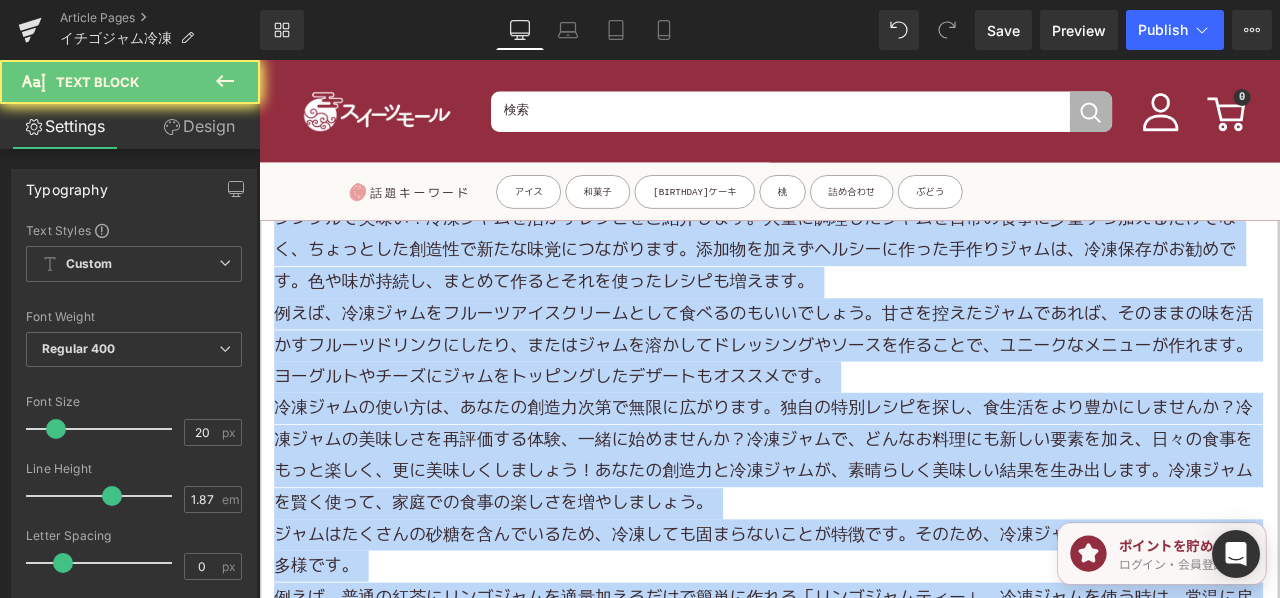 paste 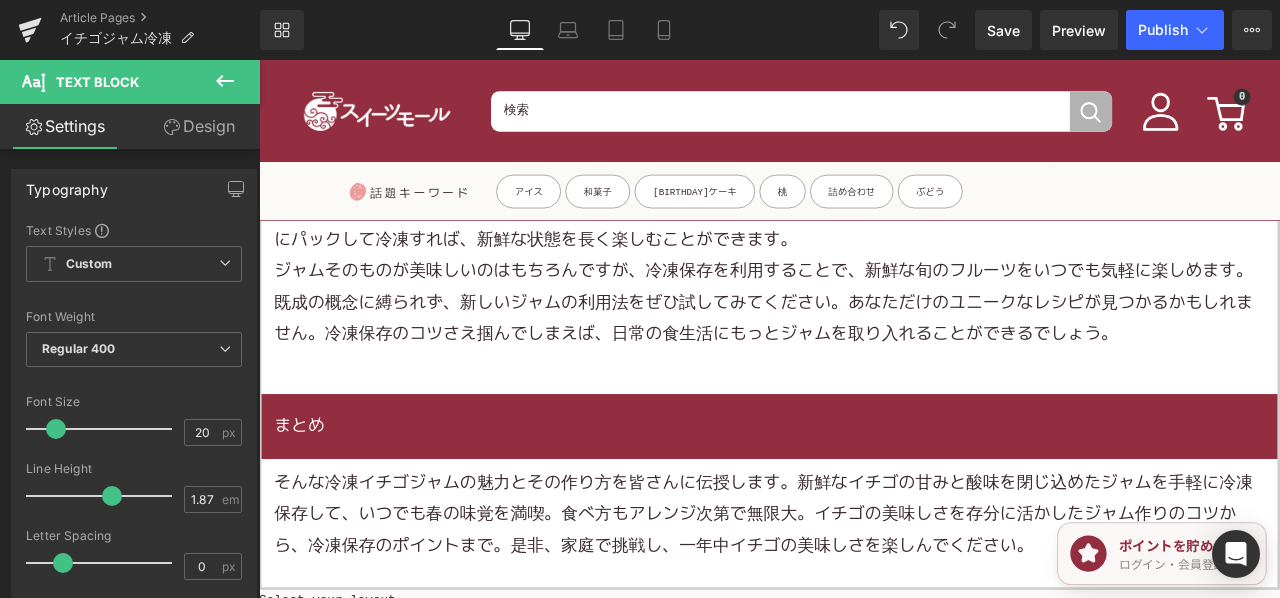 scroll, scrollTop: 4700, scrollLeft: 0, axis: vertical 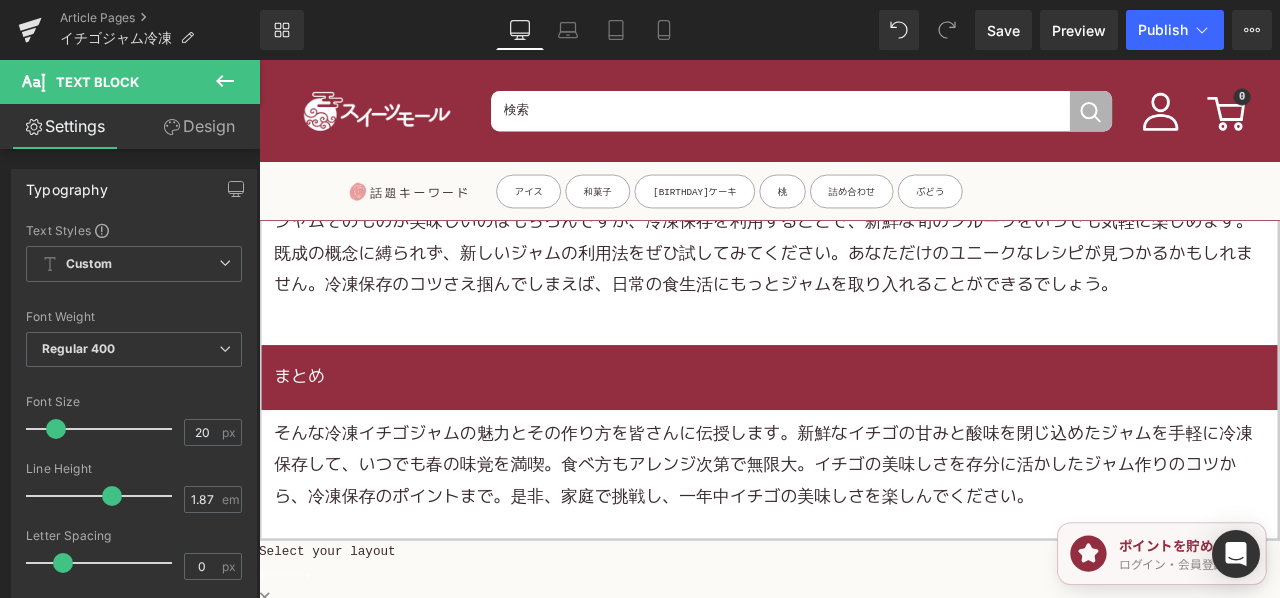 click on "また、ジャムを冷凍保存すれば通常の早めの消費期限を気にせずに、長期間安心して保存できます。たくさん作ったジャムも個々にパックして冷凍すれば、新鮮な状態を長く楽しむことができます。" at bounding box center [864, 197] 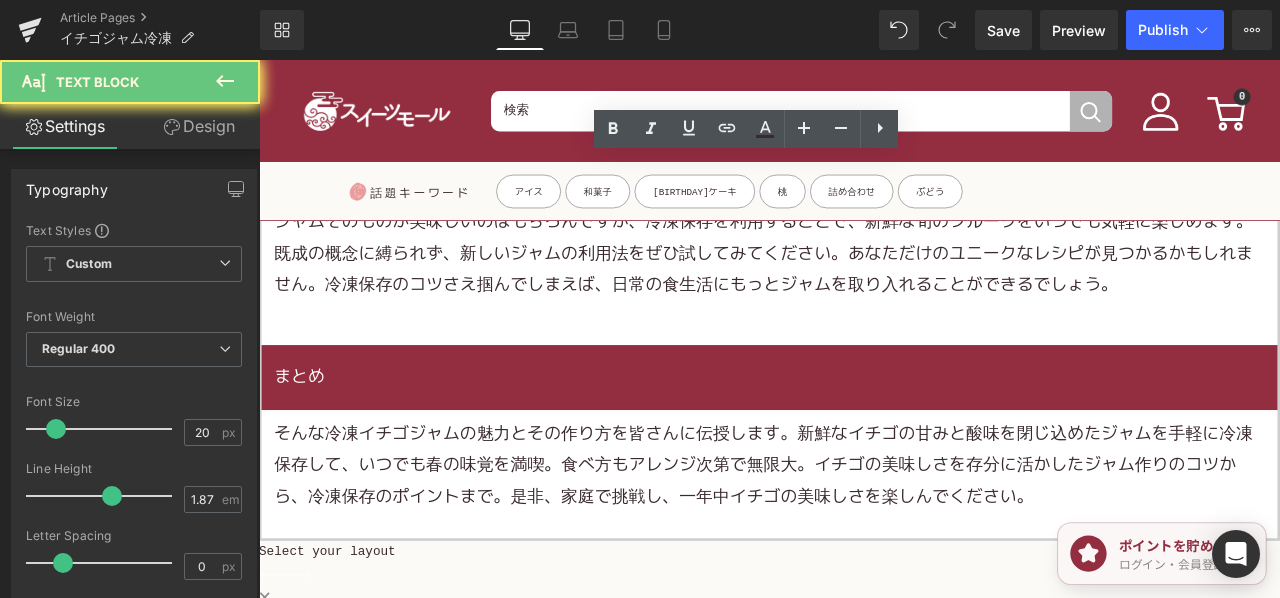 click on "また、ジャムを冷凍保存すれば通常の早めの消費期限を気にせずに、長期間安心して保存できます。たくさん作ったジャムも個々にパックして冷凍すれば、新鮮な状態を長く楽しむことができます。" at bounding box center (864, 197) 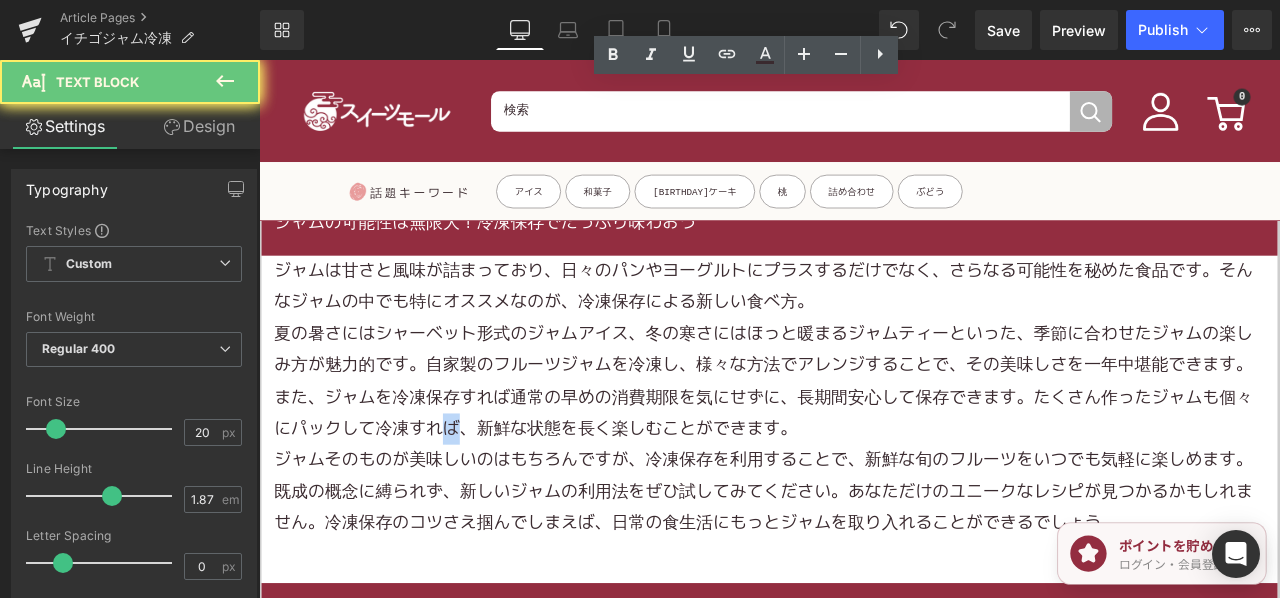 scroll, scrollTop: 4400, scrollLeft: 0, axis: vertical 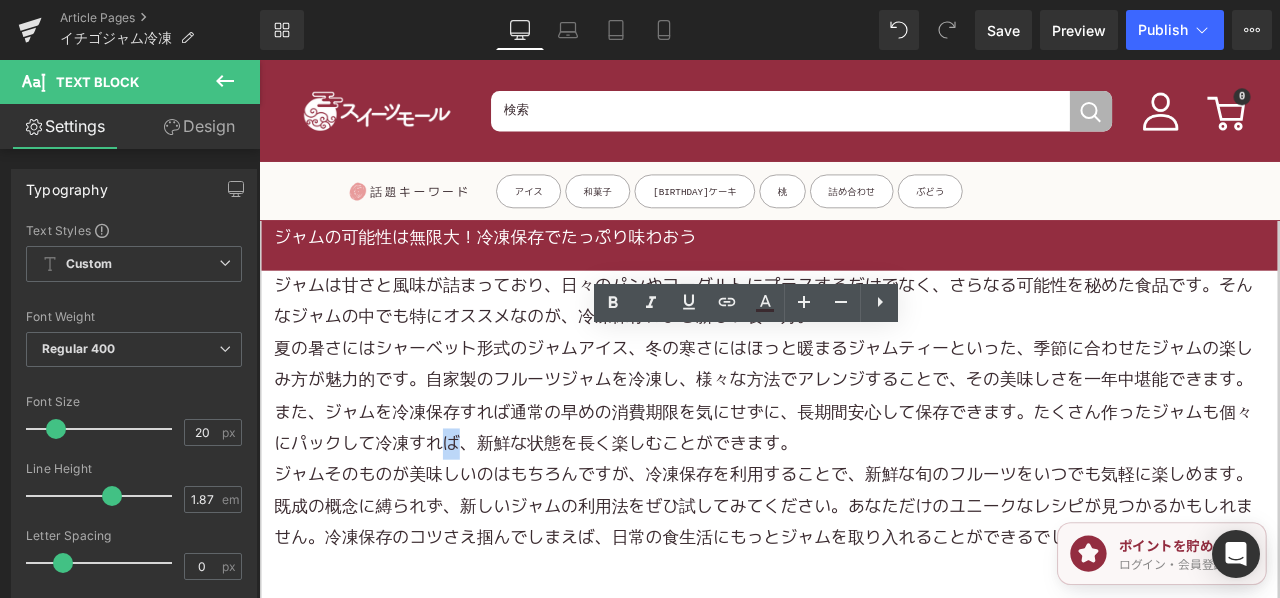 click at bounding box center (864, -88) 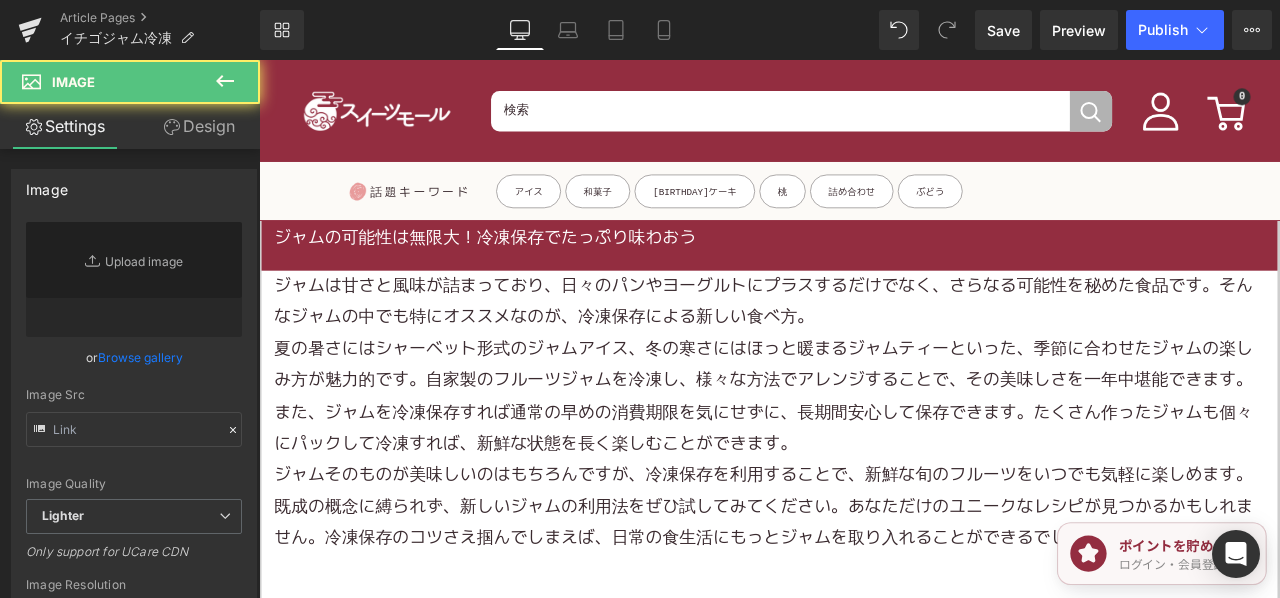 type on "https://ucarecdn.com/5fb7eab4-59be-4374-aabf-a4884f31b356/-/format/auto/-/preview/3000x3000/-/quality/lighter/4.png" 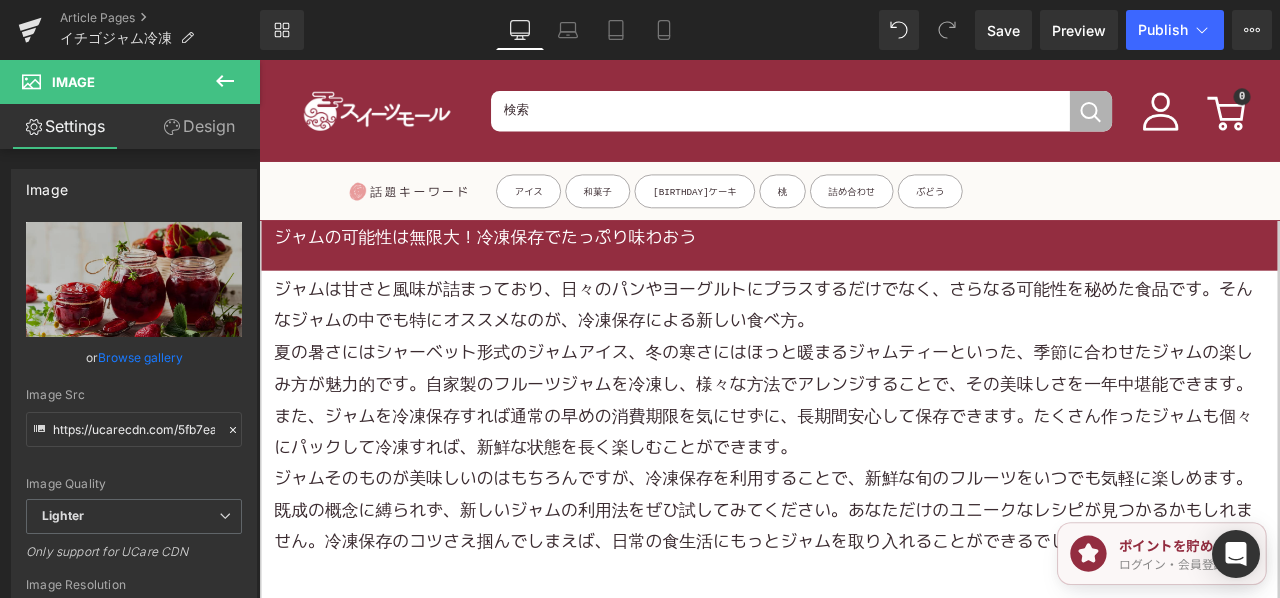 click 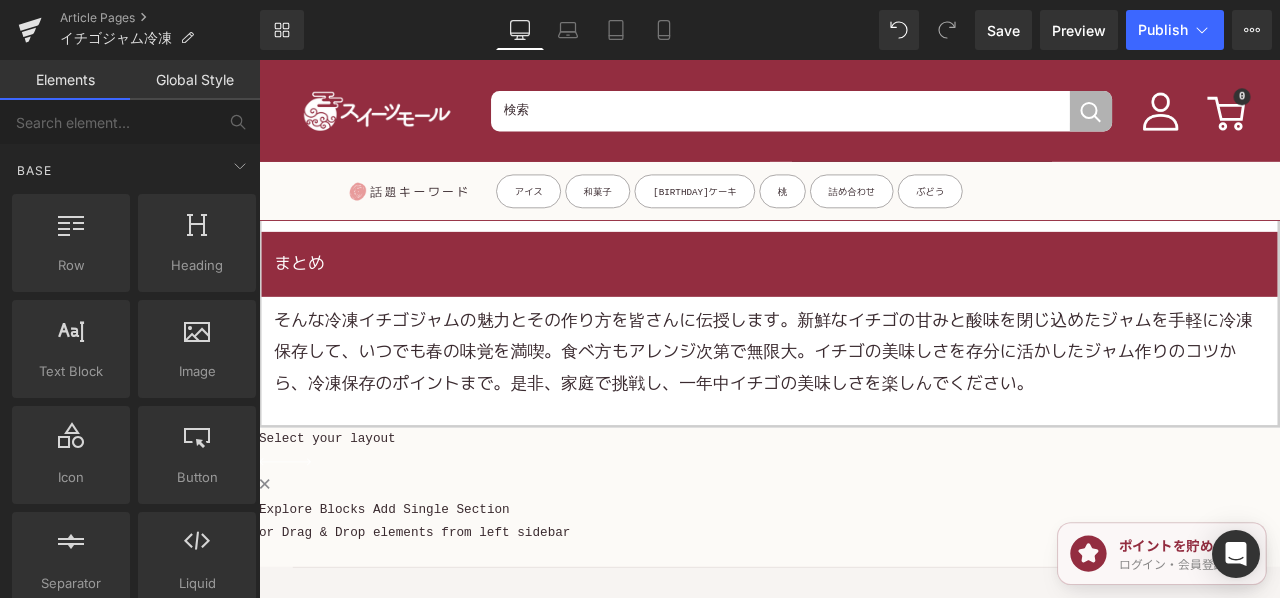 click on "そんな冷凍イチゴジャムの魅力とその作り方を皆さんに伝授します。新鮮なイチゴの甘みと酸味を閉じ込めたジャムを手軽に冷凍保存して、いつでも春の味覚を満喫。食べ方もアレンジ次第で無限大。イチゴの美味しさを存分に活かしたジャム作りのコツから、冷凍保存のポイントまで。是非、家庭で挑戦し、一年中イチゴの美味しさを楽しんでください。" at bounding box center [864, 407] 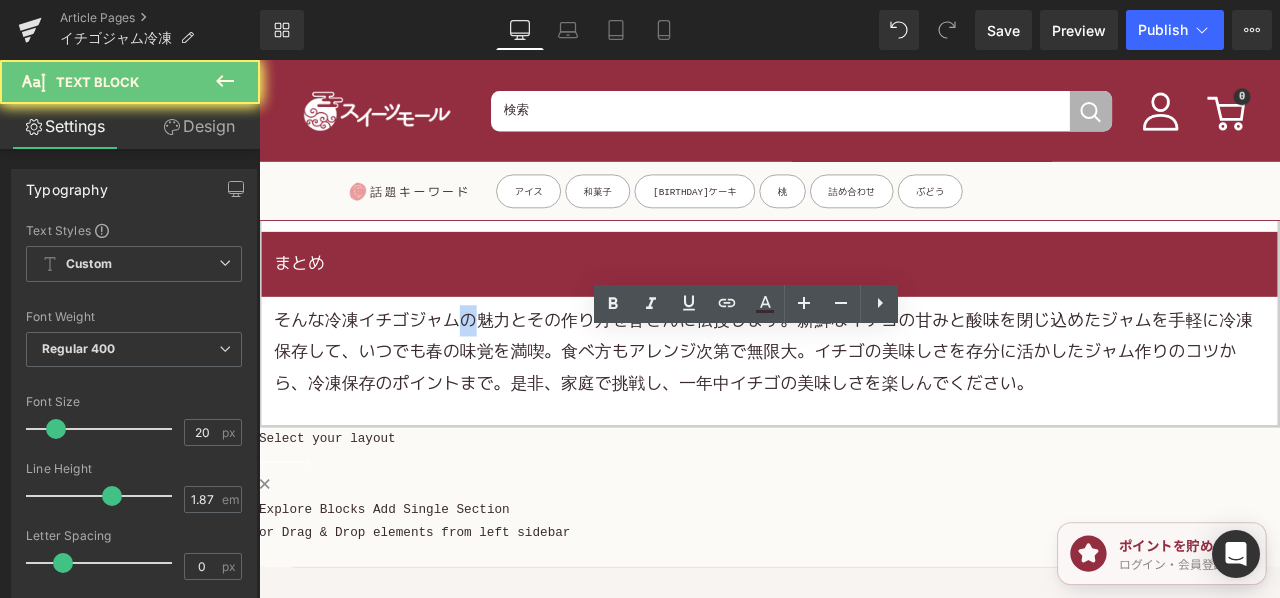 click on "そんな冷凍イチゴジャムの魅力とその作り方を皆さんに伝授します。新鮮なイチゴの甘みと酸味を閉じ込めたジャムを手軽に冷凍保存して、いつでも春の味覚を満喫。食べ方もアレンジ次第で無限大。イチゴの美味しさを存分に活かしたジャム作りのコツから、冷凍保存のポイントまで。是非、家庭で挑戦し、一年中イチゴの美味しさを楽しんでください。" at bounding box center [864, 407] 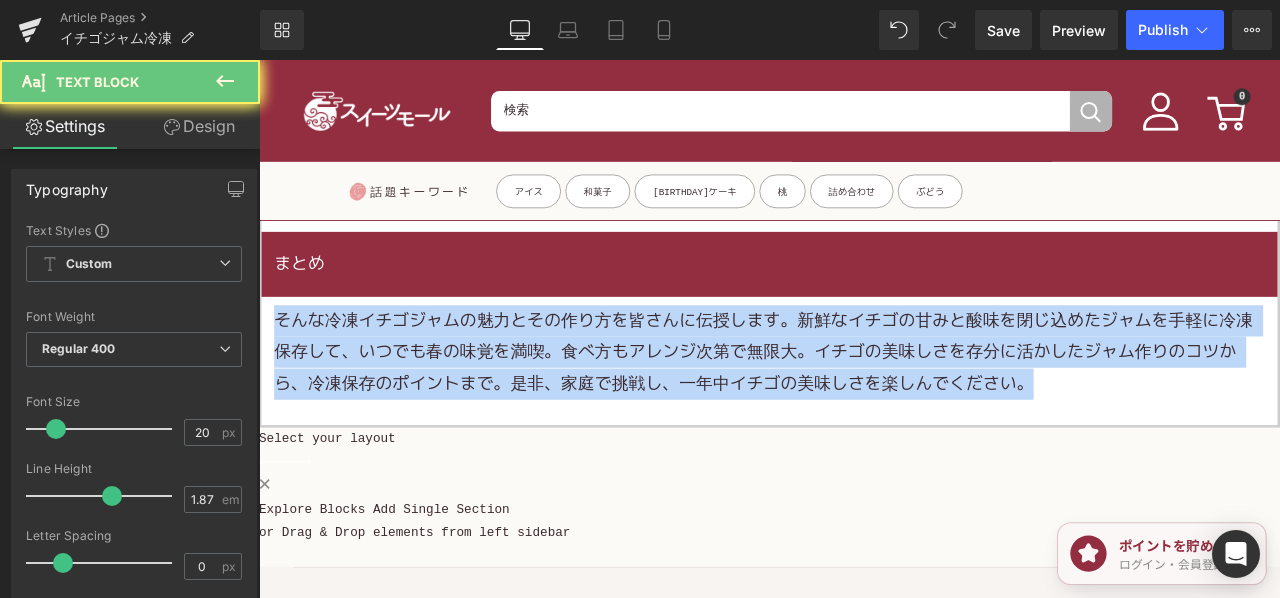 paste 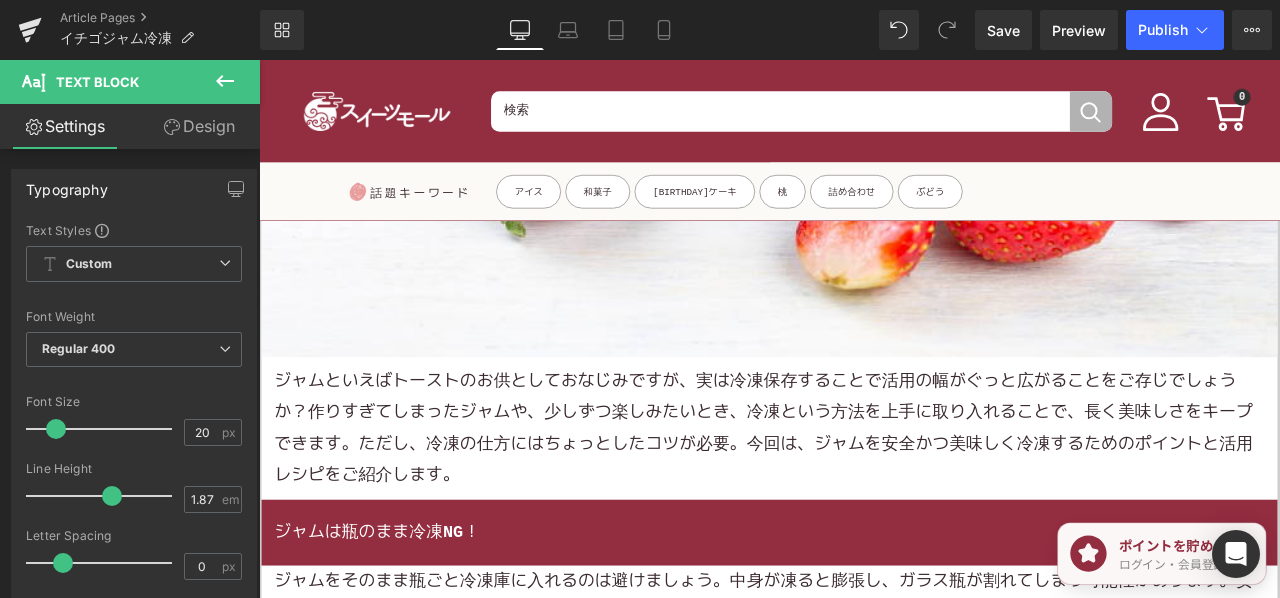 scroll, scrollTop: 800, scrollLeft: 0, axis: vertical 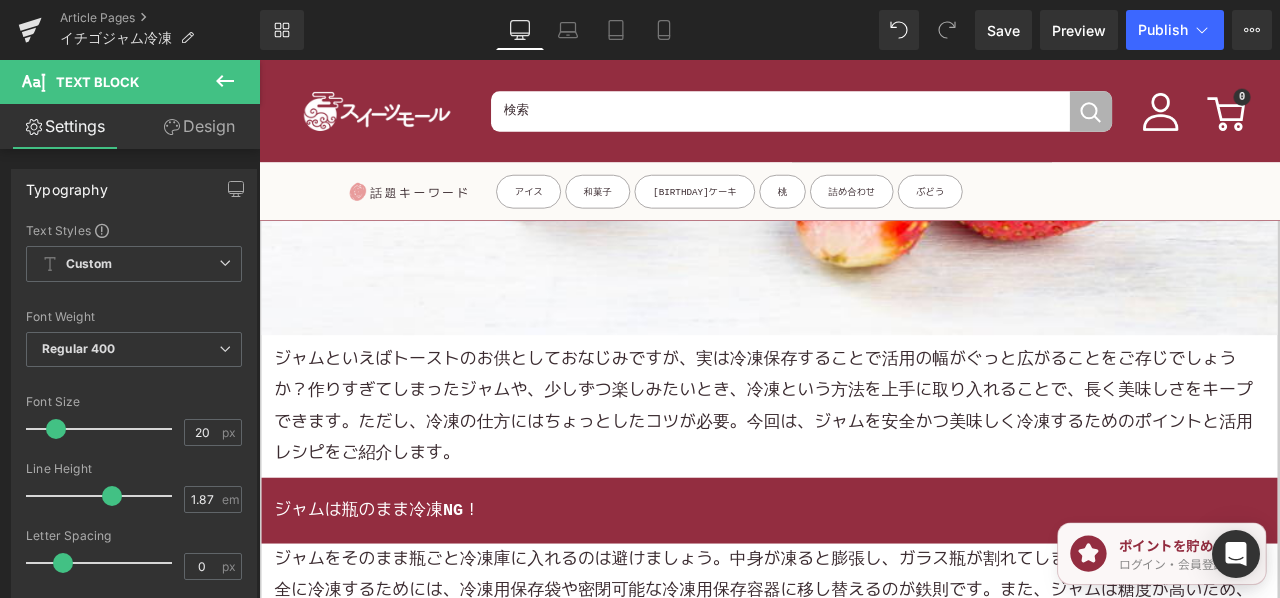 click on "ジャムといえばトーストのお供としておなじみですが、実は冷凍保存することで活用の幅がぐっと広がることをご存じでしょうか？作りすぎてしまったジャムや、少しずつ楽しみたいとき、冷凍という方法を上手に取り入れることで、長く美味しさをキープできます。ただし、冷凍の仕方にはちょっとしたコツが必要。今回は、ジャムを安全かつ美味しく冷凍するためのポイントと活用レシピをご紹介します。" at bounding box center (864, 471) 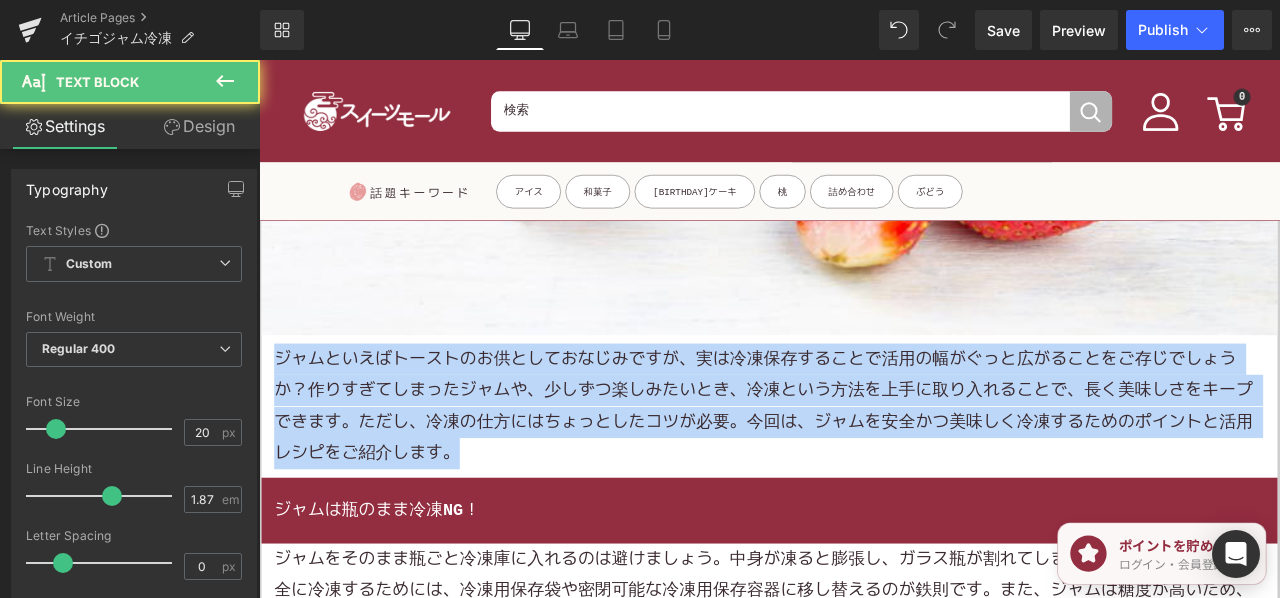 copy on "ジャムといえばトーストのお供としておなじみですが、実は冷凍保存することで活用の幅がぐっと広がることをご存じでしょうか？作りすぎてしまったジャムや、少しずつ楽しみたいとき、冷凍という方法を上手に取り入れることで、長く美味しさをキープできます。ただし、冷凍の仕方にはちょっとしたコツが必要。今回は、ジャムを安全かつ美味しく冷凍するためのポイントと活用レシピをご紹介します。" 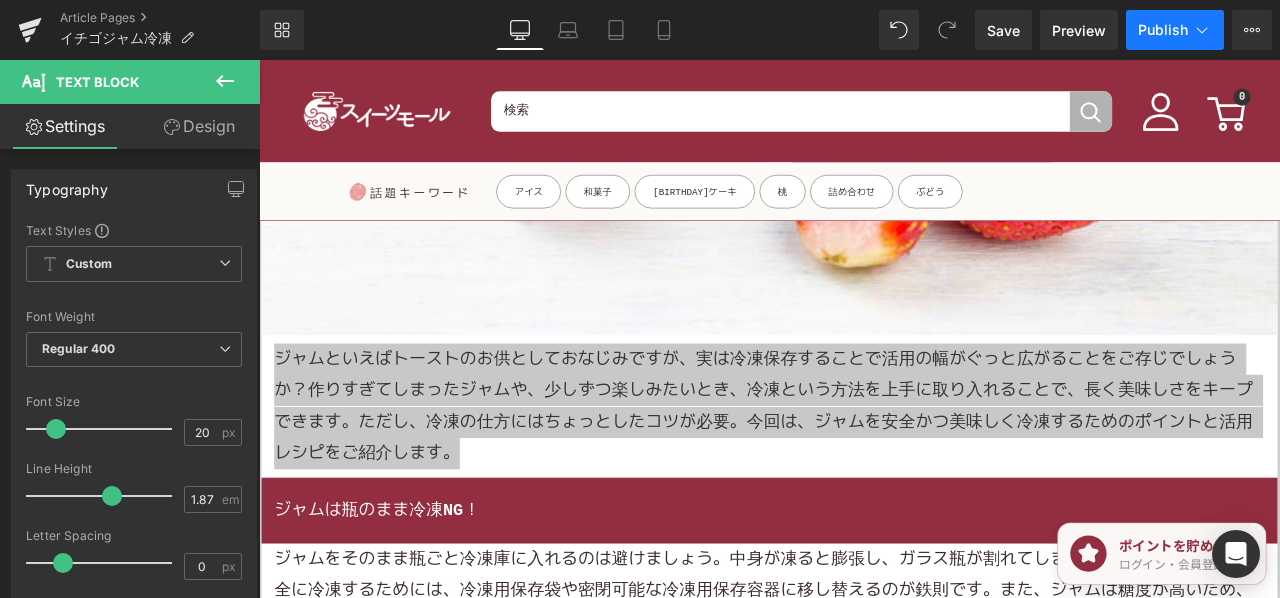 click on "Publish" at bounding box center (1163, 30) 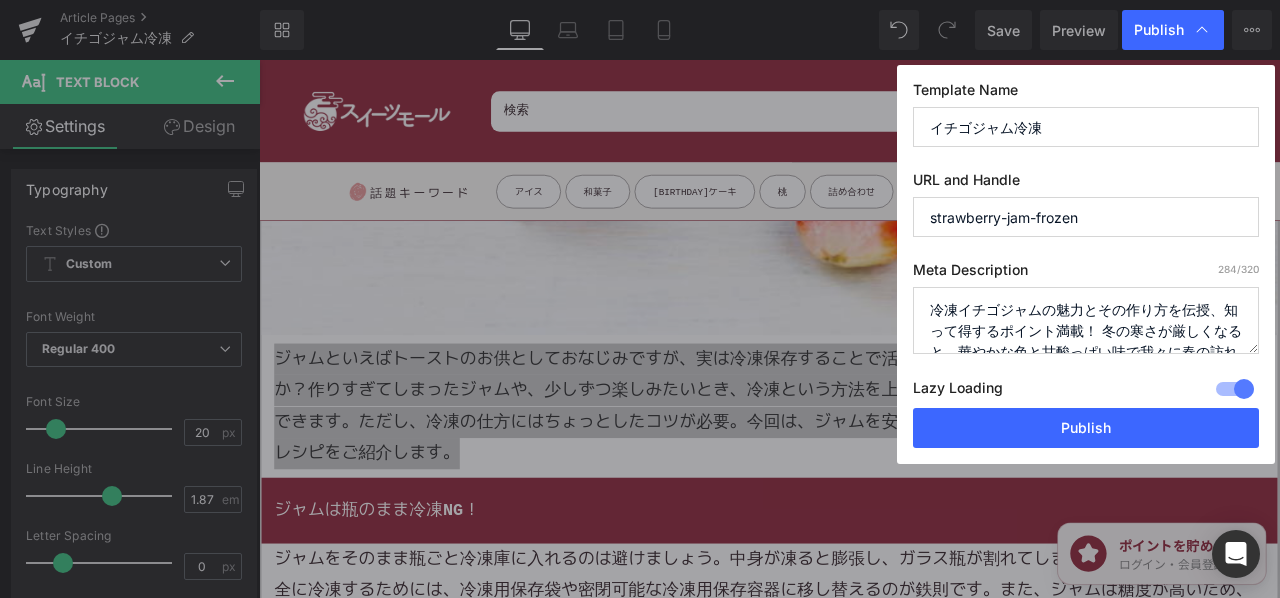 click on "冷凍イチゴジャムの魅力とその作り方を伝授、知って得するポイント満載！ 冬の寒さが厳しくなると、華やかな色と甘酸っぱい味で我々に春の訪れを予感させてくれるイチゴ。その赤と緑のコントラストが目を楽しませてくれるイチゴは、見た目だけでなく、その美味しさもまた絶品です。しかし、残念ながらイチゴは繊細な果物であり、長期保存が難しいという難点があります。それを補う最良の方法を見つけたとすれば、それはなんといっても「イチゴジャム」の冷凍保存です。これによって、一年中大好きなイチゴの風味を楽しむことが可能となるのです。では、早速イチゴジャムの冷凍保存の法をご覧いただきましょう。" at bounding box center (1086, 320) 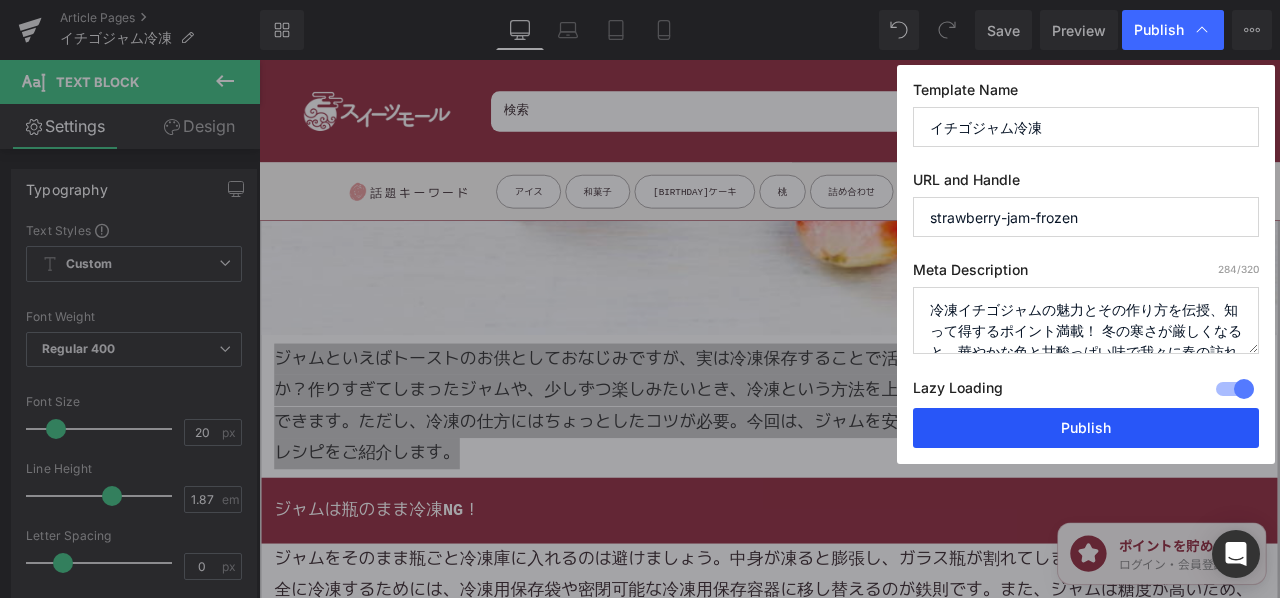 paste on "ジャムといえばトーストのお供としておなじみですが、実は冷凍保存することで活用の幅がぐっと広がることをご存じでしょうか？作りすぎてしまったジャムや、少しずつ楽しみたいとき、冷凍という方法を上手に取り入れることで、長く美味しさをキープできます。ただし、冷凍の仕方にはちょっとしたコツが必要。今回は、ジャムを安全かつ美味しく冷凍するためのポイントと活用レシピをご紹介します" 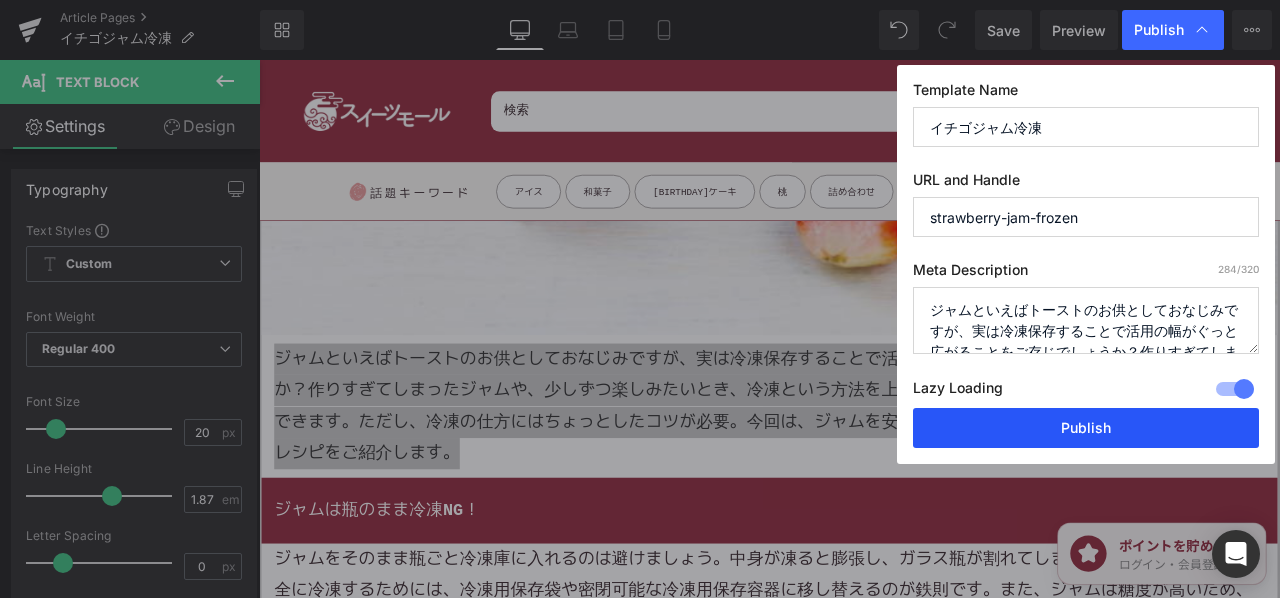 scroll, scrollTop: 132, scrollLeft: 0, axis: vertical 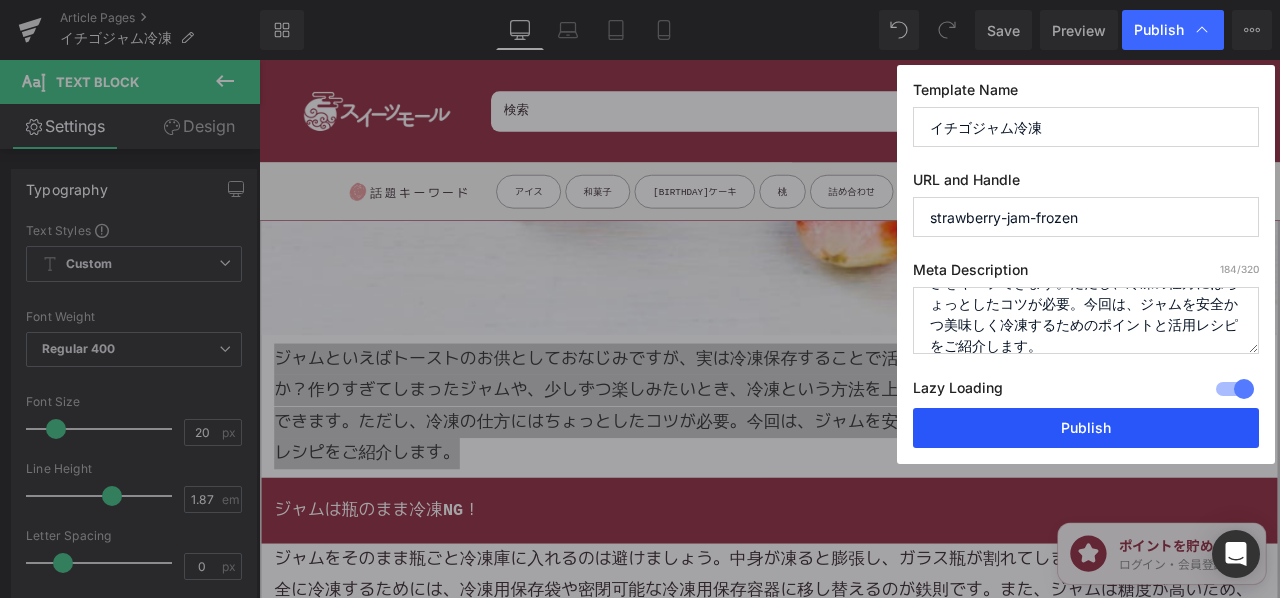 type on "ジャムといえばトーストのお供としておなじみですが、実は冷凍保存することで活用の幅がぐっと広がることをご存じでしょうか？作りすぎてしまったジャムや、少しずつ楽しみたいとき、冷凍という方法を上手に取り入れることで、長く美味しさをキープできます。ただし、冷凍の仕方にはちょっとしたコツが必要。今回は、ジャムを安全かつ美味しく冷凍するためのポイントと活用レシピをご紹介します。" 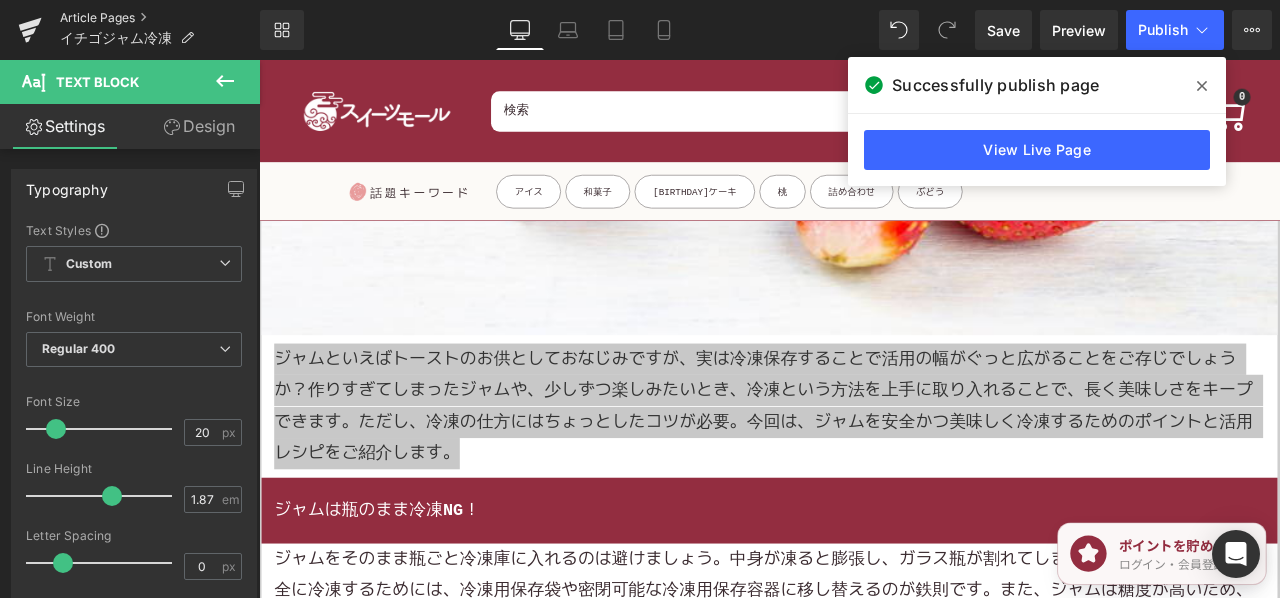 click on "Article Pages" at bounding box center [160, 18] 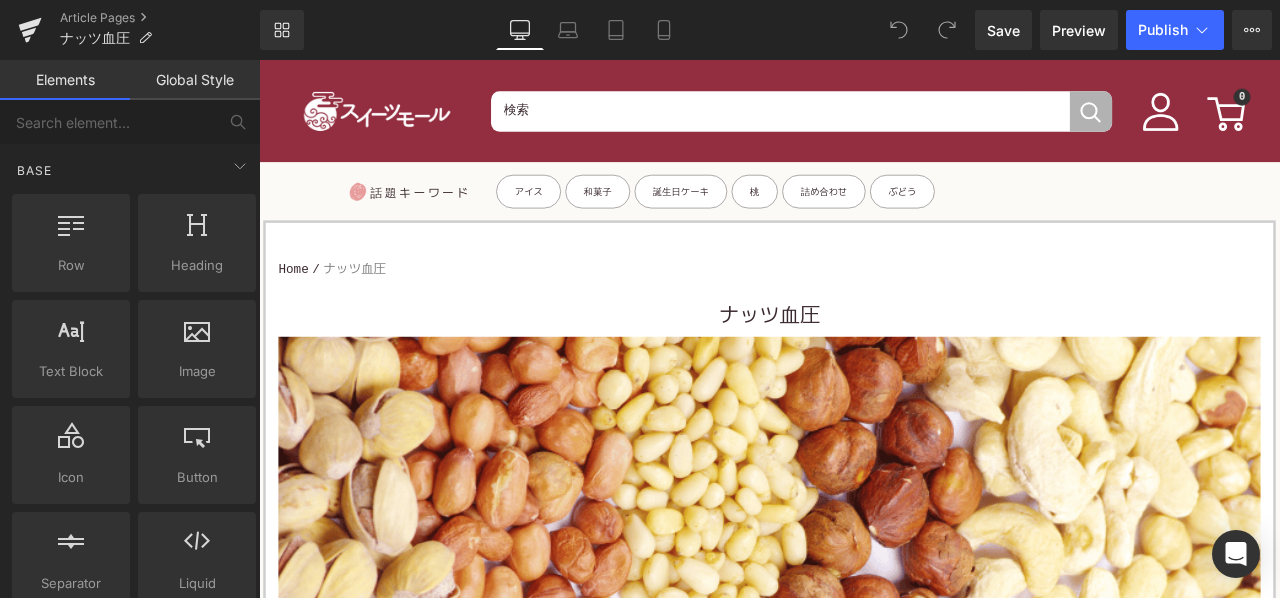 scroll, scrollTop: 0, scrollLeft: 0, axis: both 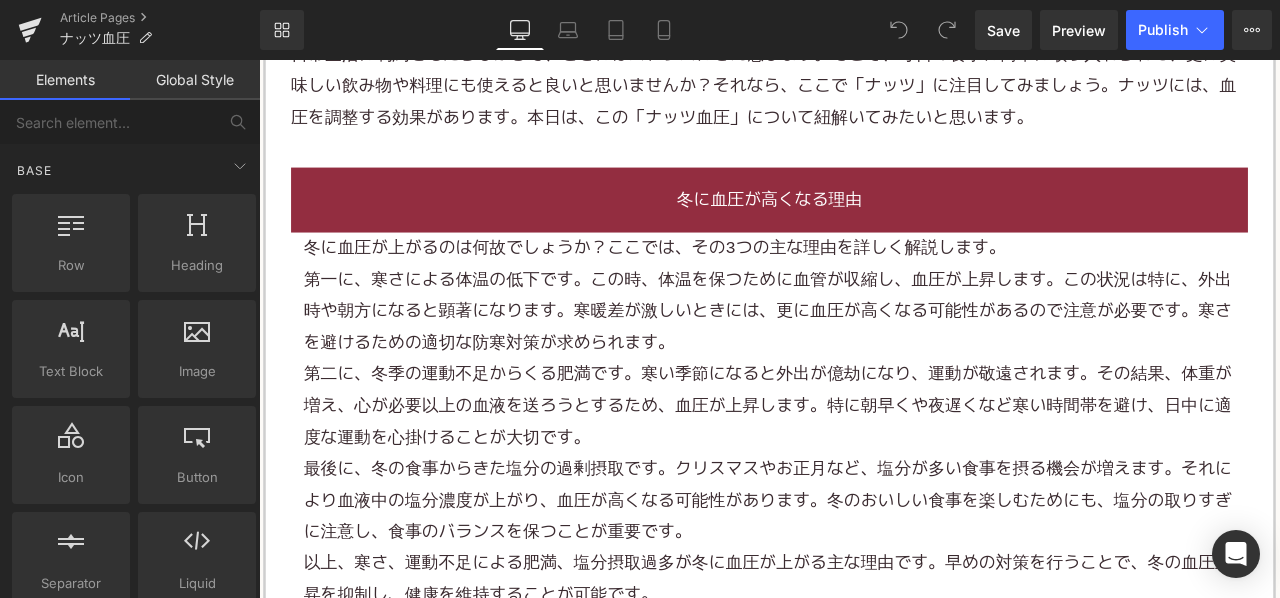 click on "第二に、冬季の運動不足からくる肥満です。寒い季節になると外出が億劫になり、運動が敬遠されます。その結果、体重が増え、心が必要以上の血液を送ろうとするため、血圧が上昇します。特に朝早くや夜遅くなど寒い時間帯を避け、日中に適度な運動を心掛けることが大切です。" at bounding box center [864, 471] 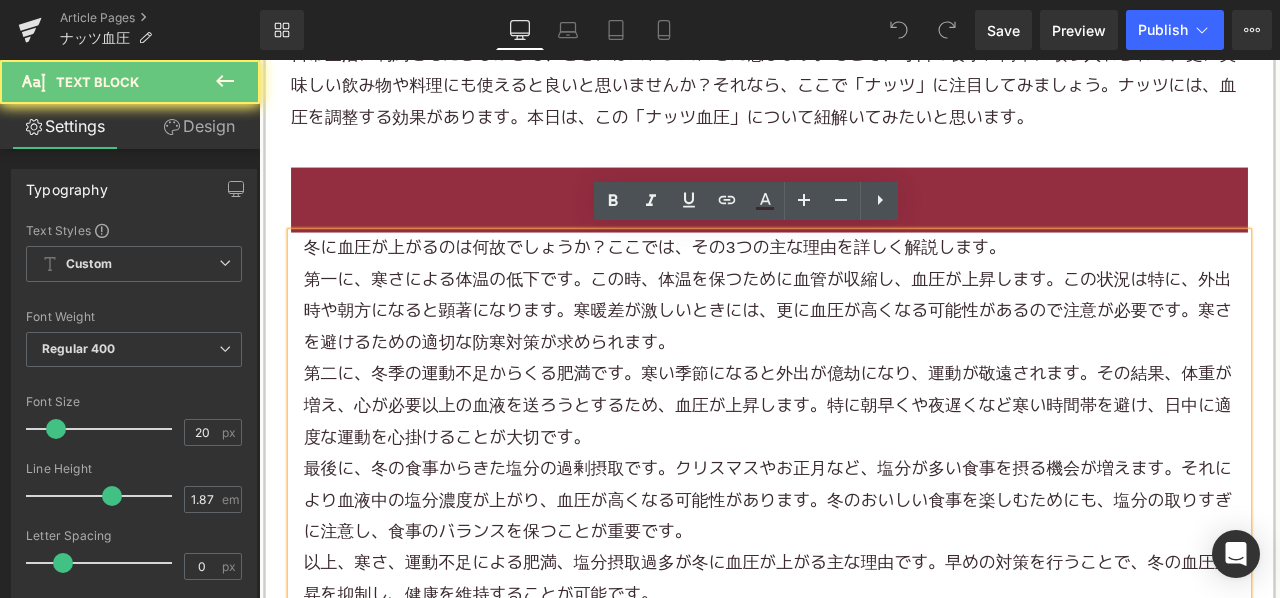 click on "第二に、冬季の運動不足からくる肥満です。寒い季節になると外出が億劫になり、運動が敬遠されます。その結果、体重が増え、心が必要以上の血液を送ろうとするため、血圧が上昇します。特に朝早くや夜遅くなど寒い時間帯を避け、日中に適度な運動を心掛けることが大切です。" at bounding box center (864, 471) 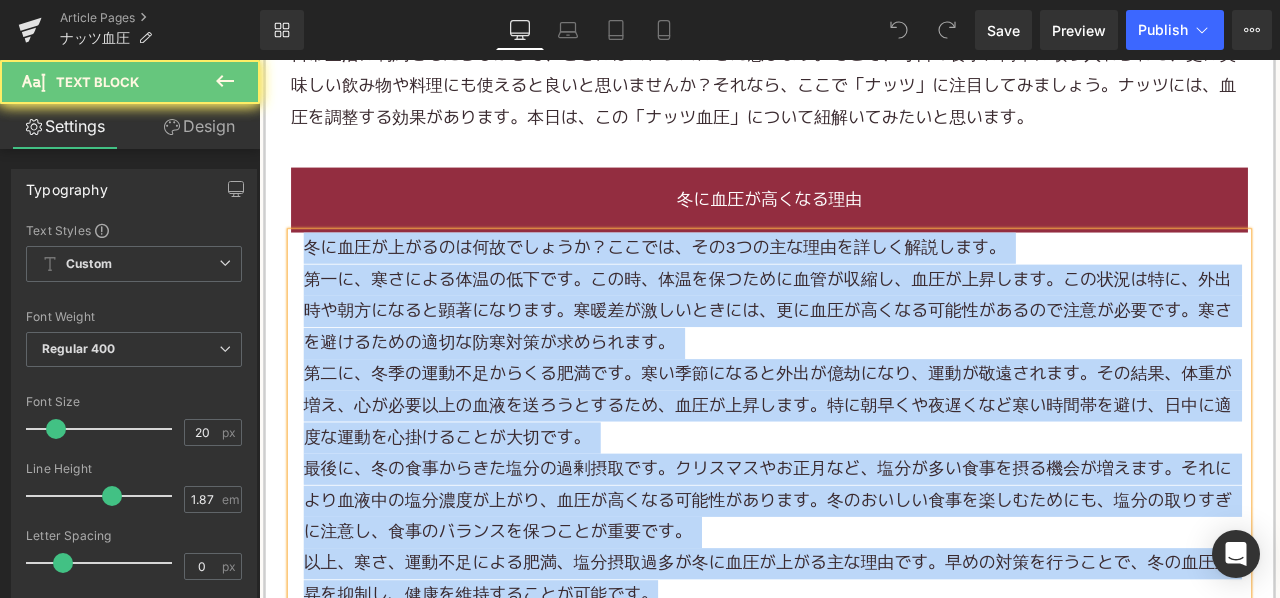 paste 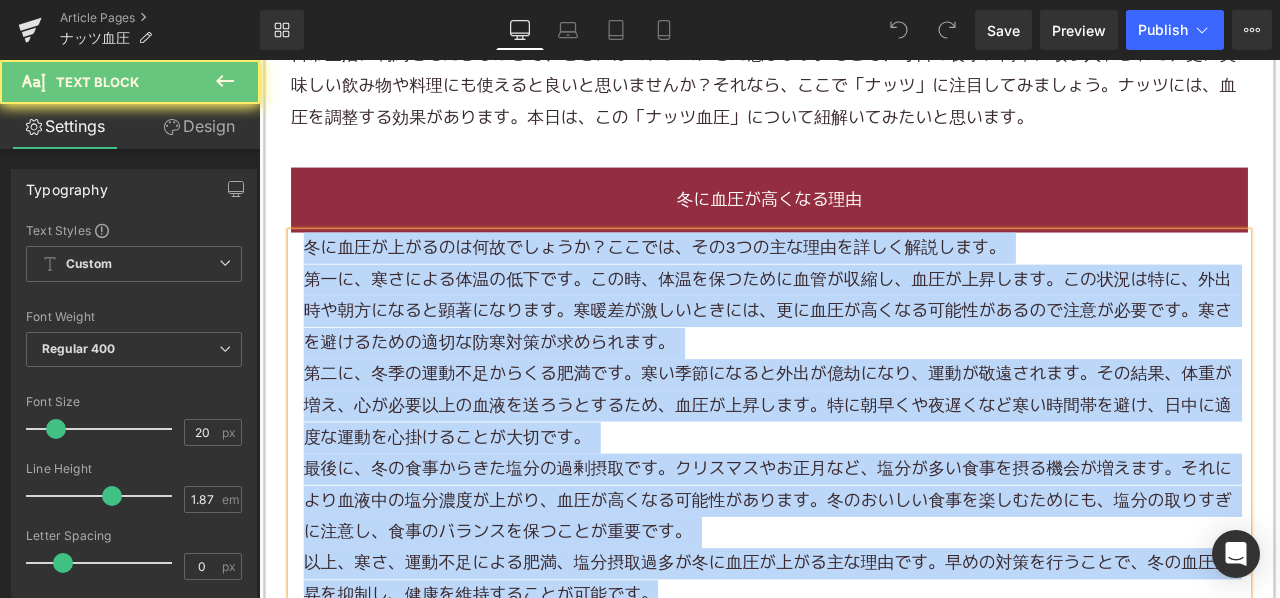 type 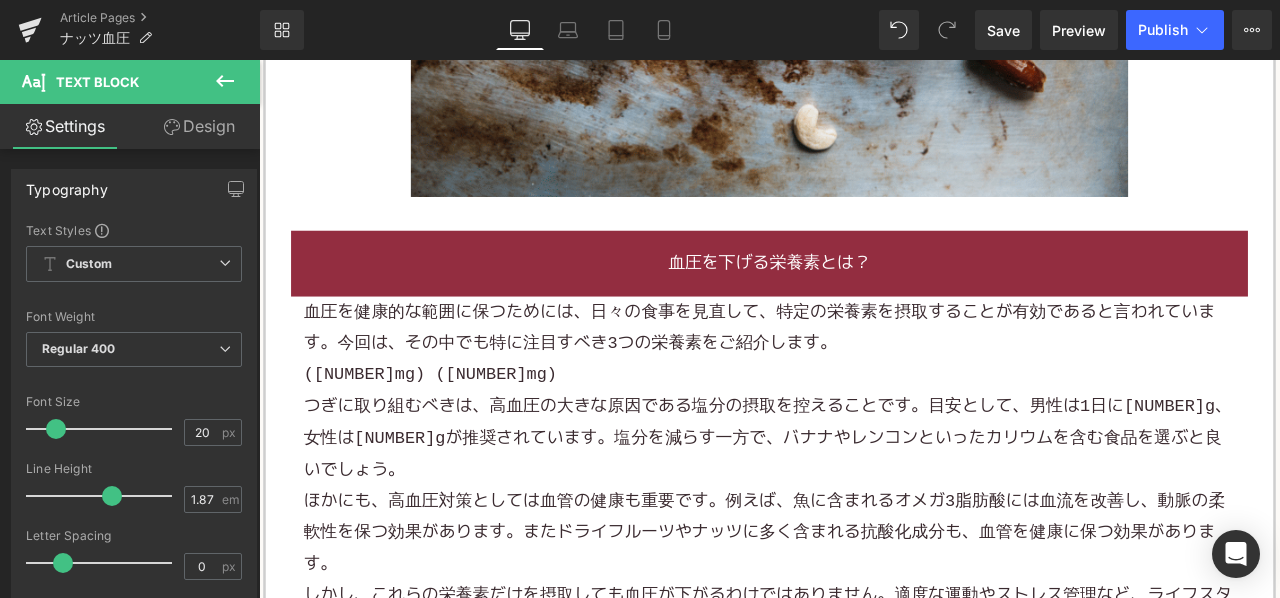 scroll, scrollTop: 2400, scrollLeft: 0, axis: vertical 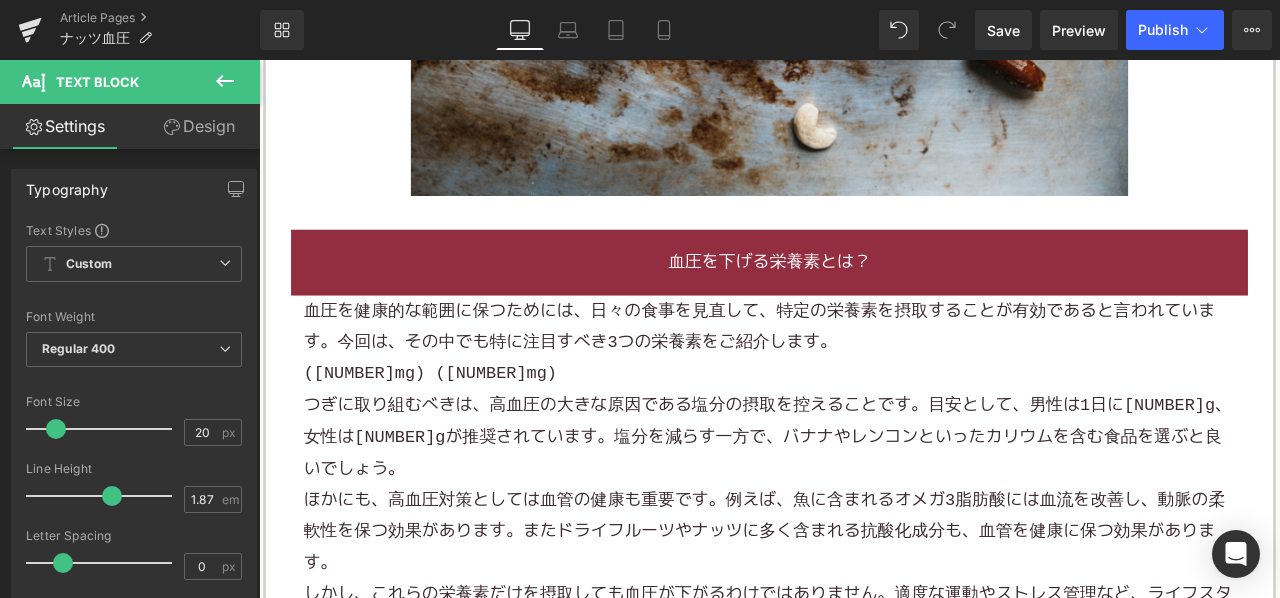 click on "つぎに取り組むべきは、高血圧の大きな原因である塩分の摂取を控えることです。目安として、男性は1日に7.5g、女性は6.5gが推奨されています。塩分を減らす一方で、バナナやレンコンといったカリウムを含む食品を選ぶと良いでしょう。" at bounding box center [864, 507] 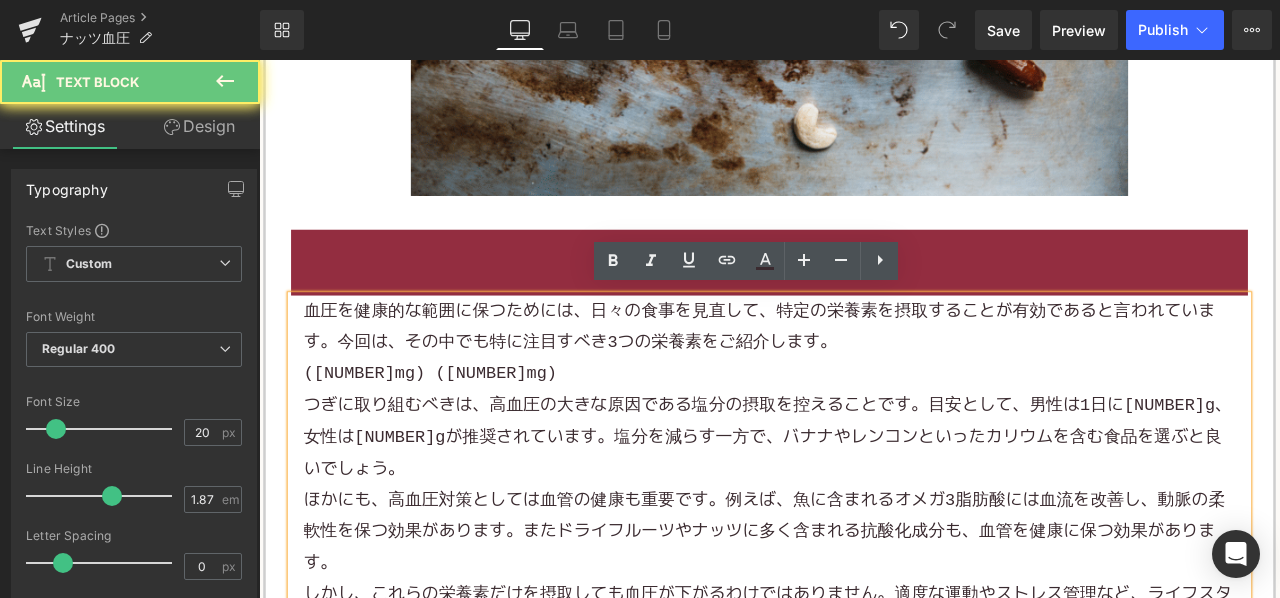 click on "つぎに取り組むべきは、高血圧の大きな原因である塩分の摂取を控えることです。目安として、男性は1日に7.5g、女性は6.5gが推奨されています。塩分を減らす一方で、バナナやレンコンといったカリウムを含む食品を選ぶと良いでしょう。" at bounding box center [864, 507] 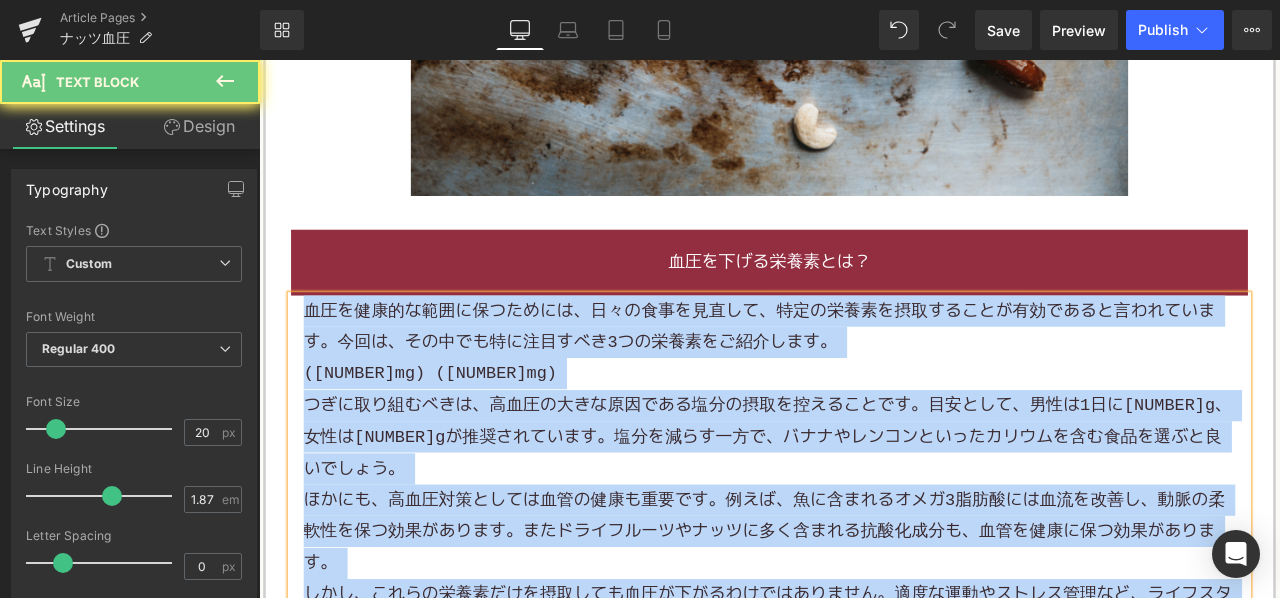 paste 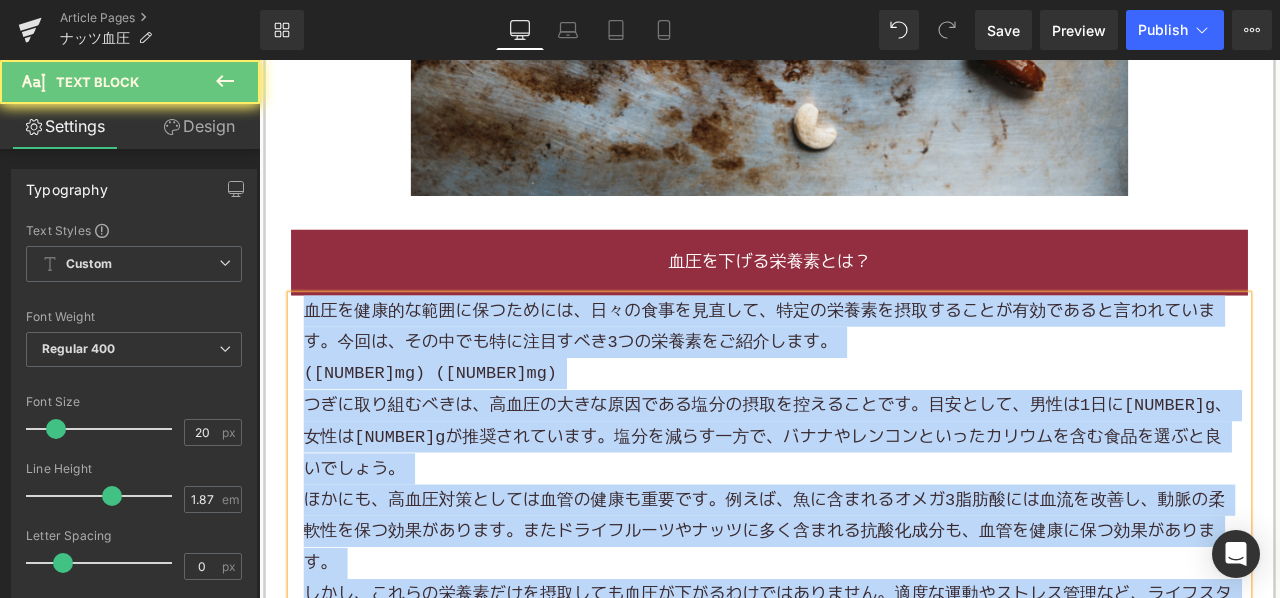 type 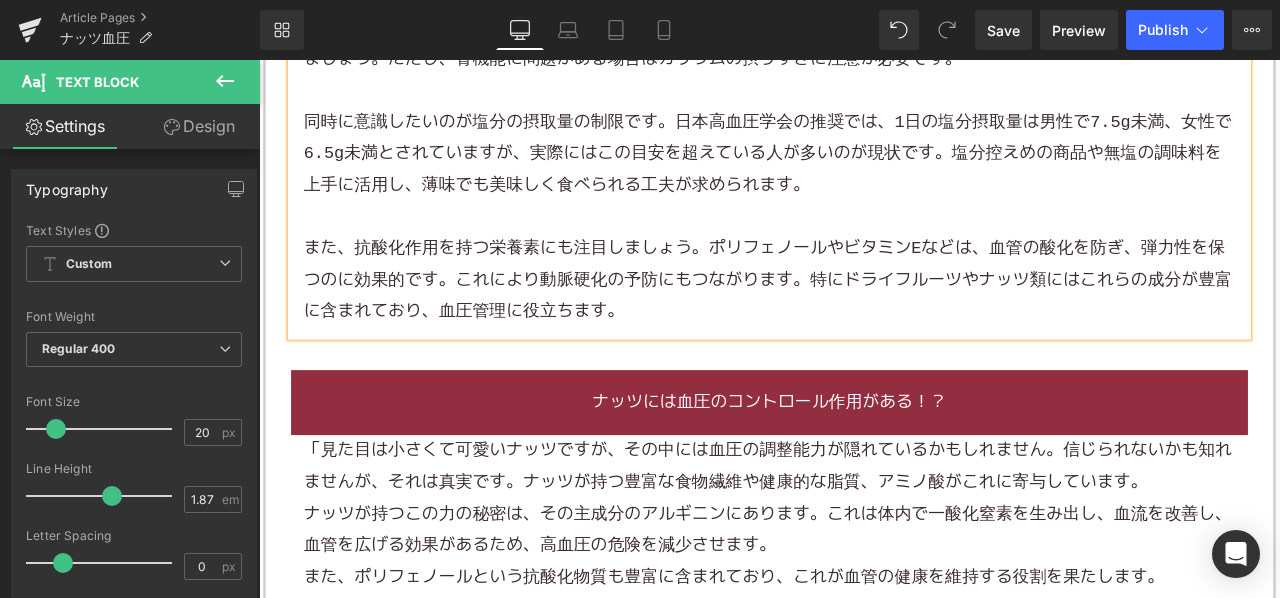 scroll, scrollTop: 3100, scrollLeft: 0, axis: vertical 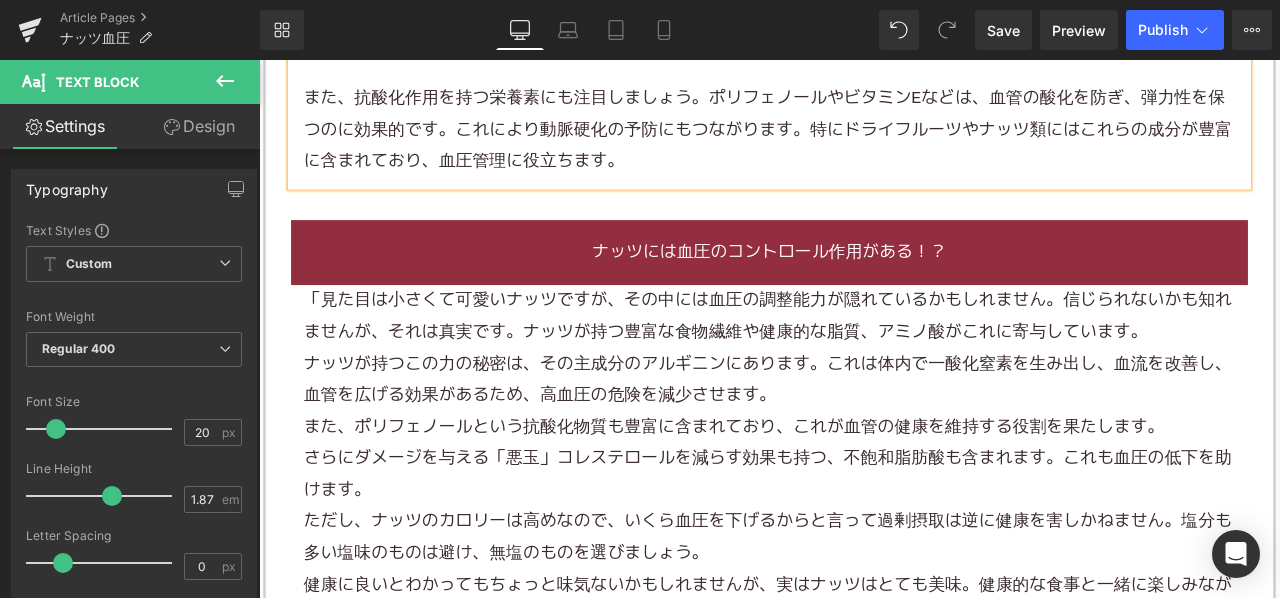 click on "「見た目は小さくて可愛いナッツですが、その中には血圧の調整能力が隠れているかもしれません。信じられないかも知れませんが、それは真実です。ナッツが持つ豊富な食物繊維や健康的な脂質、アミノ酸がこれに寄与しています。" at bounding box center [864, 364] 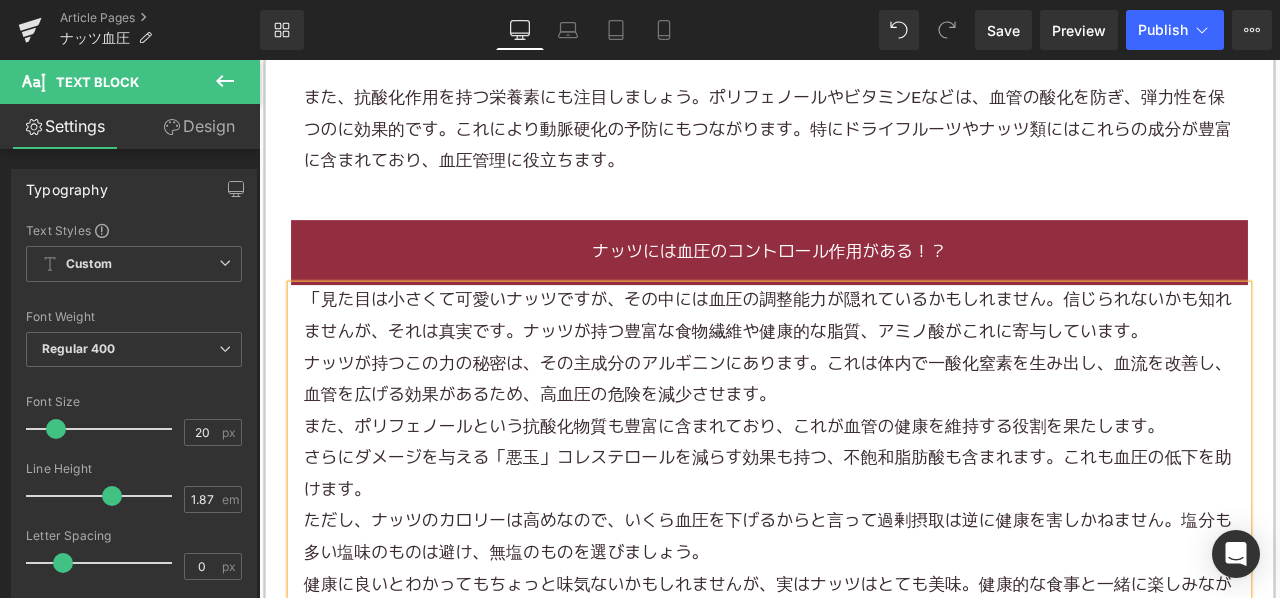 click on "「見た目は小さくて可愛いナッツですが、その中には血圧の調整能力が隠れているかもしれません。信じられないかも知れませんが、それは真実です。ナッツが持つ豊富な食物繊維や健康的な脂質、アミノ酸がこれに寄与しています。" at bounding box center [864, 364] 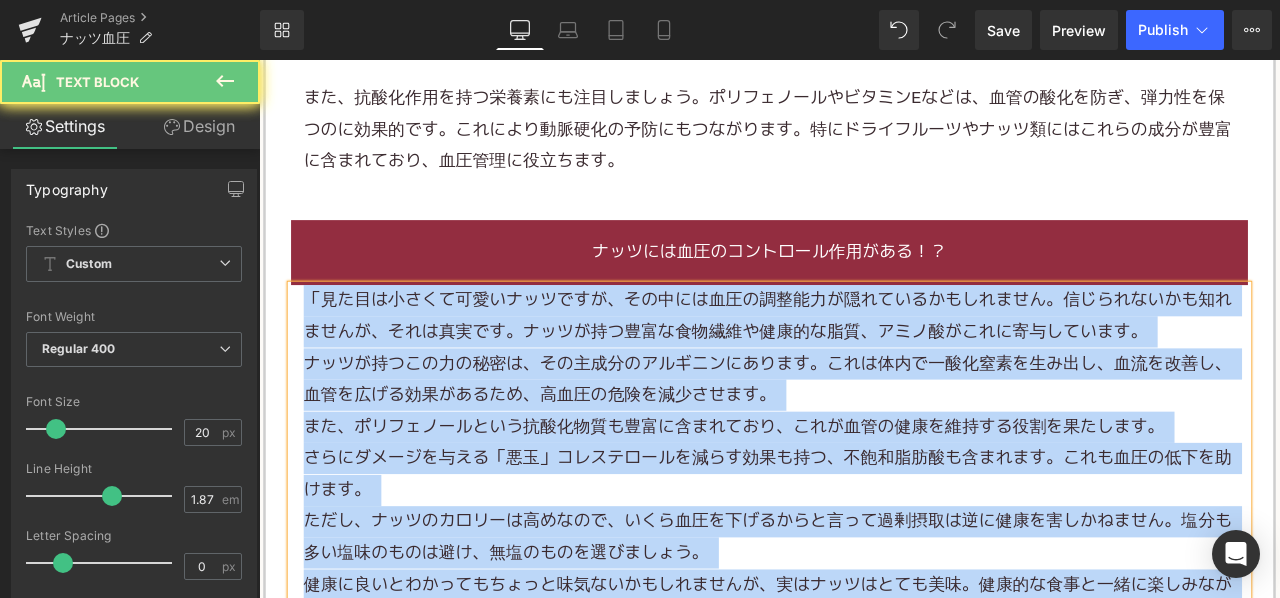 paste 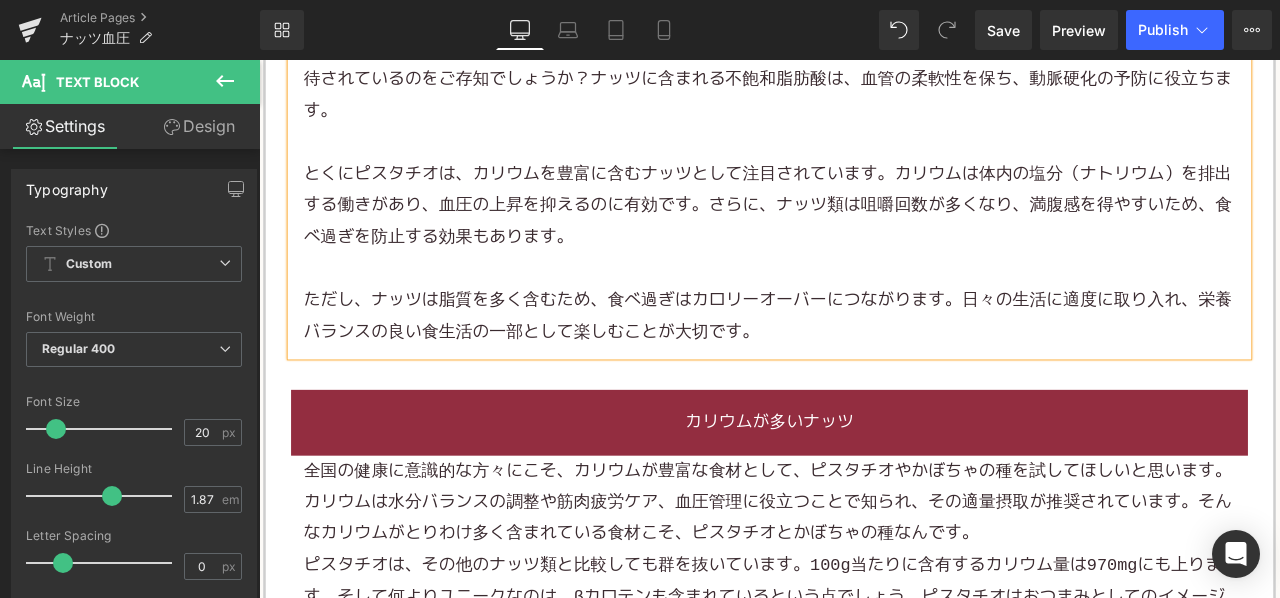 scroll, scrollTop: 3600, scrollLeft: 0, axis: vertical 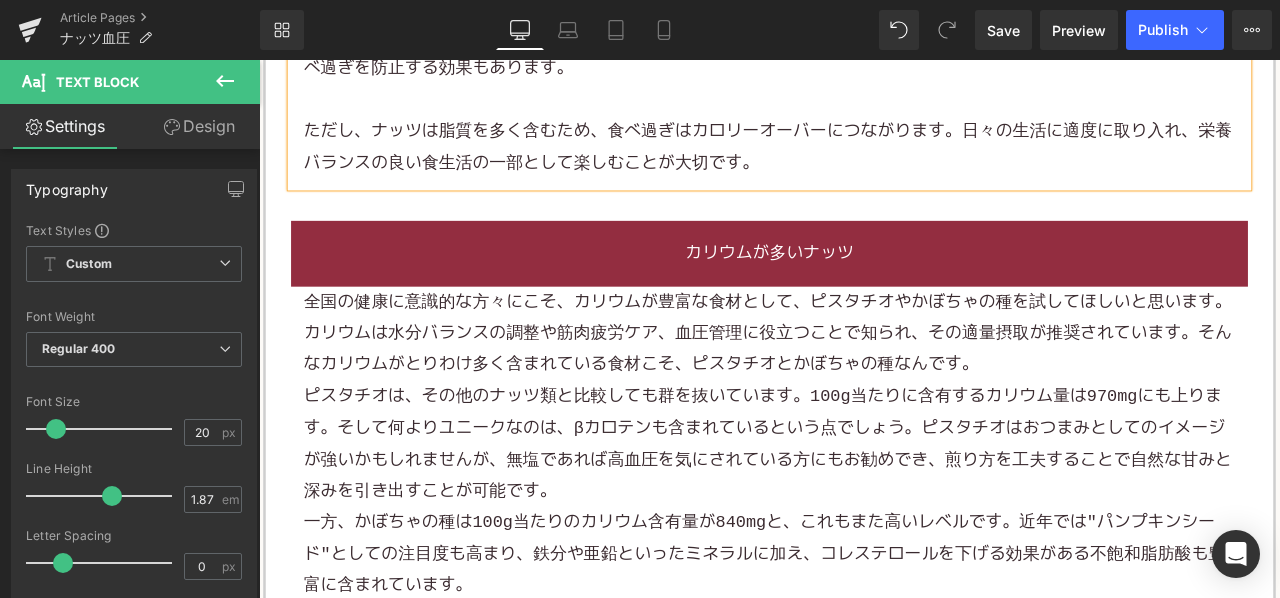 click on "全国の健康に意識的な方々にこそ、カリウムが豊富な食材として、ピスタチオやかぼちゃの種を試してほしいと思います。カリウムは水分バランスの調整や筋肉疲労ケア、血圧管理に役立つことで知られ、その適量摂取が推奨されています。そんなカリウムがとりわけ多く含まれている食材こそ、ピスタチオとかぼちゃの種なんです。" at bounding box center [864, 385] 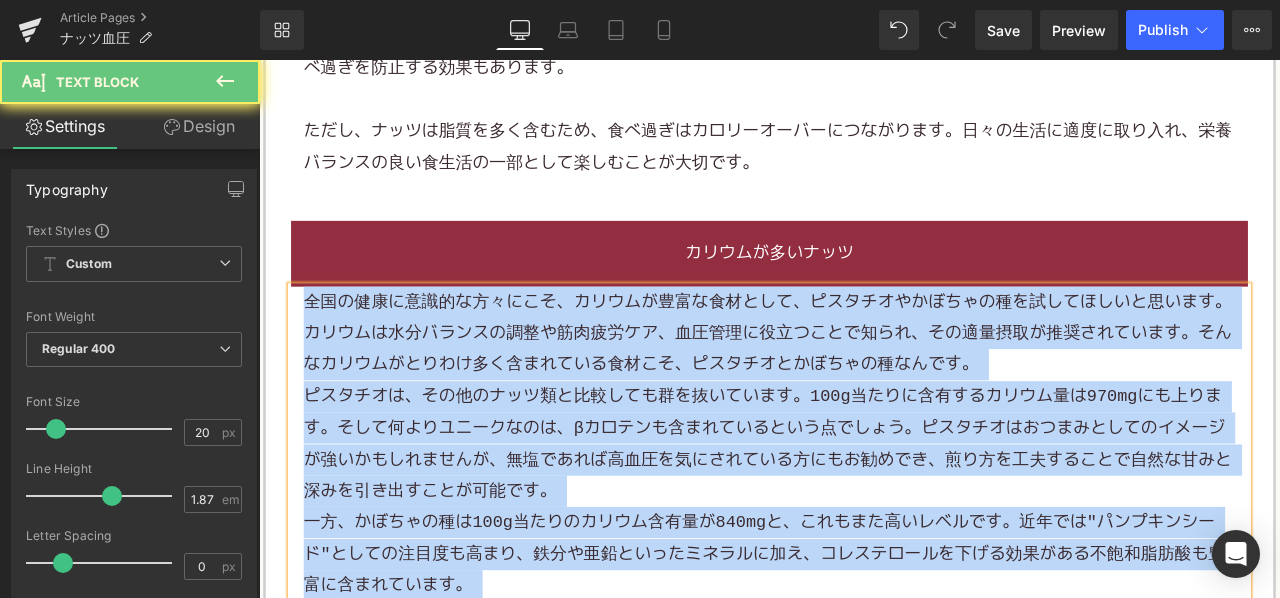 paste 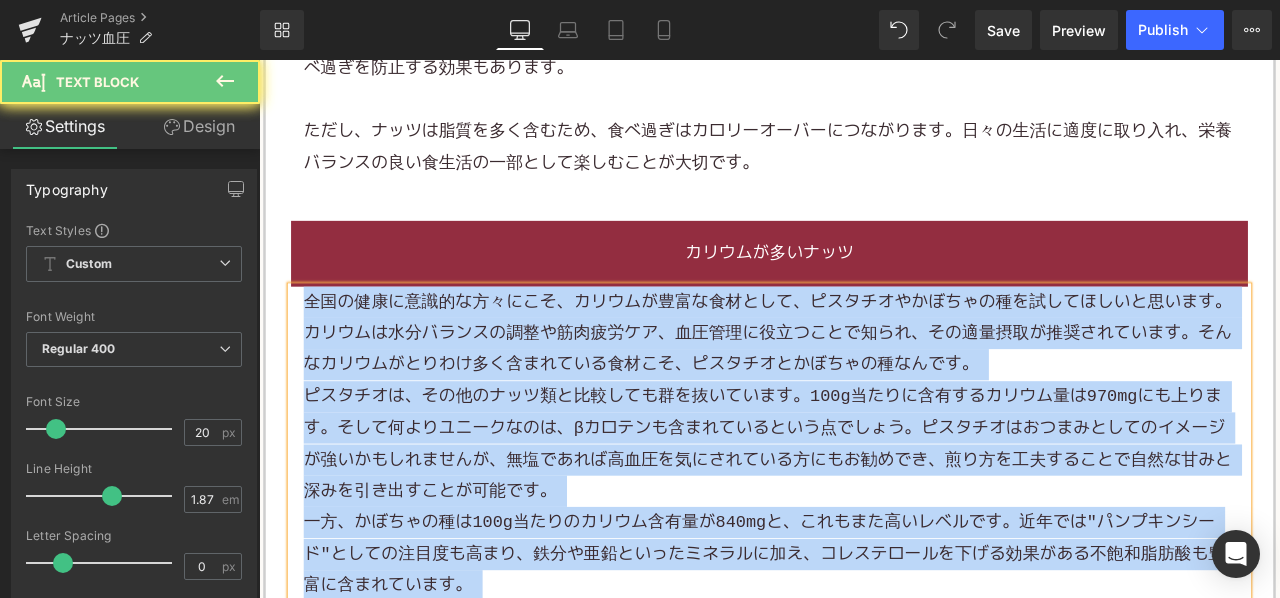 type 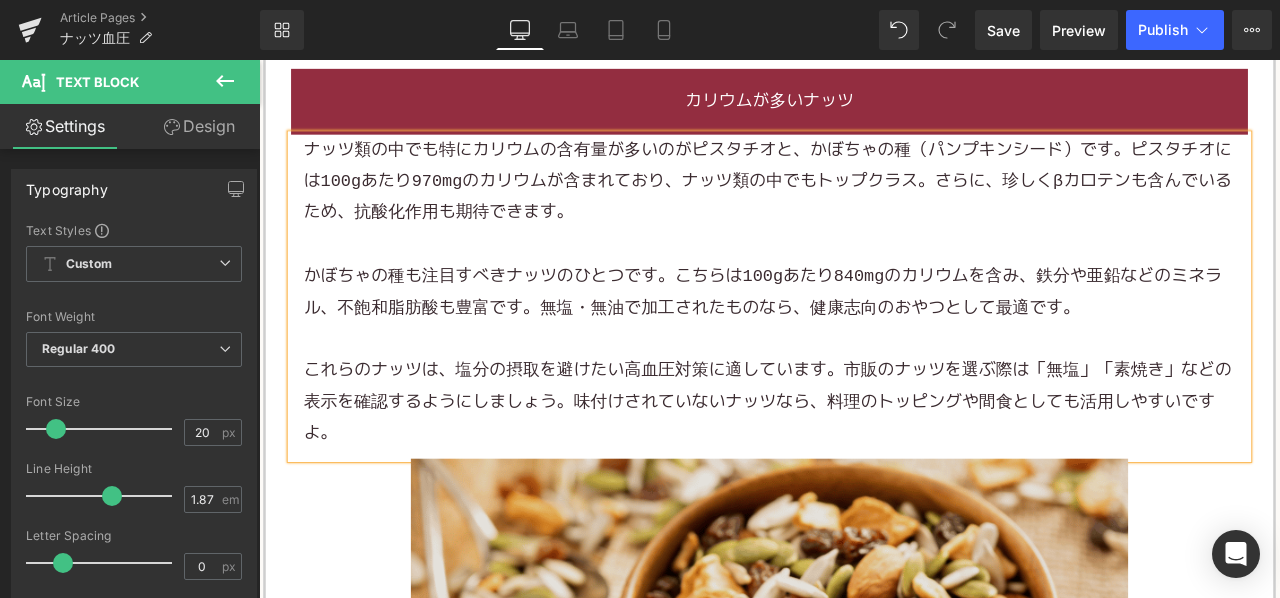 scroll, scrollTop: 4000, scrollLeft: 0, axis: vertical 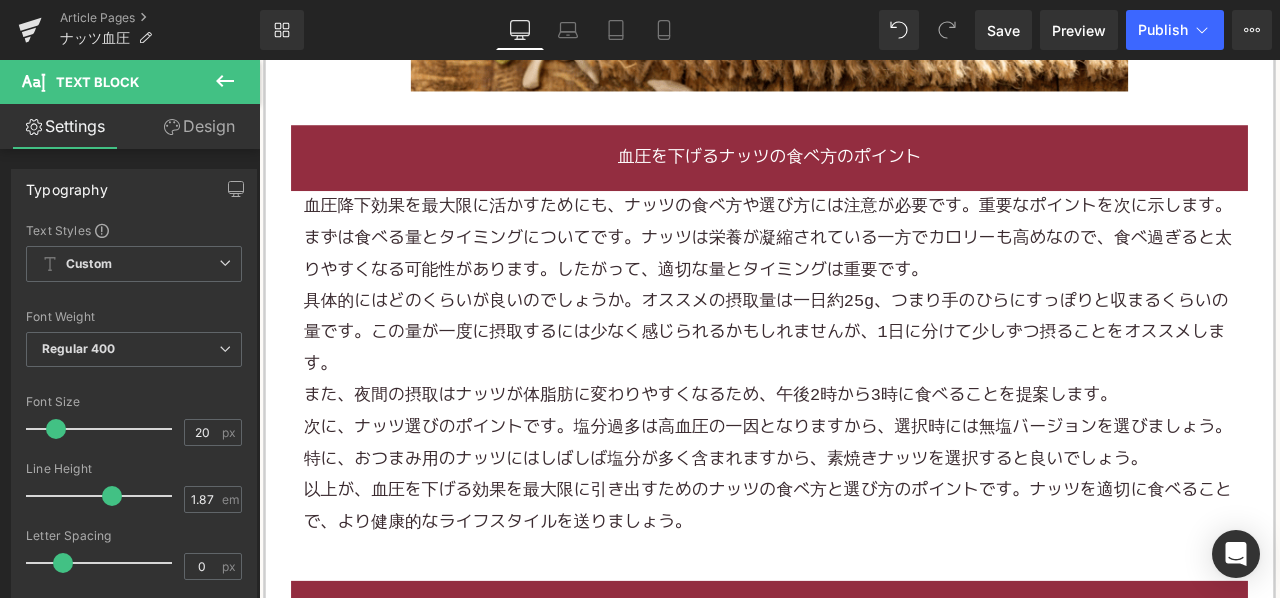 click on "まずは食べる量とタイミングについてです。ナッツは栄養が凝縮されている一方でカロリーも高めなので、食べ過ぎると太りやすくなる可能性があります。したがって、適切な量とタイミングは重要です。" at bounding box center [864, 289] 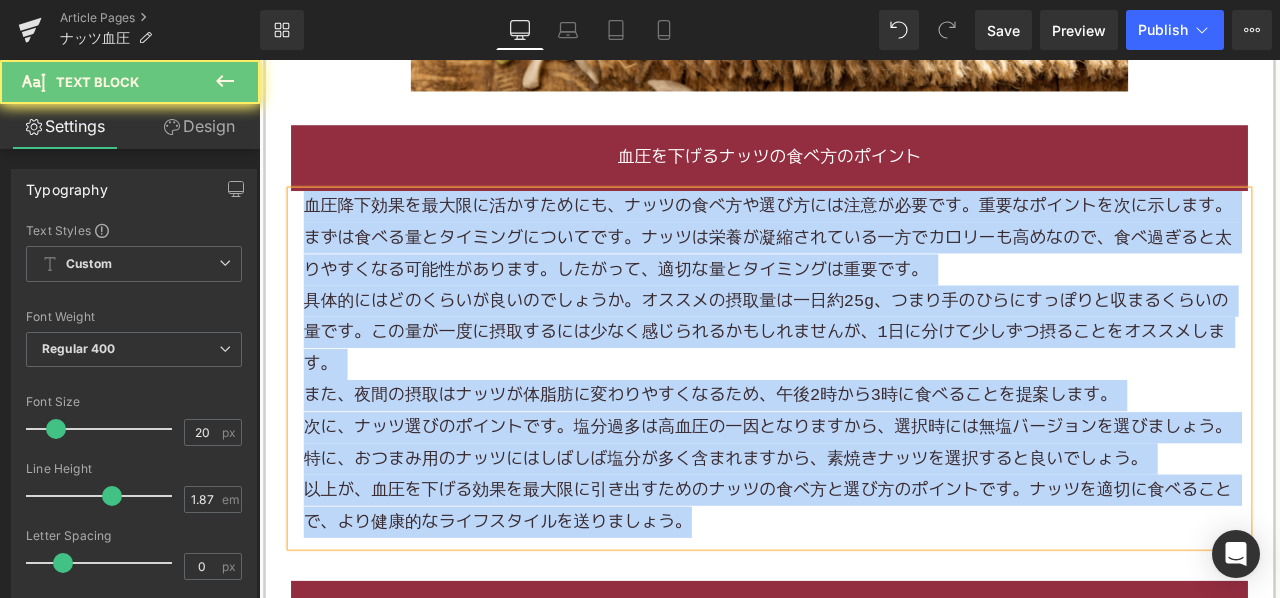 paste 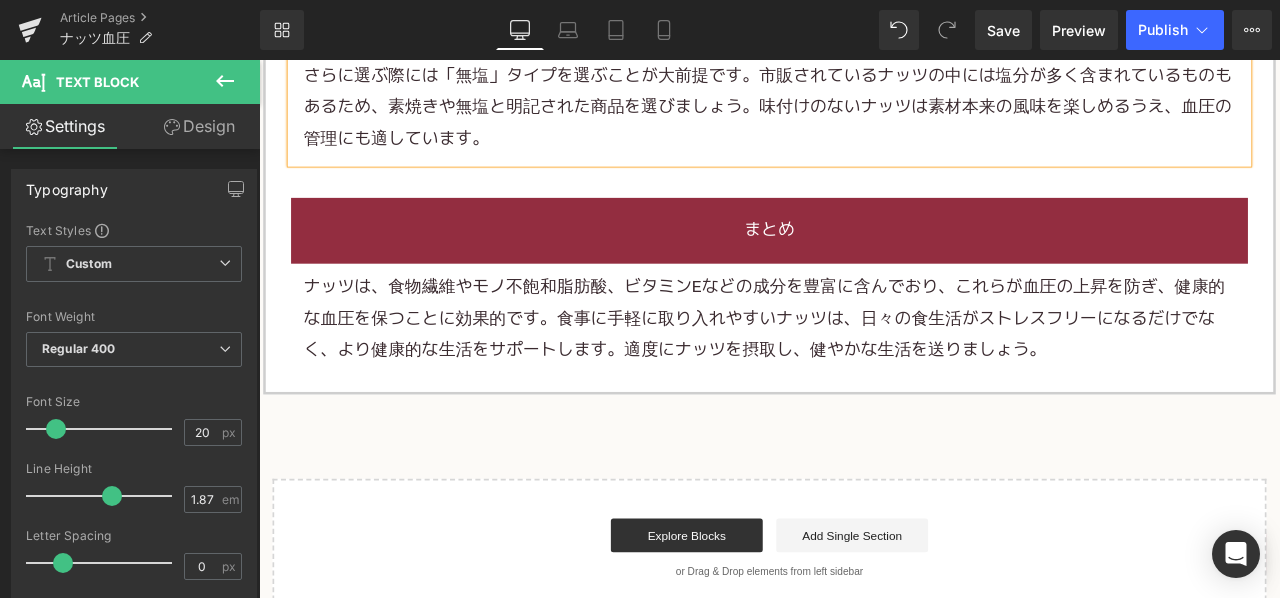 scroll, scrollTop: 5300, scrollLeft: 0, axis: vertical 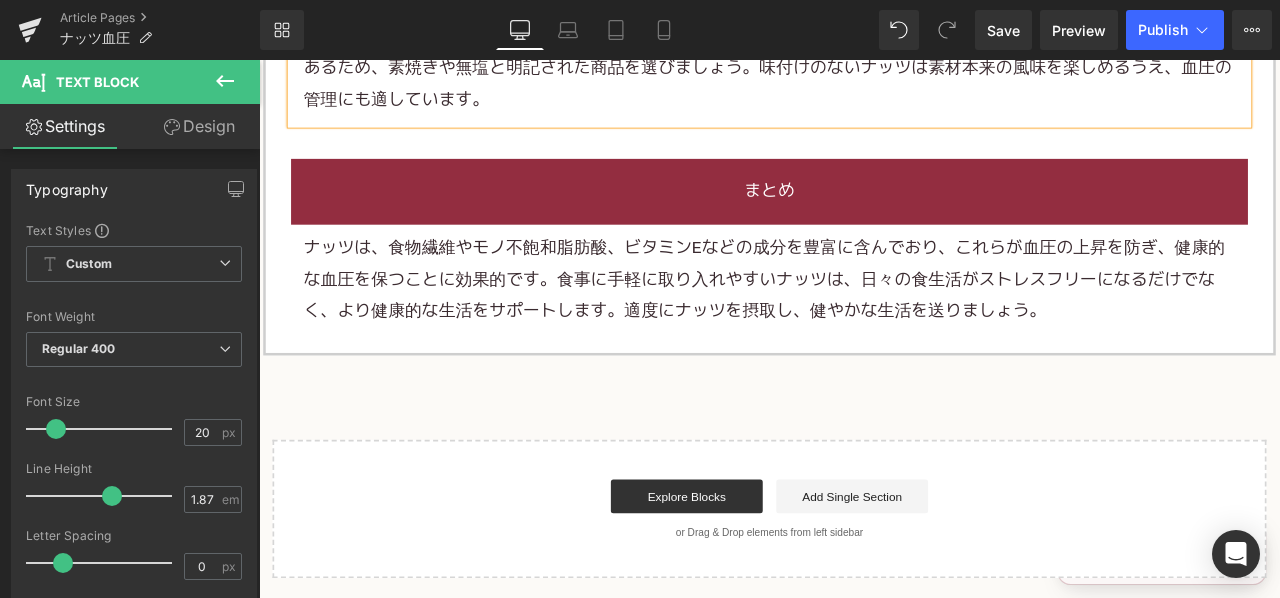 click on "ナッツは、食物繊維やモノ不飽和脂肪酸、ビタミンEなどの成分を豊富に含んでおり、これらが血圧の上昇を防ぎ、健康的な血圧を保つことに効果的です。食事に手軽に取り入れやすいナッツは、日々の食生活がストレスフリーになるだけでなく、より健康的な生活をサポートします。適度にナッツを摂取し、健やかな生活を送りましょう。" at bounding box center [864, 321] 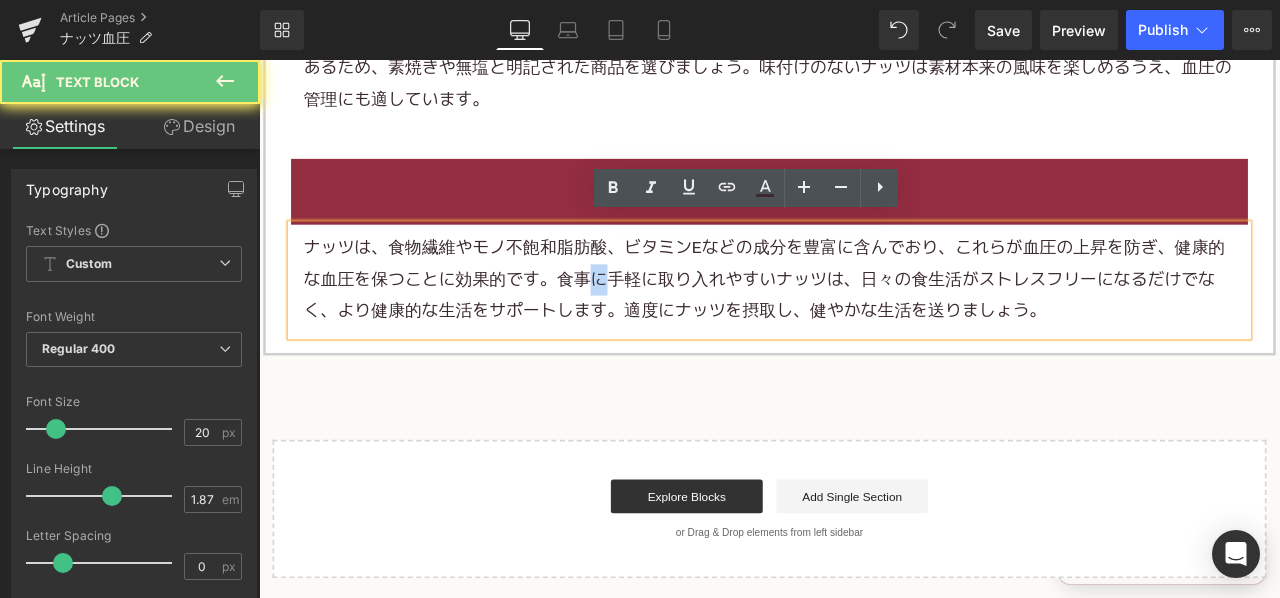 click on "ナッツは、食物繊維やモノ不飽和脂肪酸、ビタミンEなどの成分を豊富に含んでおり、これらが血圧の上昇を防ぎ、健康的な血圧を保つことに効果的です。食事に手軽に取り入れやすいナッツは、日々の食生活がストレスフリーになるだけでなく、より健康的な生活をサポートします。適度にナッツを摂取し、健やかな生活を送りましょう。" at bounding box center (864, 321) 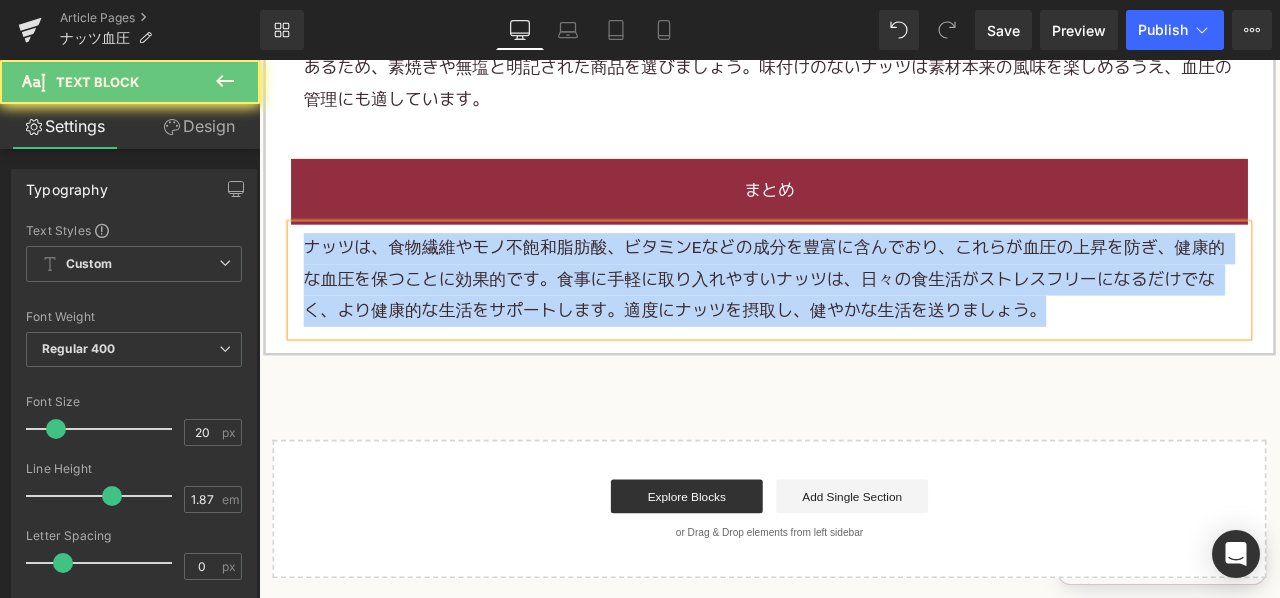 paste 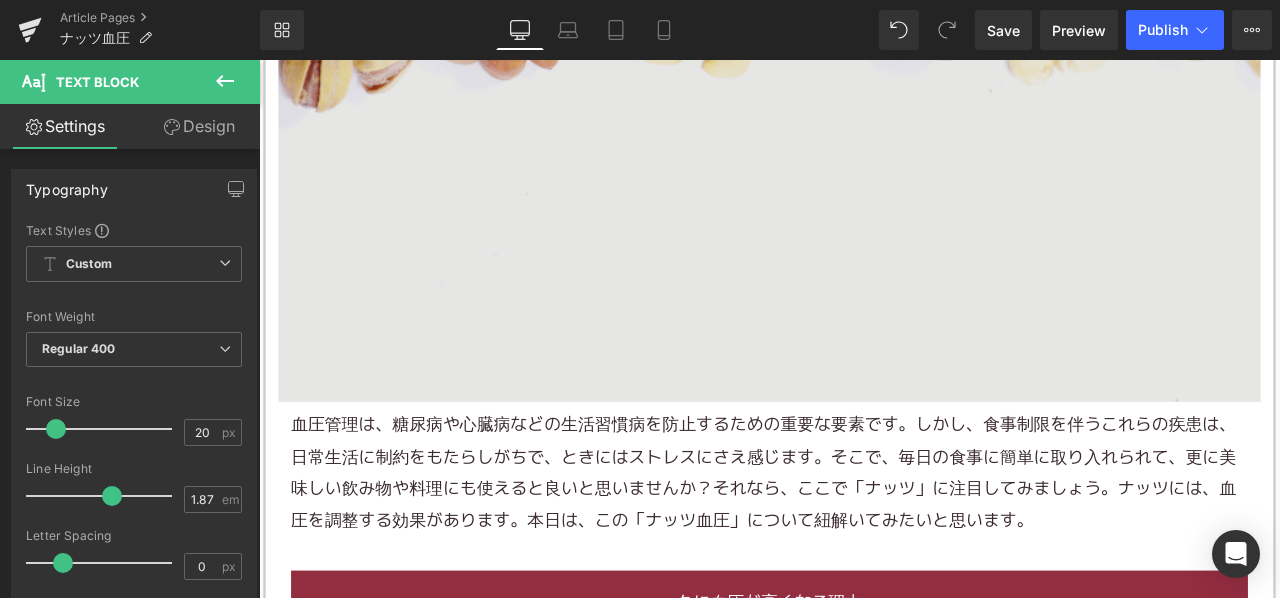 scroll, scrollTop: 900, scrollLeft: 0, axis: vertical 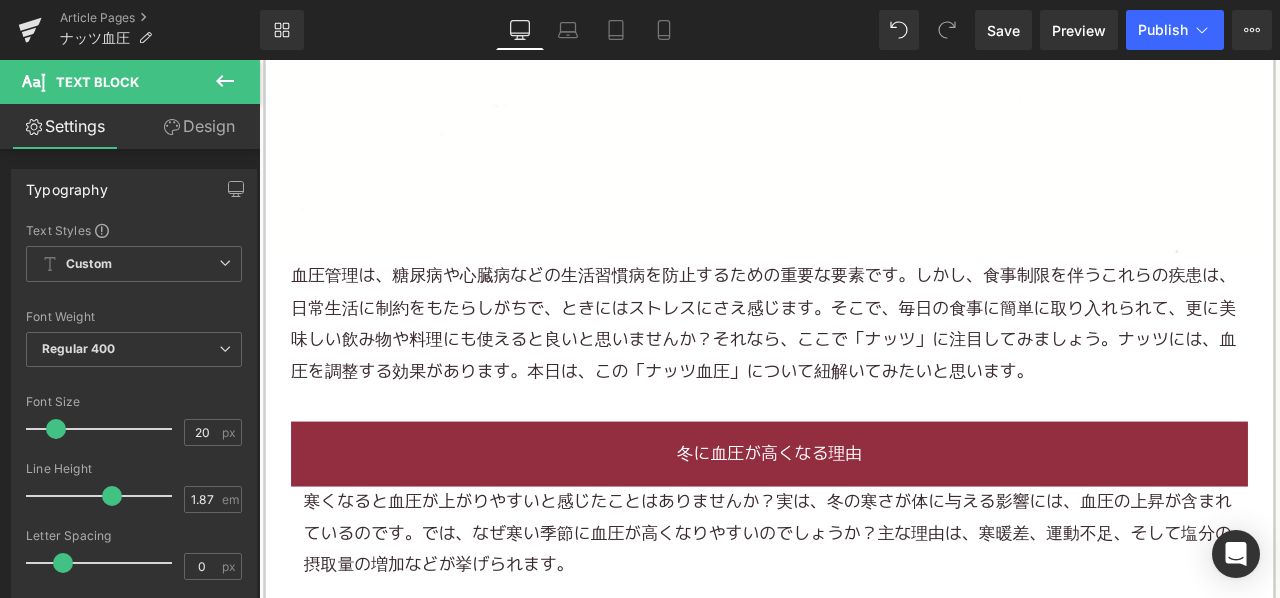 click on "血圧管理は、糖尿病や心臓病などの生活習慣病を防止するための重要な要素です。しかし、食事制限を伴うこれらの疾患は、日常生活に制約をもたらしがちで、ときにはストレスにさえ感じます。そこで、毎日の食事に簡単に取り入れられて、更に美味しい飲み物や料理にも使えると良いと思いませんか？それなら、ここで「ナッツ」に注目してみましょう。ナッツには、血圧を調整する効果があります。本日は、この「ナッツ血圧」について紐解いてみたいと思います。" at bounding box center (864, 373) 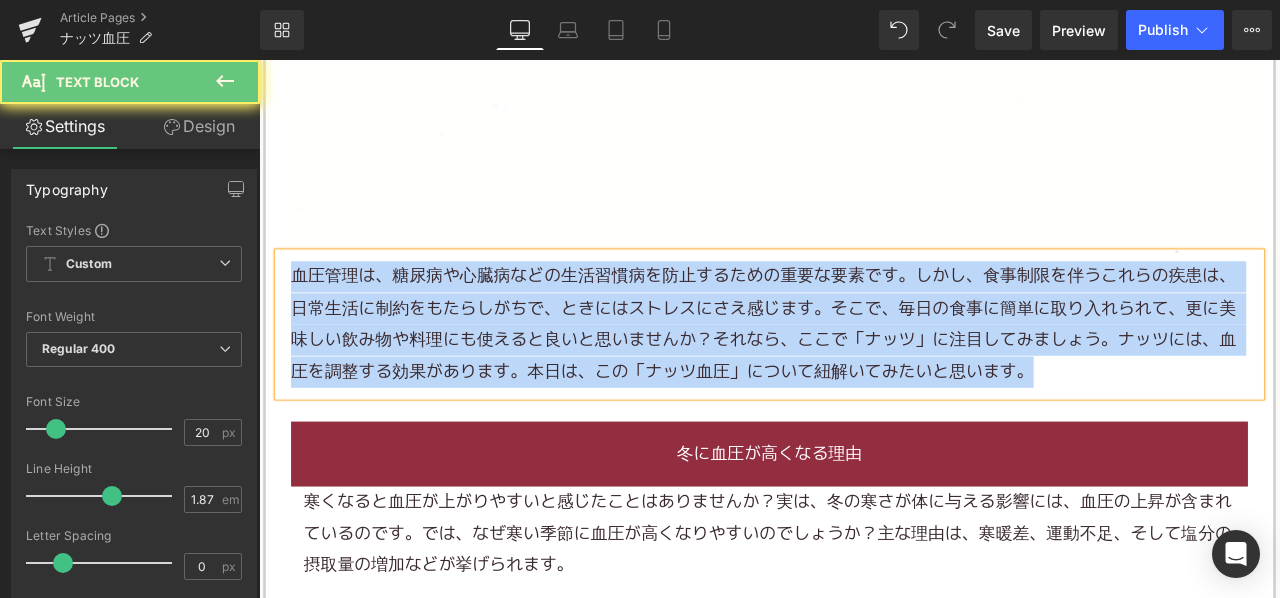 paste 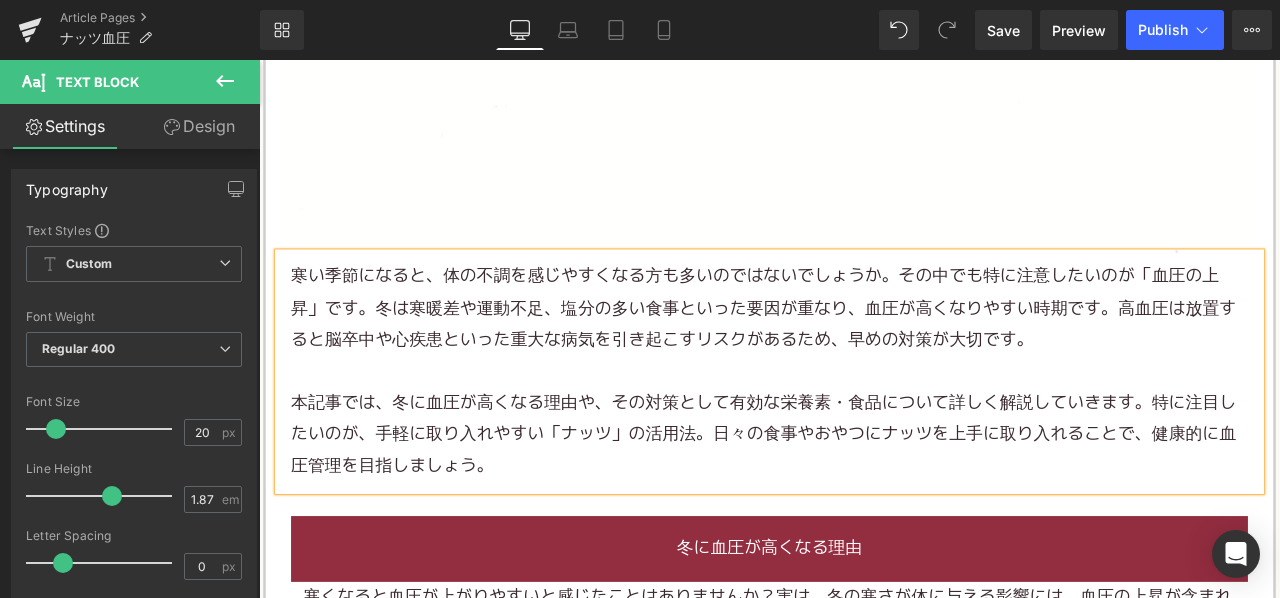 click on "寒い季節になると、体の不調を感じやすくなる方も多いのではないでしょうか。その中でも特に注意したいのが「血圧の上昇」です。冬は寒暖差や運動不足、塩分の多い食事といった要因が重なり、血圧が高くなりやすい時期です。高血圧は放置すると脳卒中や心疾患といった重大な病気を引き起こすリスクがあるため、早めの対策が大切です。" at bounding box center [864, 354] 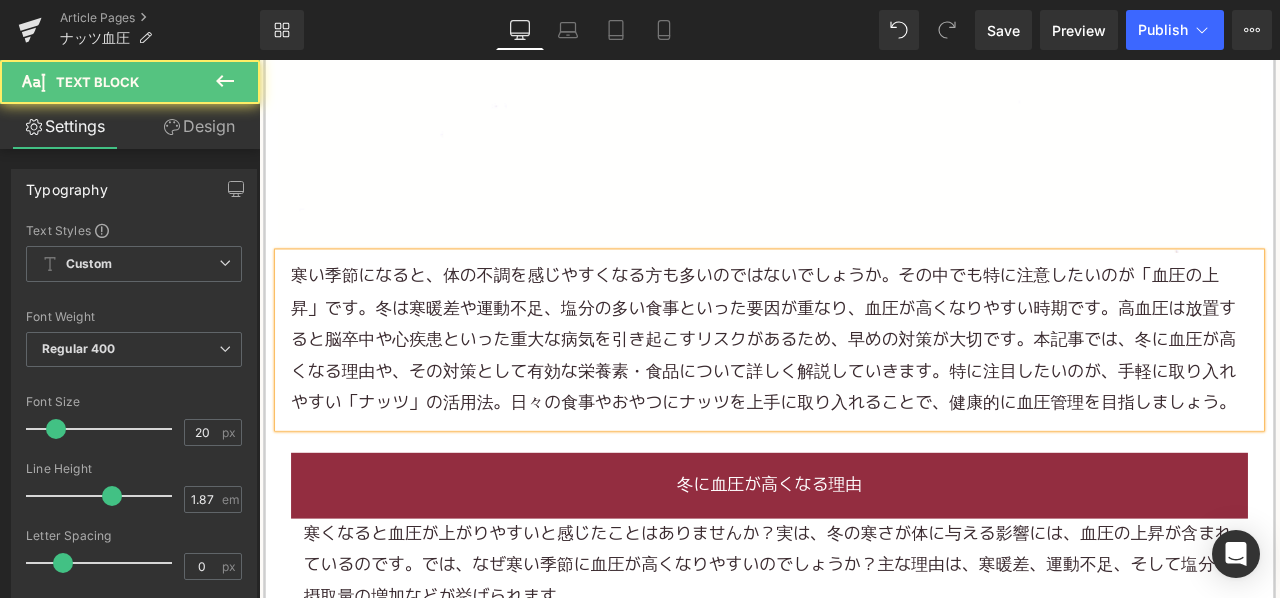 click on "本記事では、冬に血圧が高くなる理由や、その対策として有効な栄養素・食品について詳しく解説していきます。特に注目したいのが、手軽に取り入れやすい「ナッツ」の活用法。日々の食事やおやつにナッツを上手に取り入れることで、健康的に血圧管理を目指しましょう。" at bounding box center [857, 429] 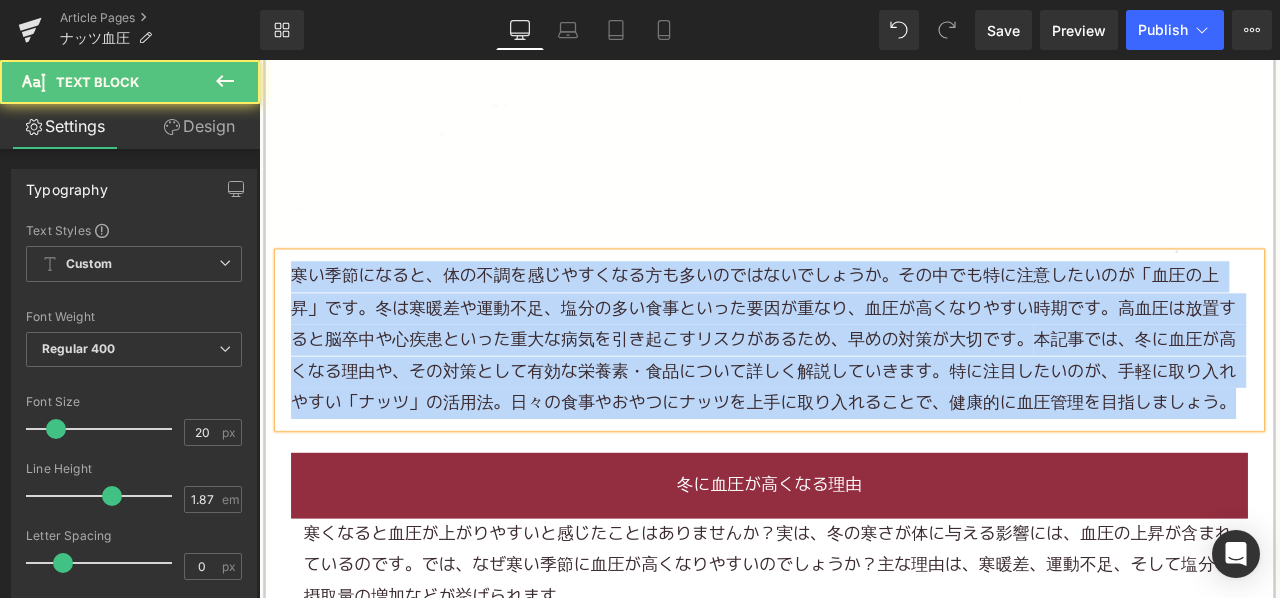 copy on "寒い季節になると、体の不調を感じやすくなる方も多いのではないでしょうか。その中でも特に注意したいのが「血圧の上昇」です。冬は寒暖差や運動不足、塩分の多い食事といった要因が重なり、血圧が高くなりやすい時期です。高血圧は放置すると脳卒中や心疾患といった重大な病気を引き起こすリスクがあるため、早めの対策が大切です。 本記事では、冬に血圧が高くなる理由や、その対策として有効な栄養素・食品について詳しく解説していきます。特に注目したいのが、手軽に取り入れやすい「ナッツ」の活用法。日々の食事やおやつにナッツを上手に取り入れることで、健康的に血圧管理を目指しましょう。" 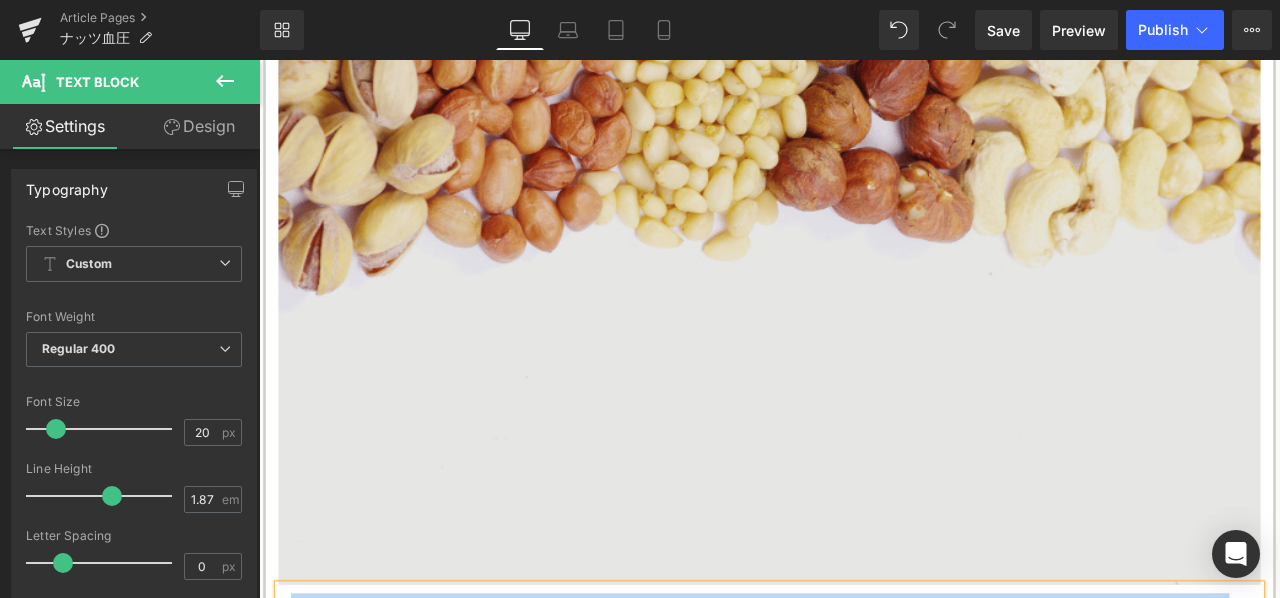 scroll, scrollTop: 500, scrollLeft: 0, axis: vertical 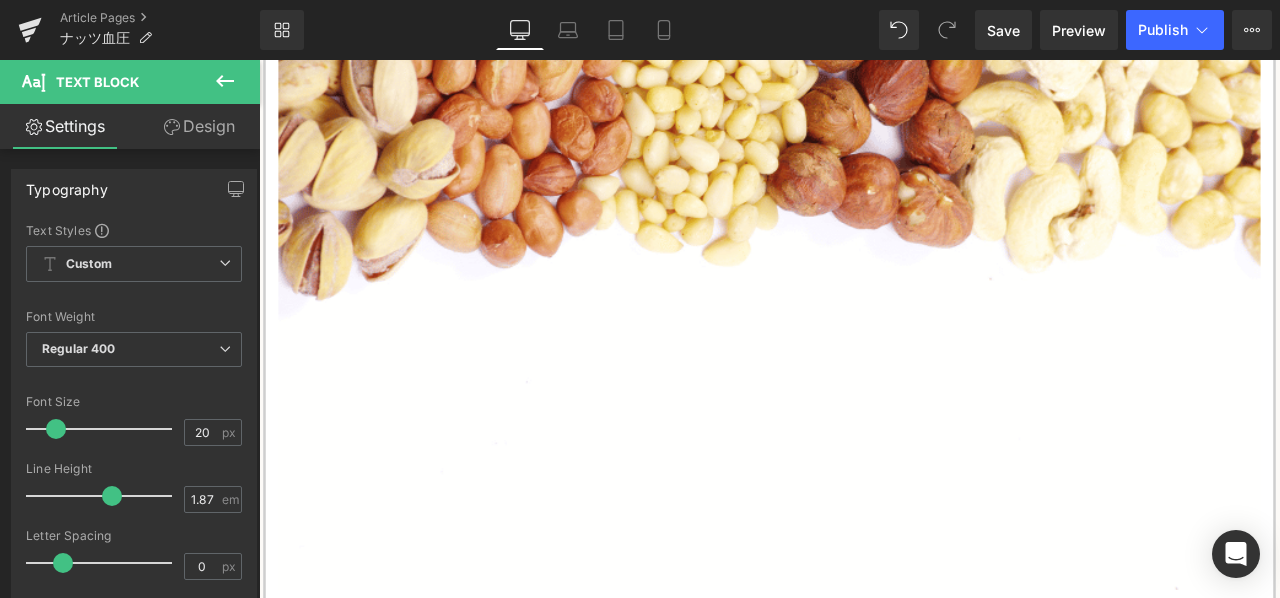 click on "Library Desktop Desktop Laptop Tablet Mobile Save Preview Publish Scheduled View Live Page View with current Template Save Template to Library Schedule Publish  Optimize  Publish Settings Shortcuts  Your page can’t be published   You've reached the maximum number of published pages on your plan  (4937/999999).  You need to upgrade your plan or unpublish all your pages to get 1 publish slot.   Unpublish pages   Upgrade plan" at bounding box center [770, 30] 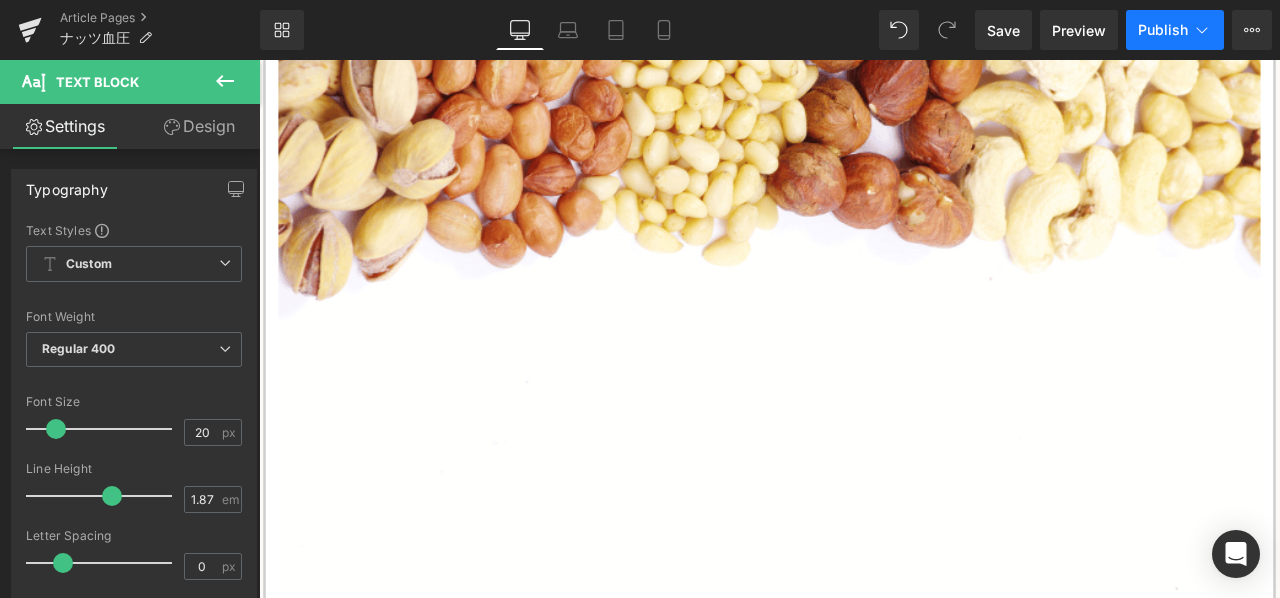 click on "Publish" at bounding box center (1163, 30) 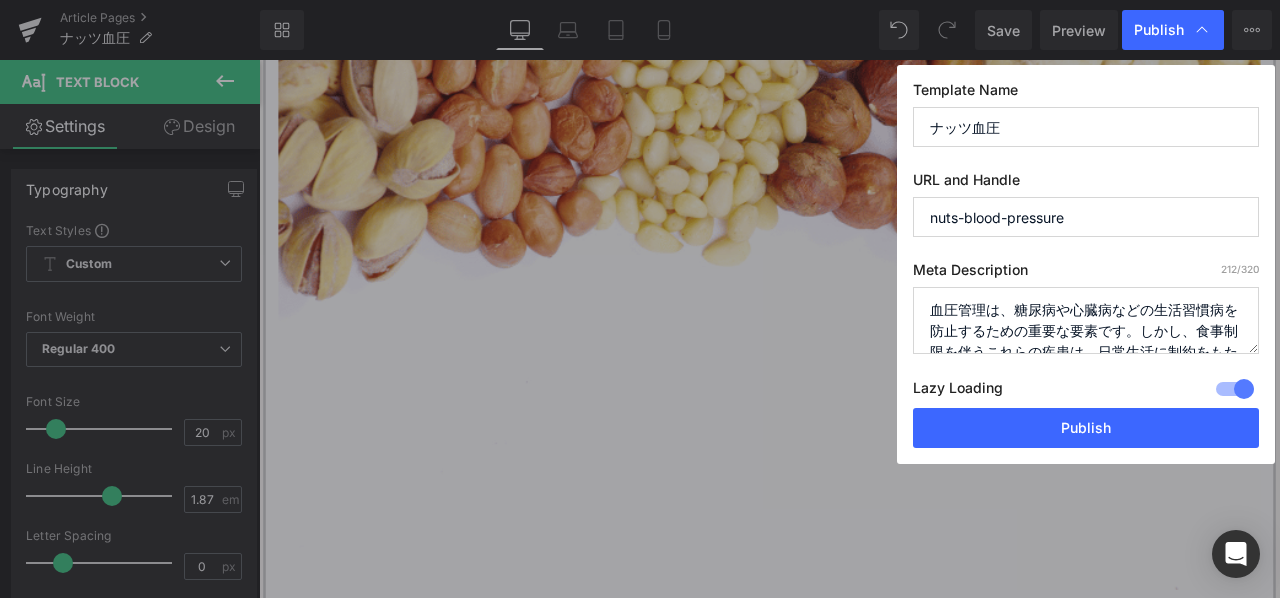 click on "血圧管理は、糖尿病や心臓病などの生活習慣病を防止するための重要な要素です。しかし、食事制限を伴うこれらの疾患は、日常生活に制約をもたらしがちで、ときにはストレスにさえ感じます。そこで、毎日の食事に簡単に取り入れられて、更に美味しい飲み物や料理にも使えると良いと思いませんか？それなら、ここで「ナッツ」に注目してみましょう。ナッツには、血圧を調整する効果があります。本日は、この「ナッツ血圧」について紐解いてみたいと思います。" at bounding box center [1086, 320] 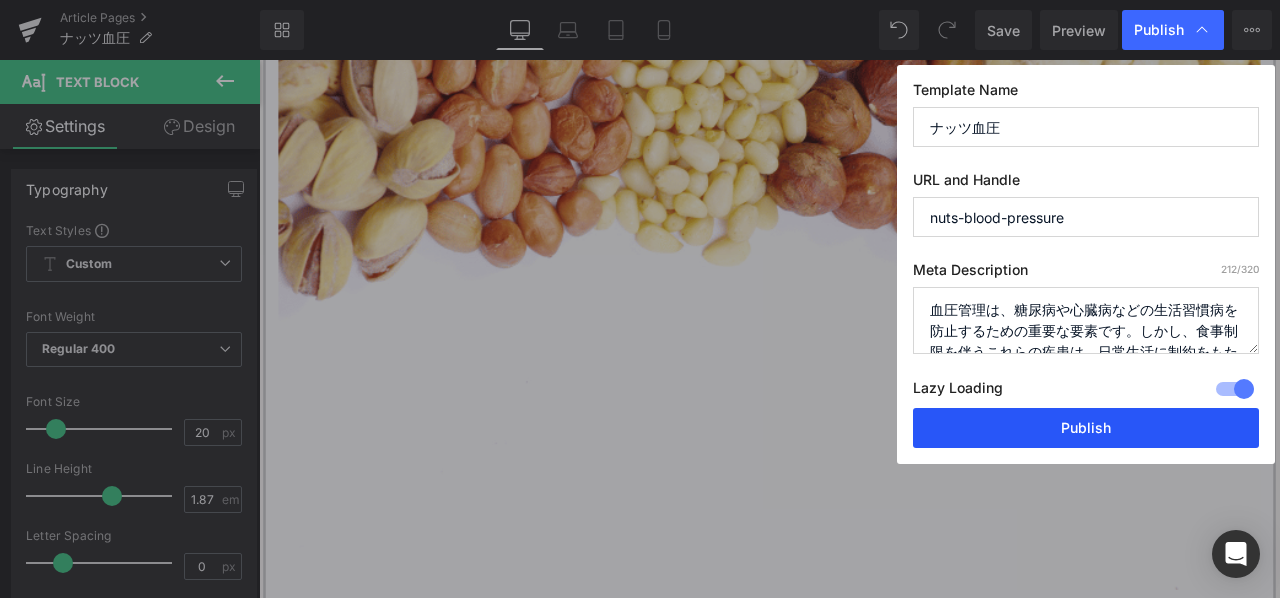 paste on "寒い季節になると、体の不調を感じやすくなる方も多いのではないでしょうか。その中でも特に注意したいのが「血圧の上昇」です。冬は寒暖差や運動不足、塩分の多い食事といった要因が重なり、血圧が高くなりやすい時期です。高血圧は放置すると脳卒中や心疾患といった重大な病気を引き起こすリスクがあるため、早めの対策が大切です。本記事では、冬に血圧が高くなる理由や、その対策として有効な栄養素・食品について詳しく解説していきます。特に注目したいのが、手軽に取り入れやすい「ナッツ」の活用法。日々の食事やおやつにナッツを上手に取り入れることで、健康的に血圧管理を目指しましょう" 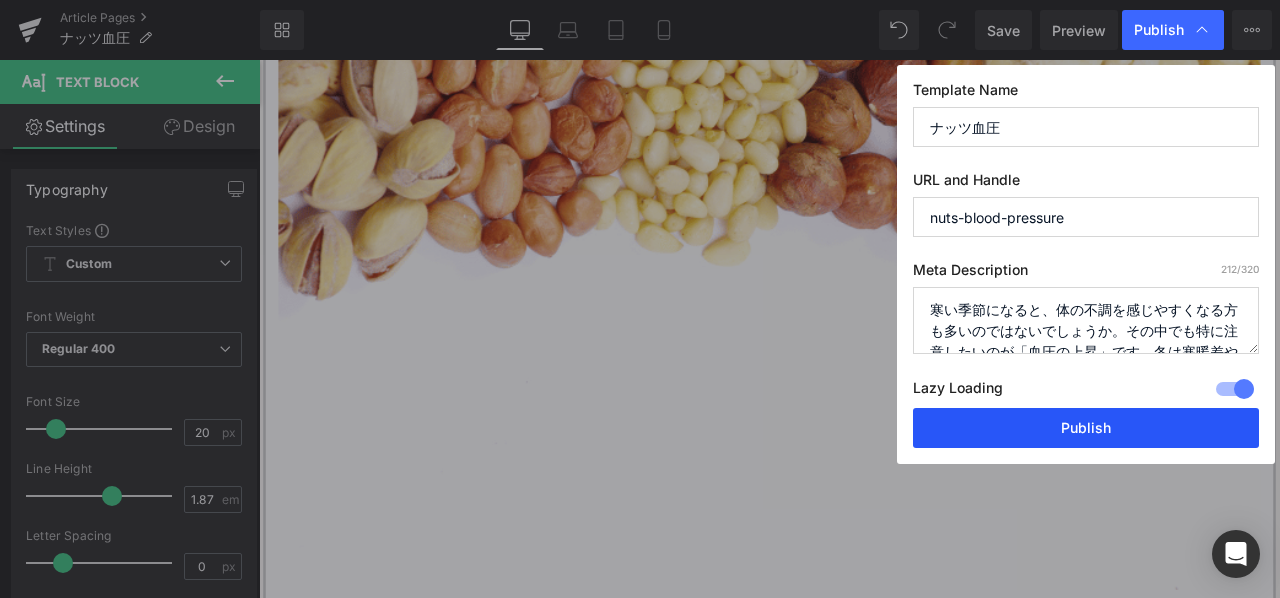 scroll, scrollTop: 238, scrollLeft: 0, axis: vertical 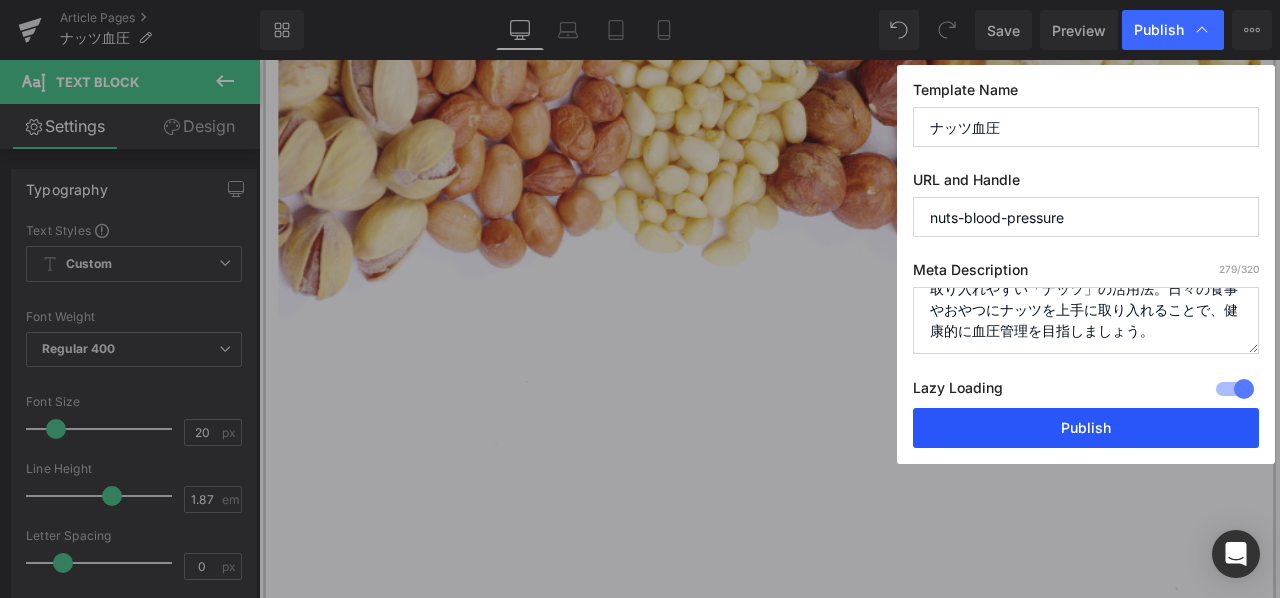 type on "寒い季節になると、体の不調を感じやすくなる方も多いのではないでしょうか。その中でも特に注意したいのが「血圧の上昇」です。冬は寒暖差や運動不足、塩分の多い食事といった要因が重なり、血圧が高くなりやすい時期です。高血圧は放置すると脳卒中や心疾患といった重大な病気を引き起こすリスクがあるため、早めの対策が大切です。本記事では、冬に血圧が高くなる理由や、その対策として有効な栄養素・食品について詳しく解説していきます。特に注目したいのが、手軽に取り入れやすい「ナッツ」の活用法。日々の食事やおやつにナッツを上手に取り入れることで、健康的に血圧管理を目指しましょう。" 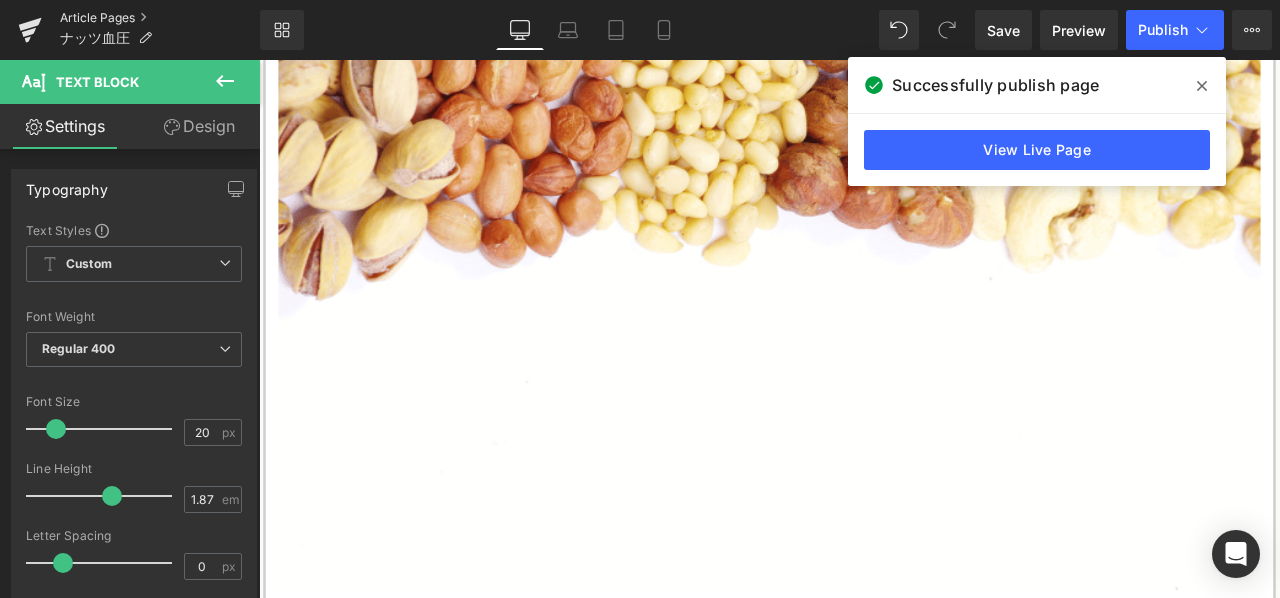 click on "Article Pages" at bounding box center (160, 18) 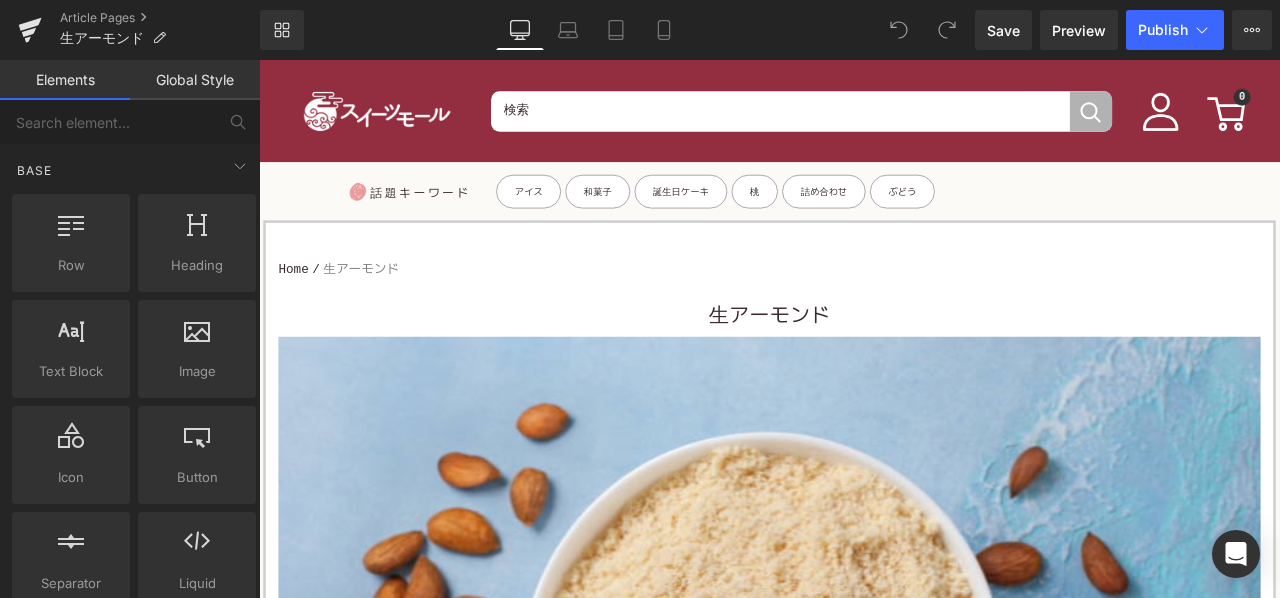 scroll, scrollTop: 0, scrollLeft: 0, axis: both 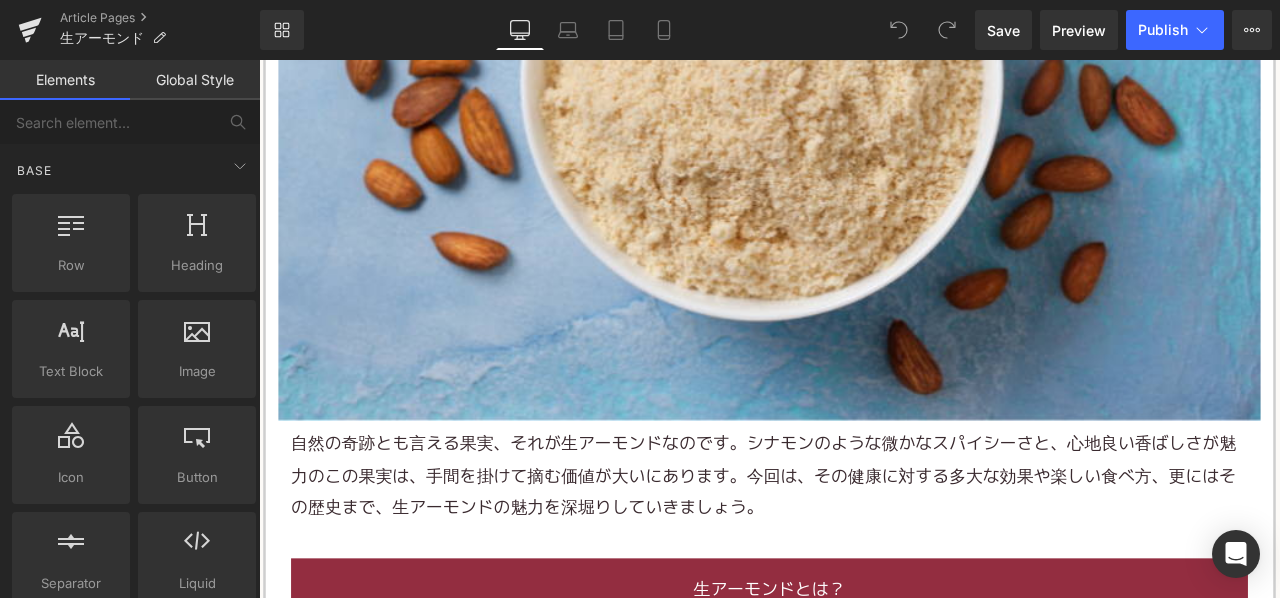 click on "自然の奇跡とも言える果実、それが生アーモンドなのです。シナモンのような微かなスパイシーさと、心地良い香ばしさが魅力のこの果実は、手間を掛けて摘む価値が大いにあります。今回は、その健康に対する多大な効果や楽しい食べ方、更にはその歴史まで、生アーモンドの魅力を深堀りしていきましょう。" at bounding box center [864, 554] 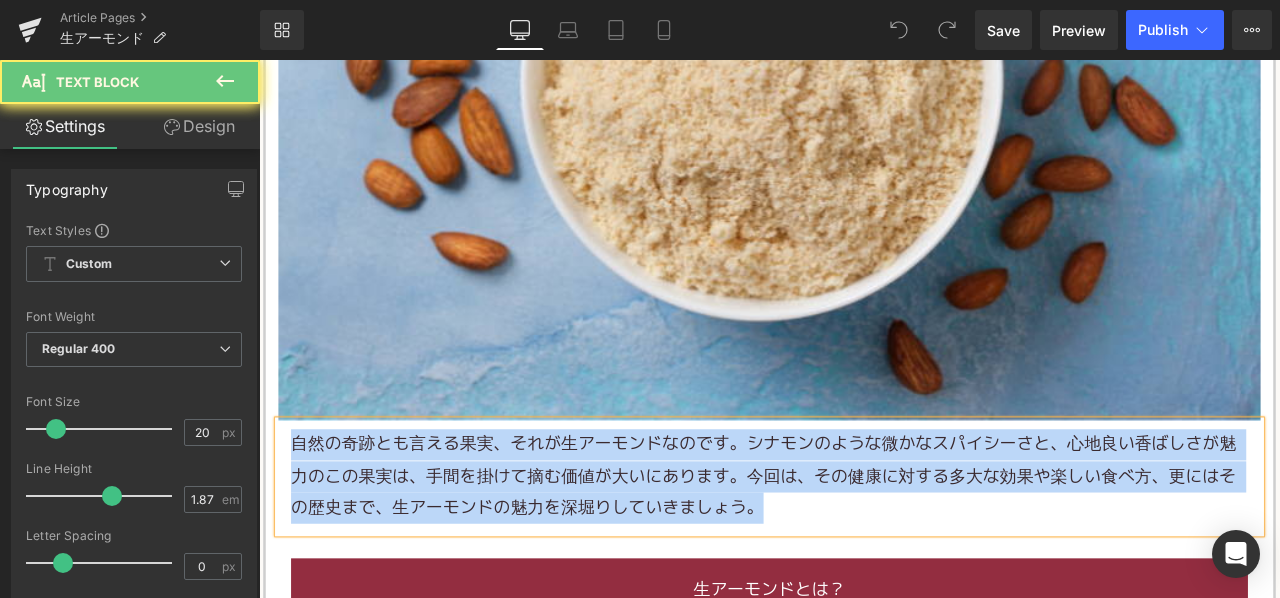 paste 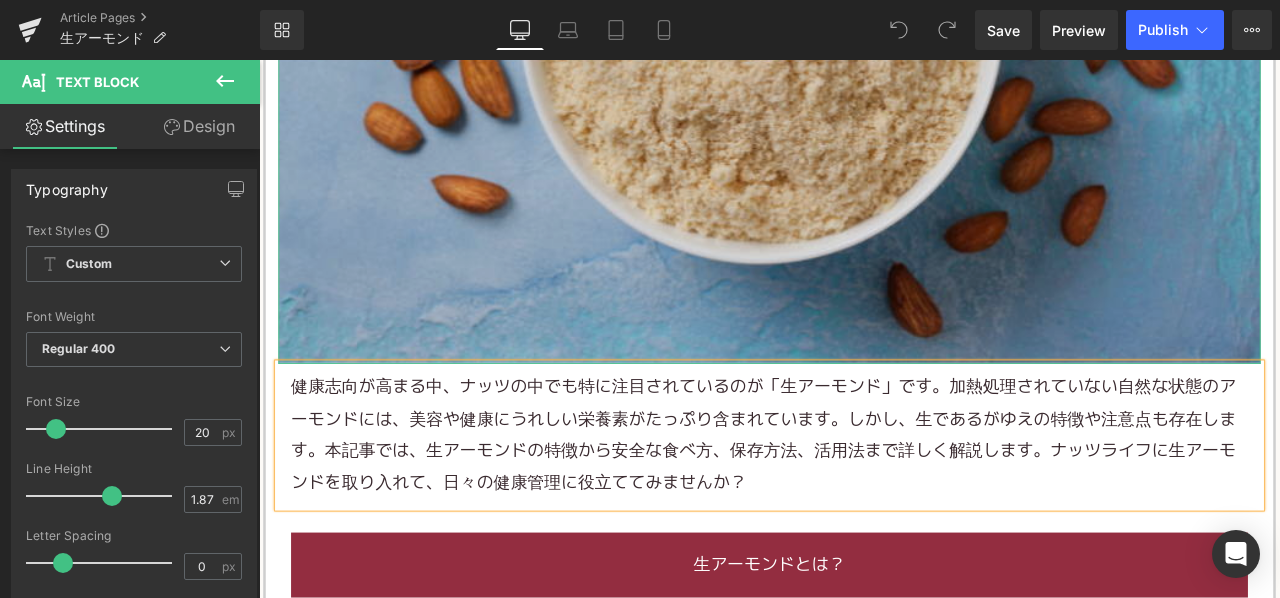 scroll, scrollTop: 800, scrollLeft: 0, axis: vertical 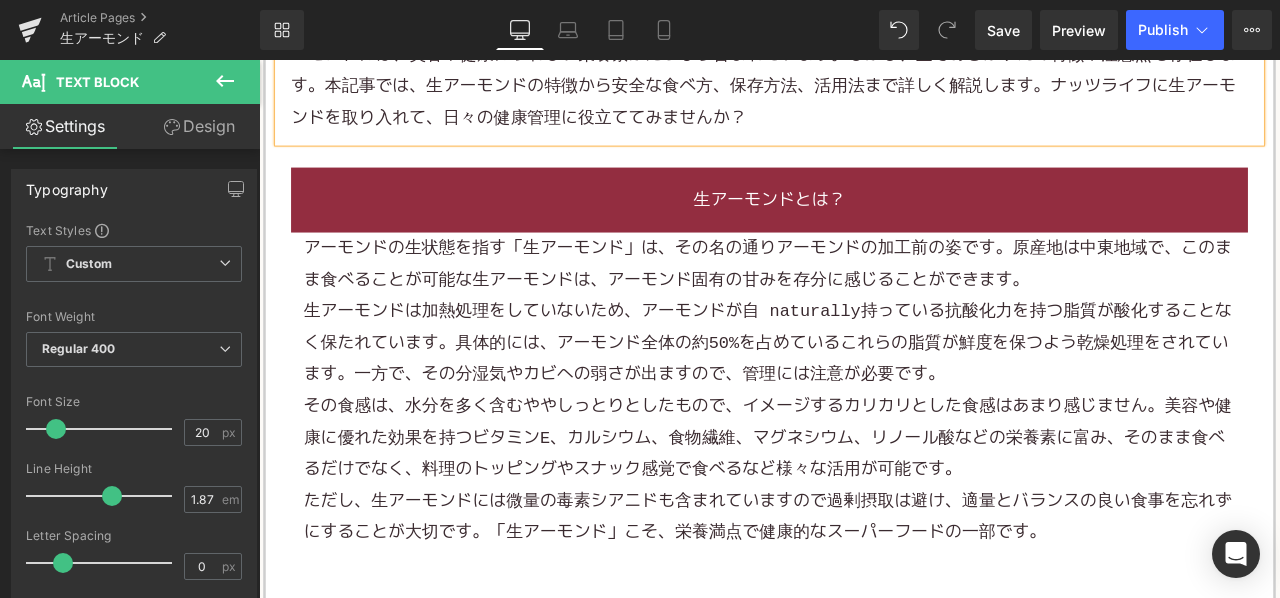 click on "生アーモンドは加熱処理をしていないため、アーモンドが自 naturally持っている抗酸化力を持つ脂質が酸化することなく保たれています。具体的には、アーモンド全体の約50%を占めているこれらの脂質が鮮度を保つよう乾燥処理をされています。一方で、その分湿気やカビへの弱さが出ますので、管理には注意が必要です。" at bounding box center (864, 396) 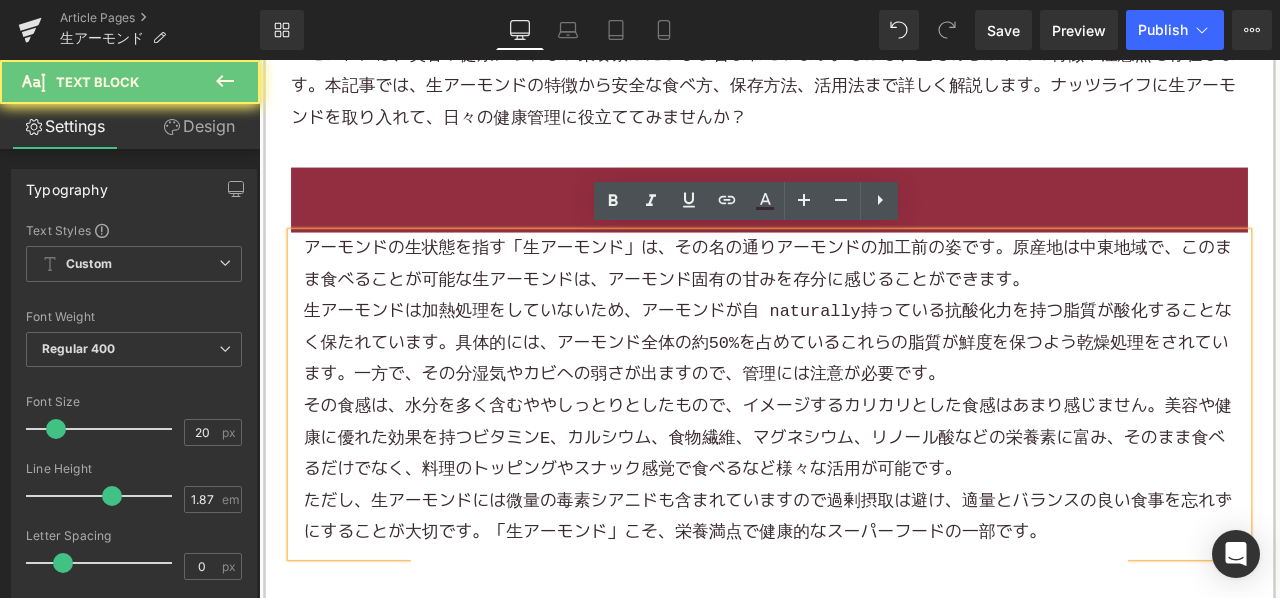 click on "生アーモンドは加熱処理をしていないため、アーモンドが自 naturally持っている抗酸化力を持つ脂質が酸化することなく保たれています。具体的には、アーモンド全体の約50%を占めているこれらの脂質が鮮度を保つよう乾燥処理をされています。一方で、その分湿気やカビへの弱さが出ますので、管理には注意が必要です。" at bounding box center (864, 396) 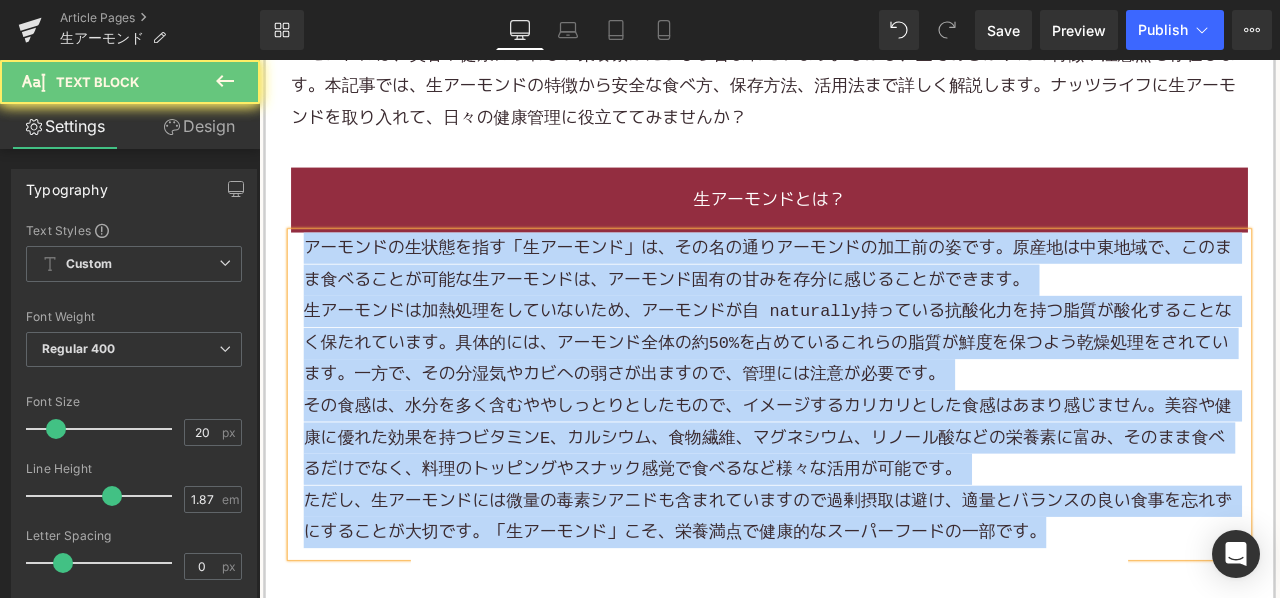 paste 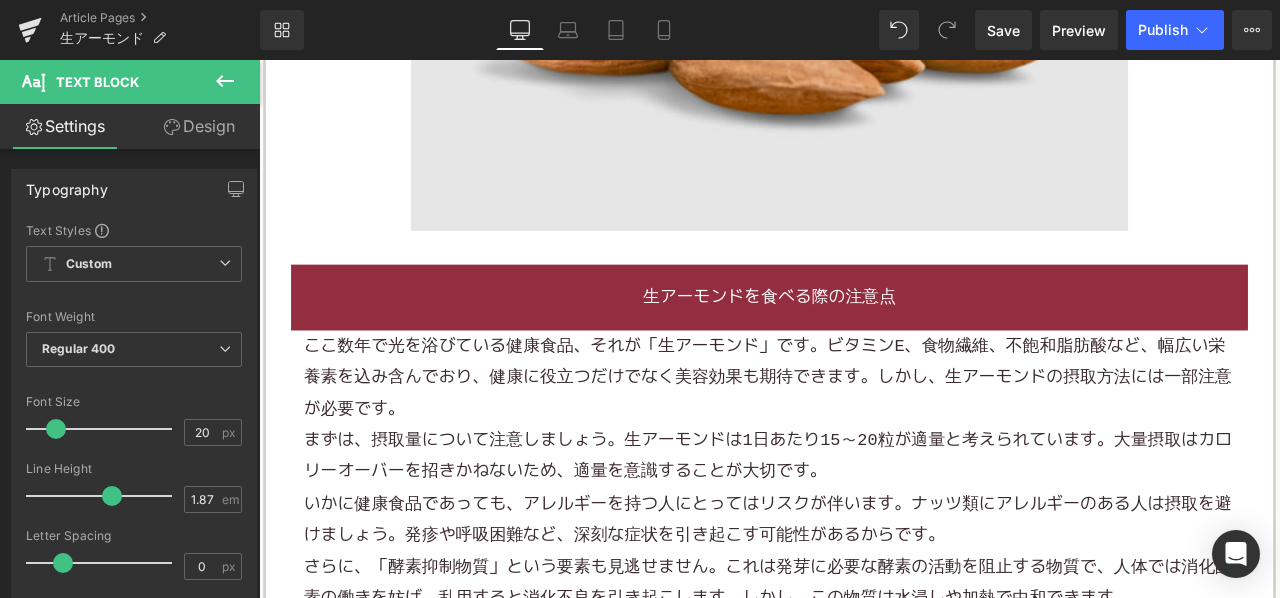 scroll, scrollTop: 2200, scrollLeft: 0, axis: vertical 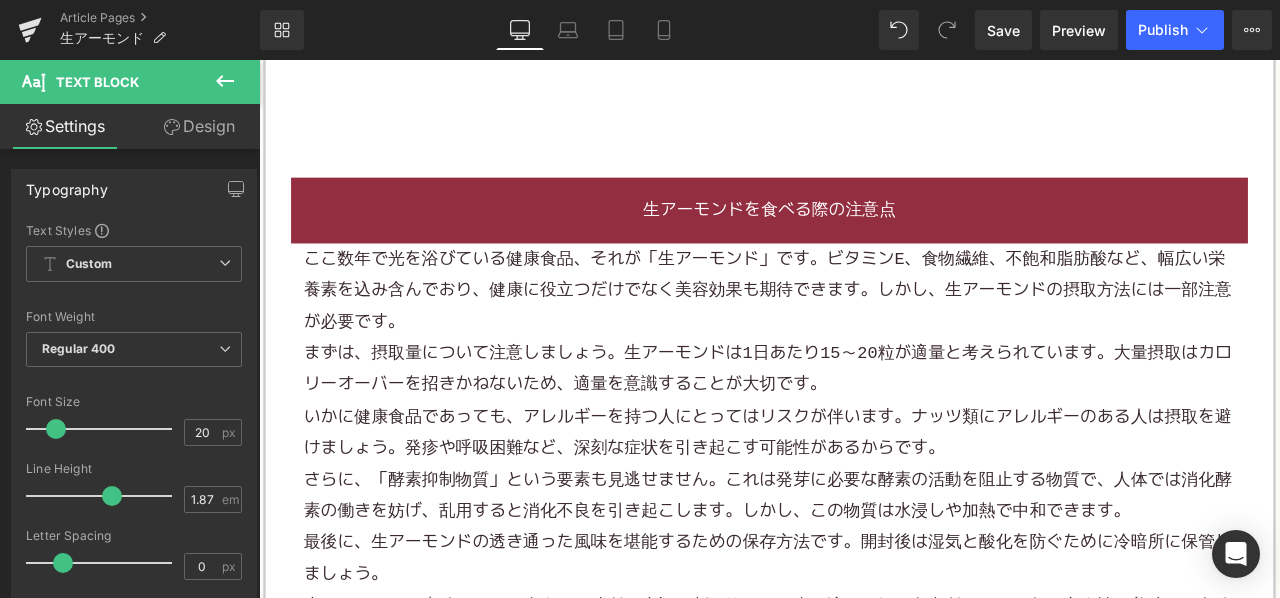 click on "ここ数年で光を浴びている健康食品、それが「生アーモンド」です。ビタミンE、食物繊維、不飽和脂肪酸など、幅広い栄養素を込み含んでおり、健康に役立つだけでなく美容効果も期待できます。しかし、生アーモンドの摂取方法には一部注意が必要です。" at bounding box center [864, 333] 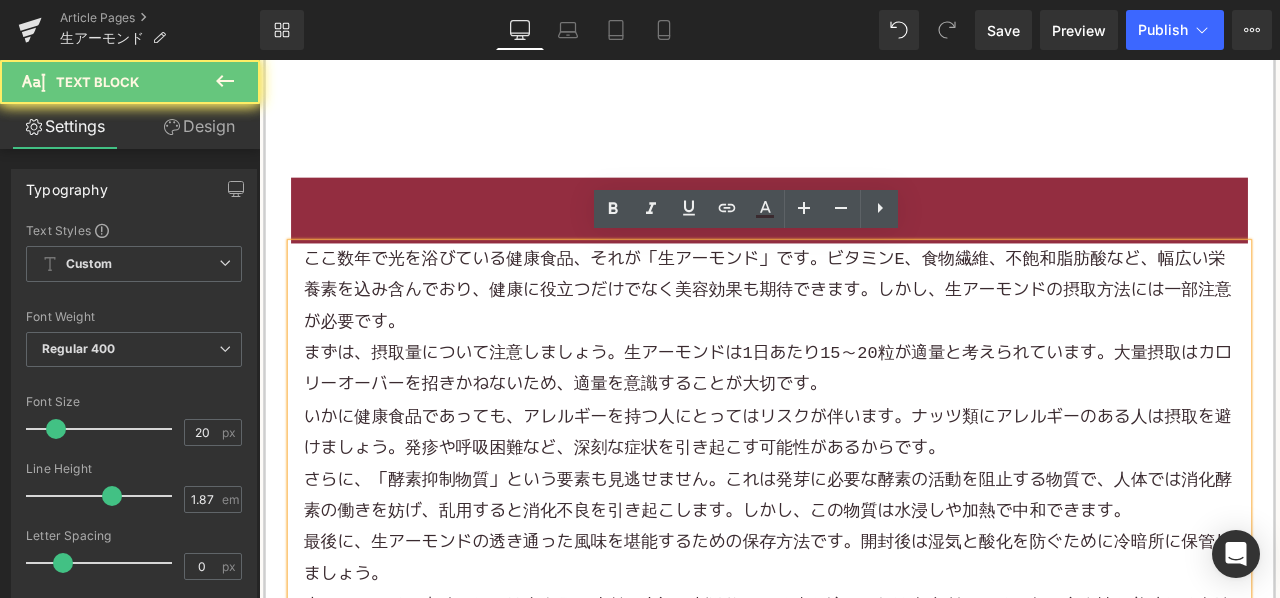 click on "ここ数年で光を浴びている健康食品、それが「生アーモンド」です。ビタミンE、食物繊維、不飽和脂肪酸など、幅広い栄養素を込み含んでおり、健康に役立つだけでなく美容効果も期待できます。しかし、生アーモンドの摂取方法には一部注意が必要です。" at bounding box center (864, 333) 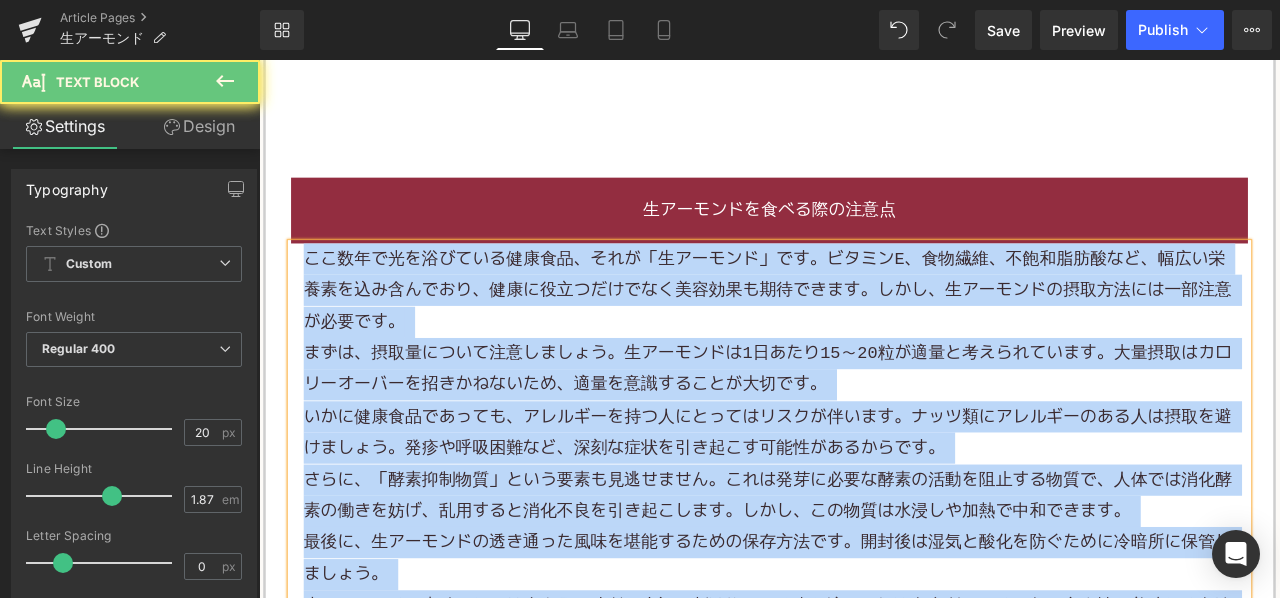 paste 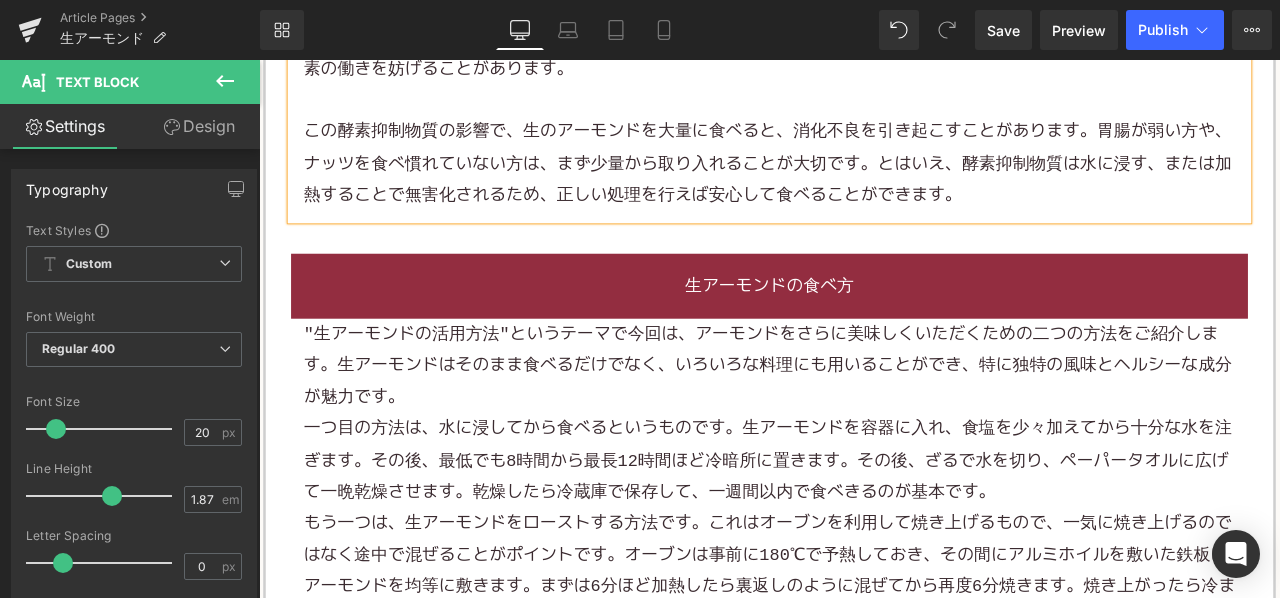 scroll, scrollTop: 2500, scrollLeft: 0, axis: vertical 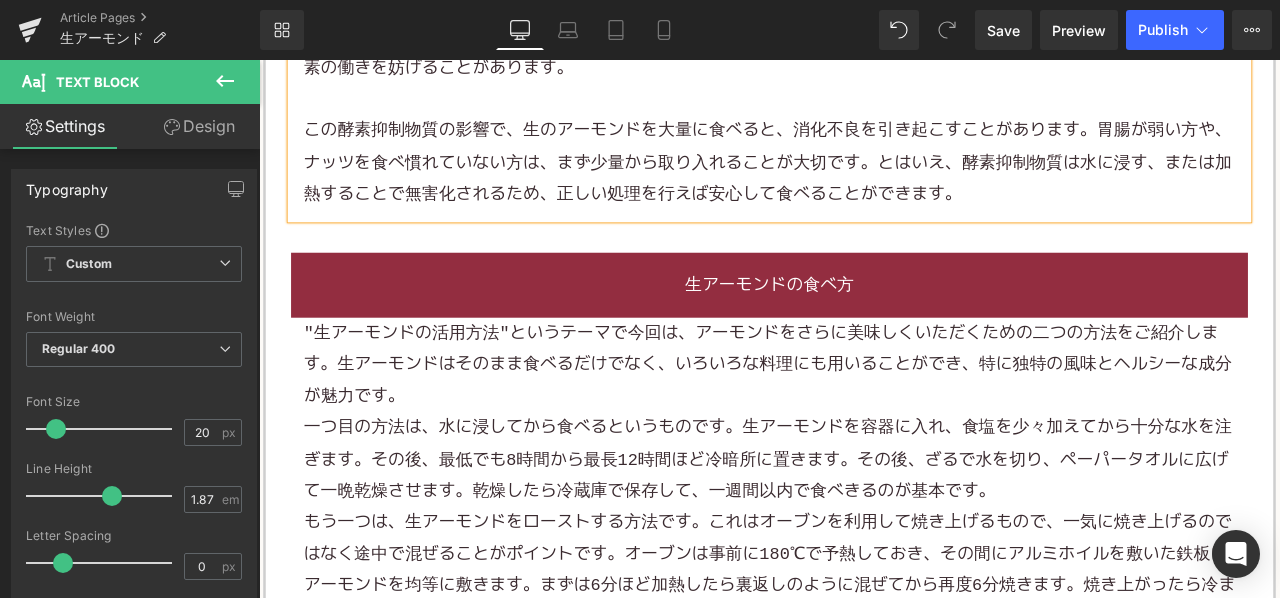 click on ""生アーモンドの活用方法"というテーマで今回は、アーモンドをさらに美味しくいただくための二つの方法をご紹介します。生アーモンドはそのまま食べるだけでなく、いろいろな料理にも用いることができ、特に独特の風味とヘルシーな成分が魅力です。" at bounding box center (864, 422) 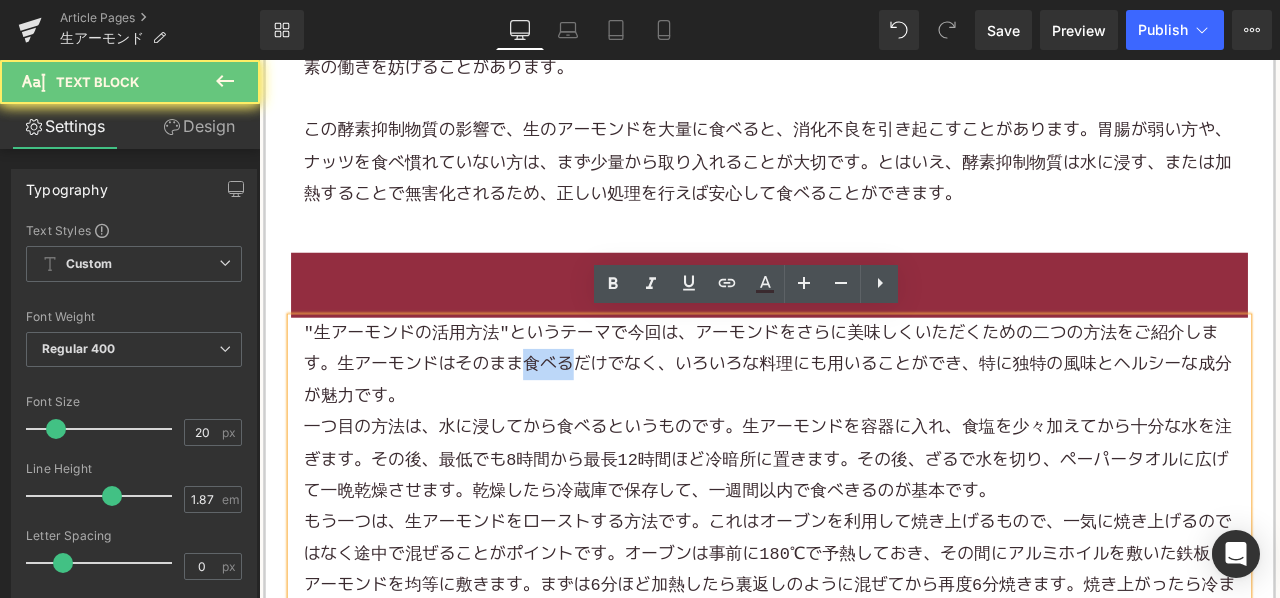 click on ""生アーモンドの活用方法"というテーマで今回は、アーモンドをさらに美味しくいただくための二つの方法をご紹介します。生アーモンドはそのまま食べるだけでなく、いろいろな料理にも用いることができ、特に独特の風味とヘルシーな成分が魅力です。" at bounding box center [864, 422] 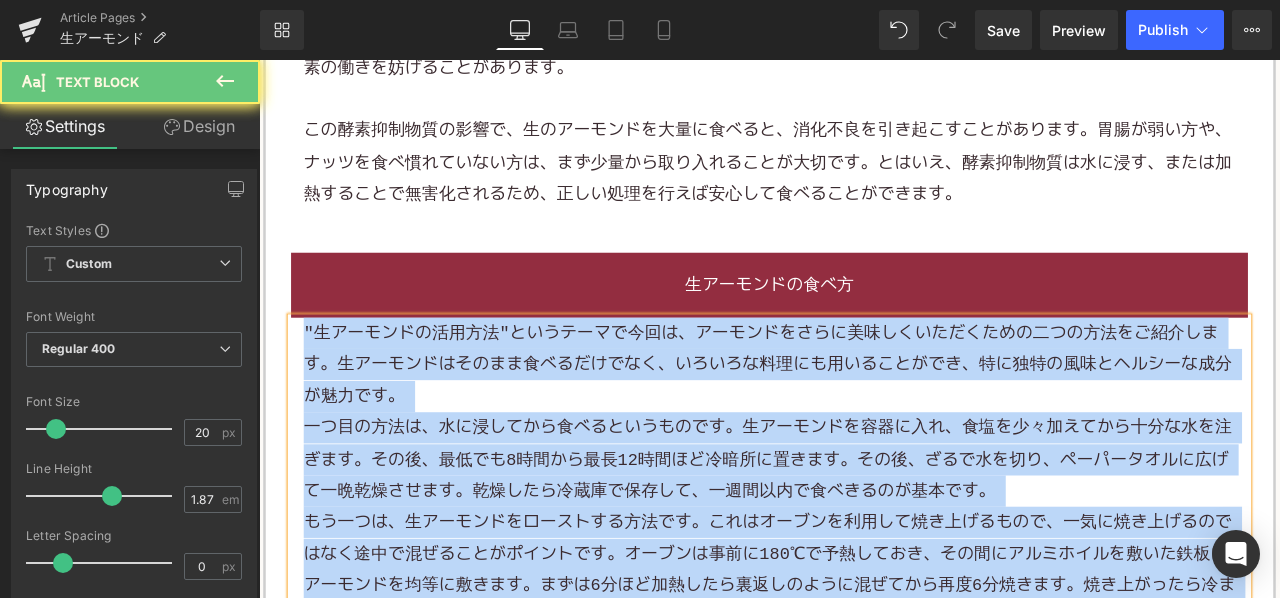 paste 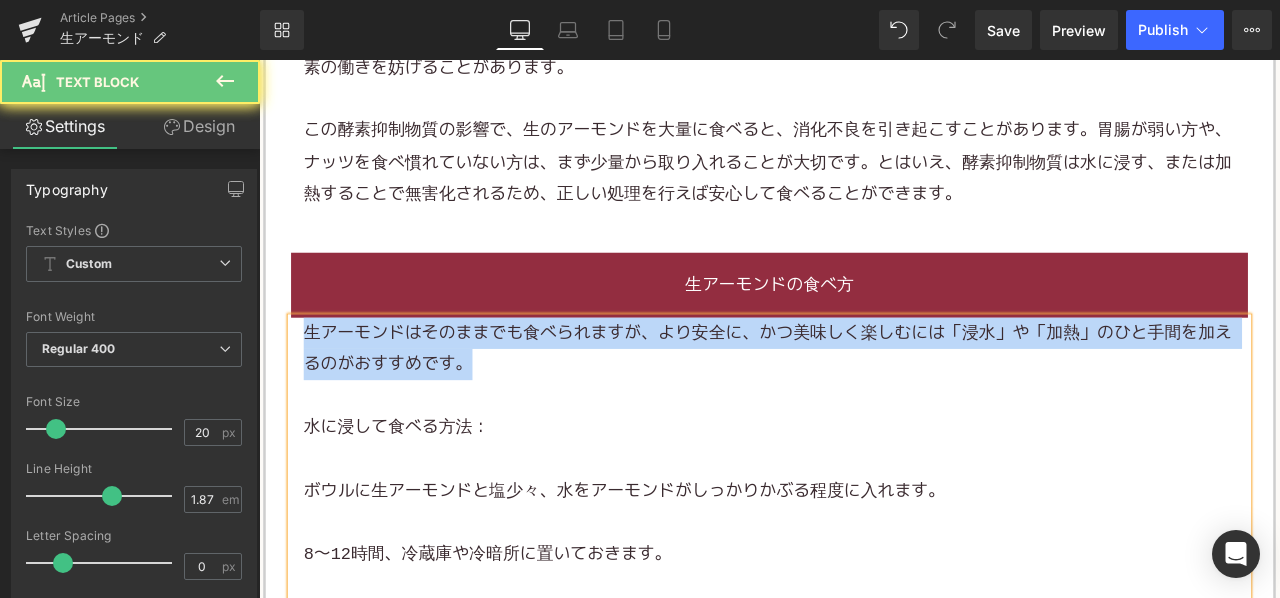 type 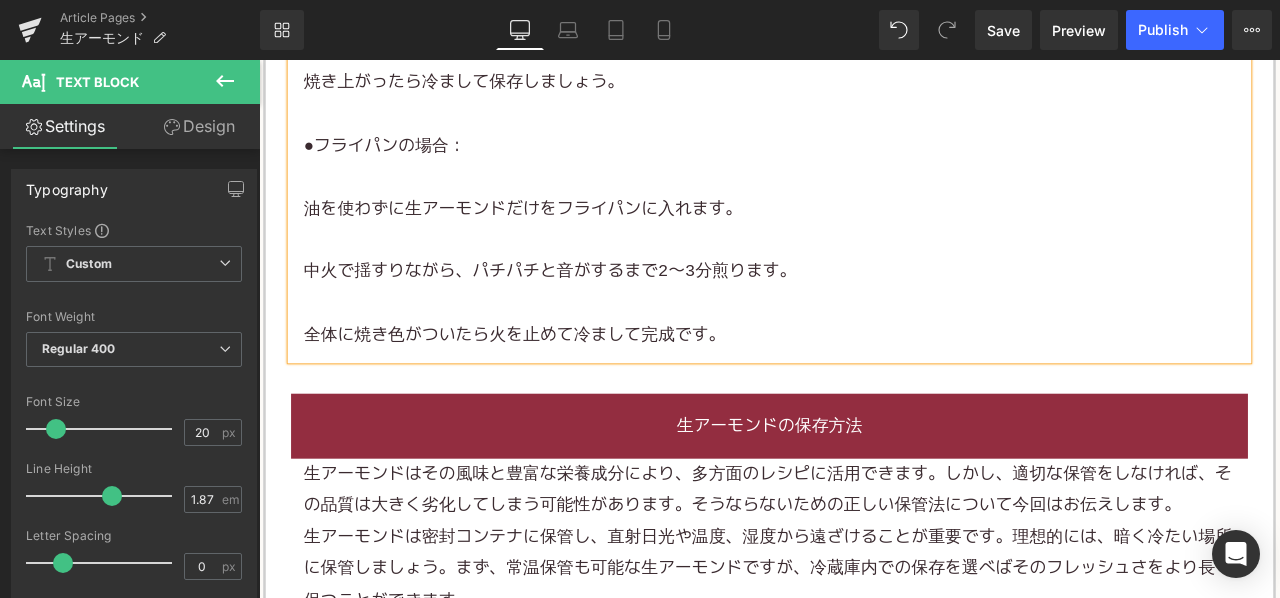 scroll, scrollTop: 3800, scrollLeft: 0, axis: vertical 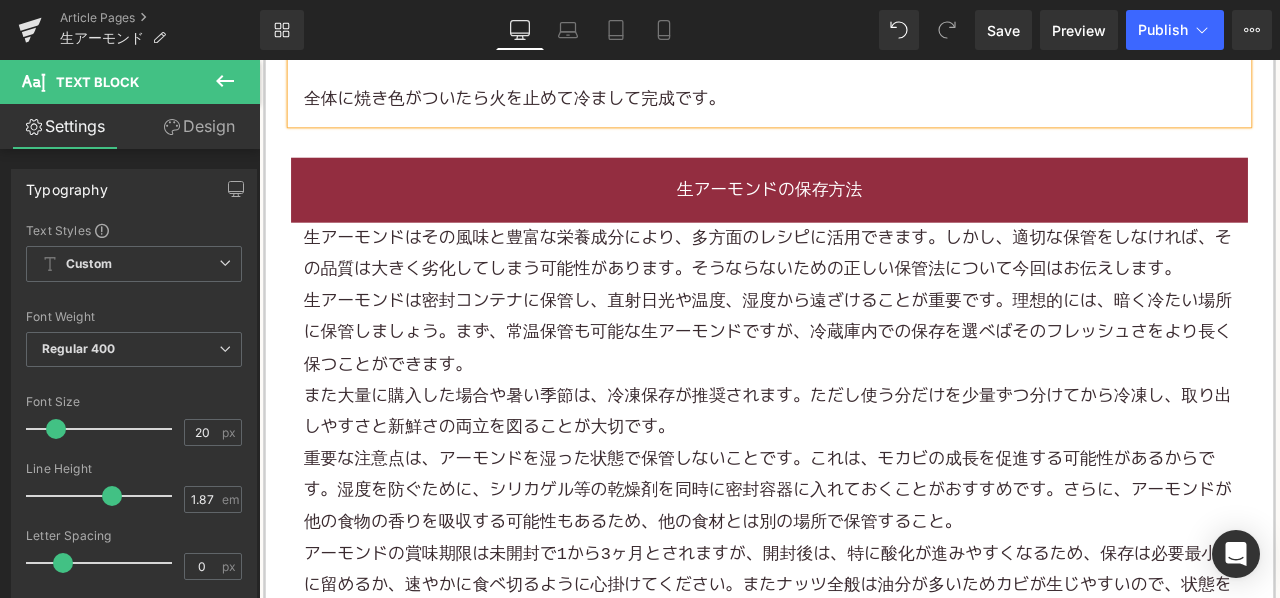 click on "生アーモンドはその風味と豊富な栄養成分により、多方面のレシピに活用できます。しかし、適切な保管をしなければ、その品質は大きく劣化してしまう可能性があります。そうならないための正しい保管法について今回はお伝えします。" at bounding box center (862, 290) 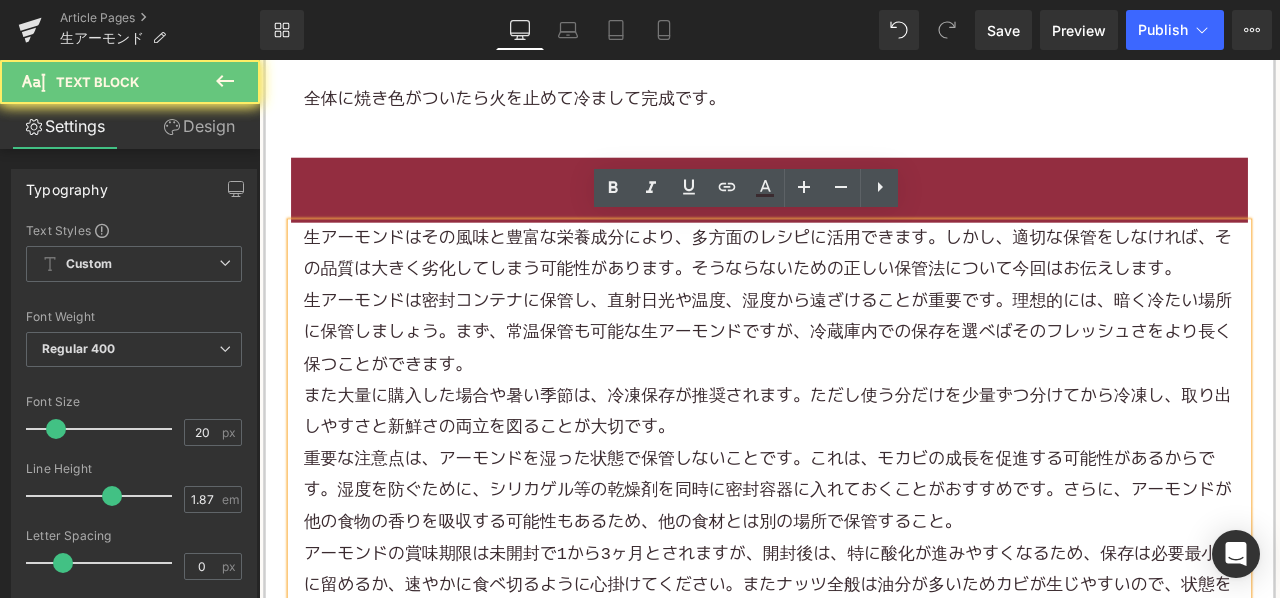 click on "生アーモンドはその風味と豊富な栄養成分により、多方面のレシピに活用できます。しかし、適切な保管をしなければ、その品質は大きく劣化してしまう可能性があります。そうならないための正しい保管法について今回はお伝えします。" at bounding box center (862, 290) 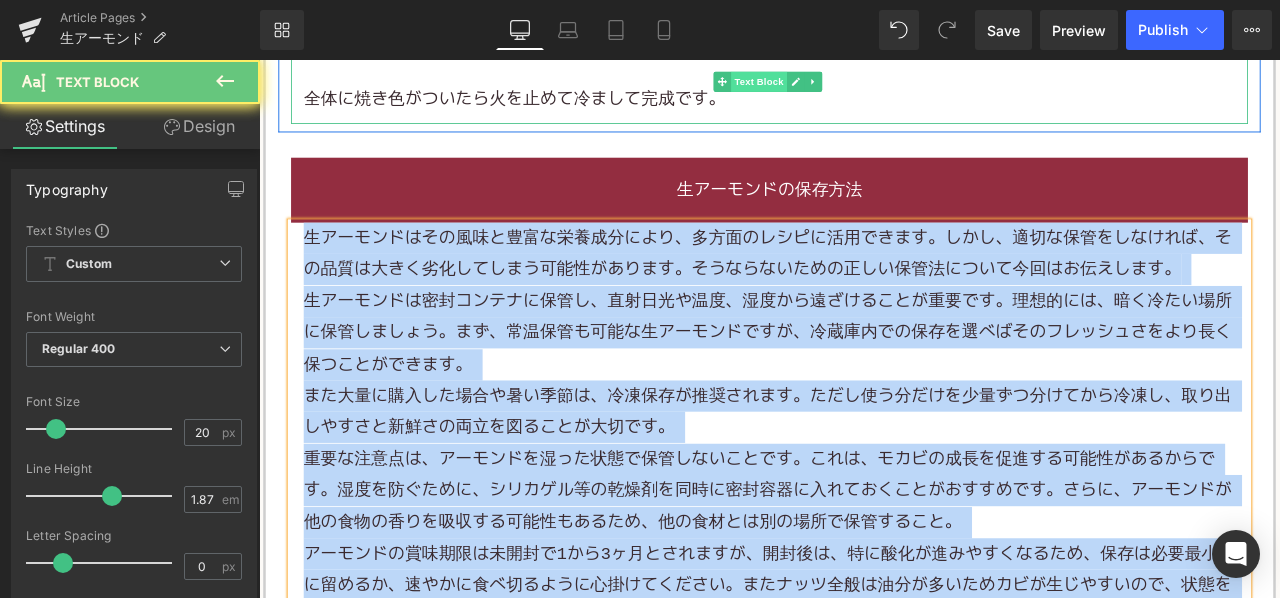 paste 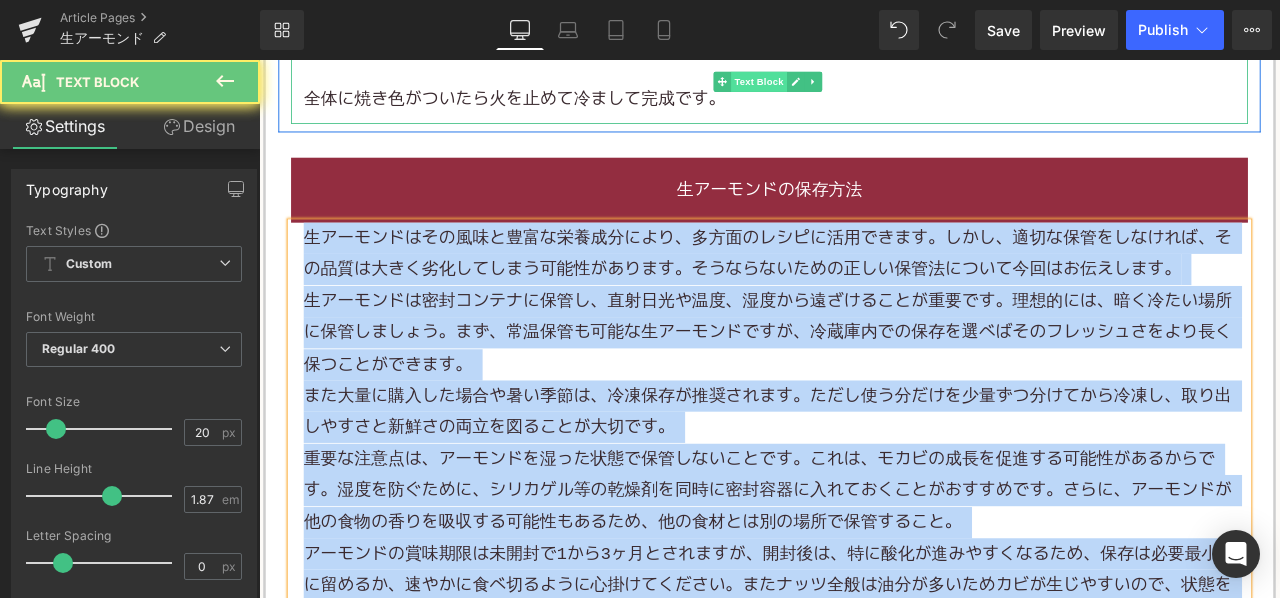 type 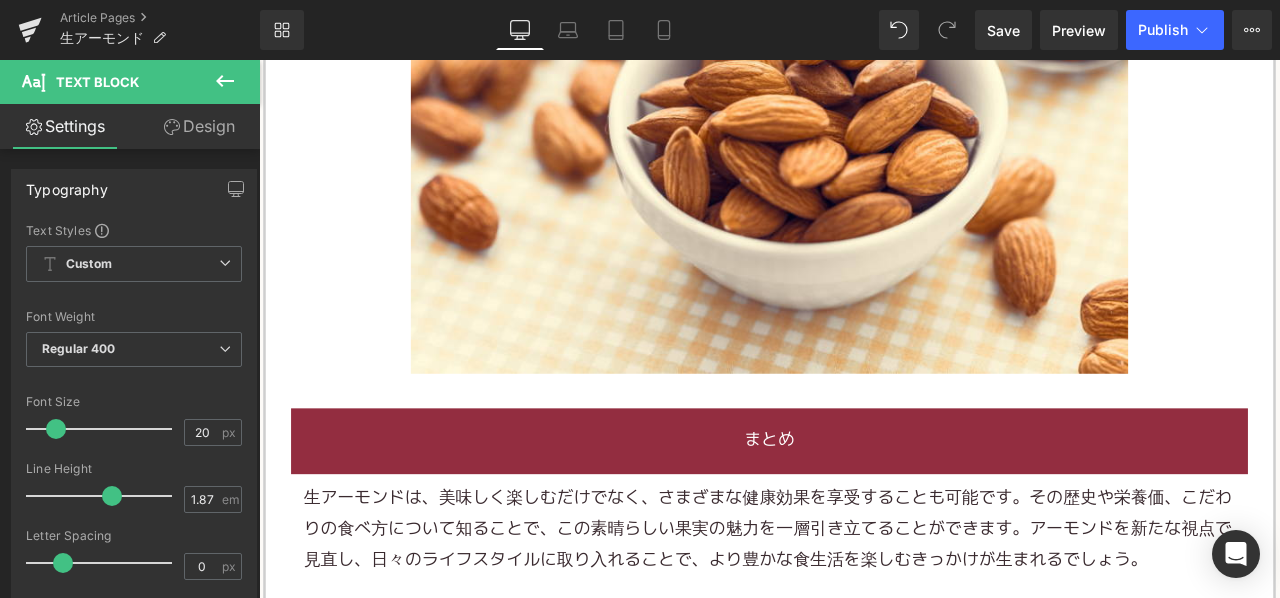 scroll, scrollTop: 4700, scrollLeft: 0, axis: vertical 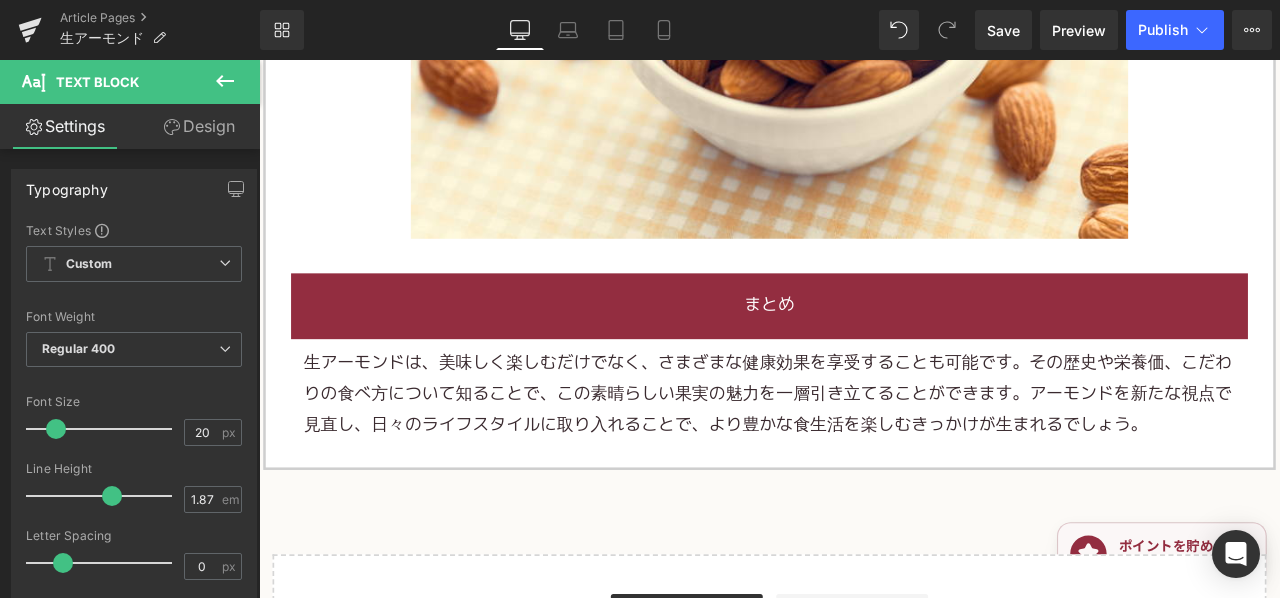 click on "生アーモンドは、美味しく楽しむだけでなく、さまざまな健康効果を享受することも可能です。その歴史や栄養価、こだわりの食べ方について知ることで、この素晴らしい果実の魅力を一層引き立てることができます。アーモンドを新たな視点で見直し、日々のライフスタイルに取り入れることで、より豊かな食生活を楽しむきっかけが生まれるでしょう。" at bounding box center (864, 457) 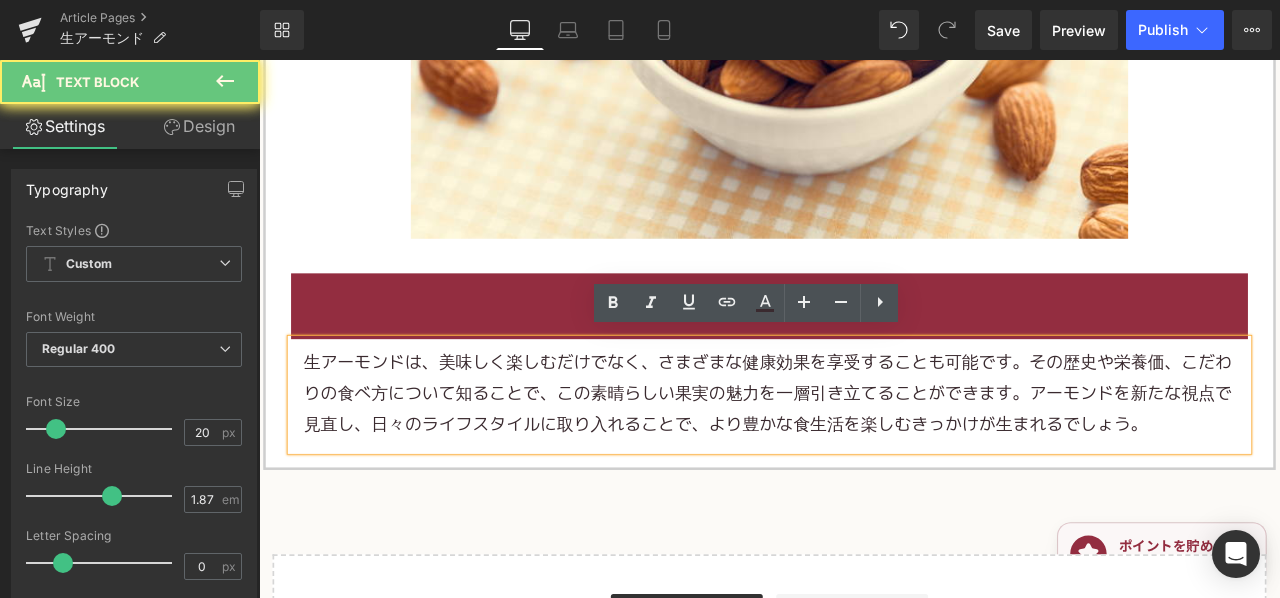 click on "生アーモンドは、美味しく楽しむだけでなく、さまざまな健康効果を享受することも可能です。その歴史や栄養価、こだわりの食べ方について知ることで、この素晴らしい果実の魅力を一層引き立てることができます。アーモンドを新たな視点で見直し、日々のライフスタイルに取り入れることで、より豊かな食生活を楽しむきっかけが生まれるでしょう。" at bounding box center (864, 457) 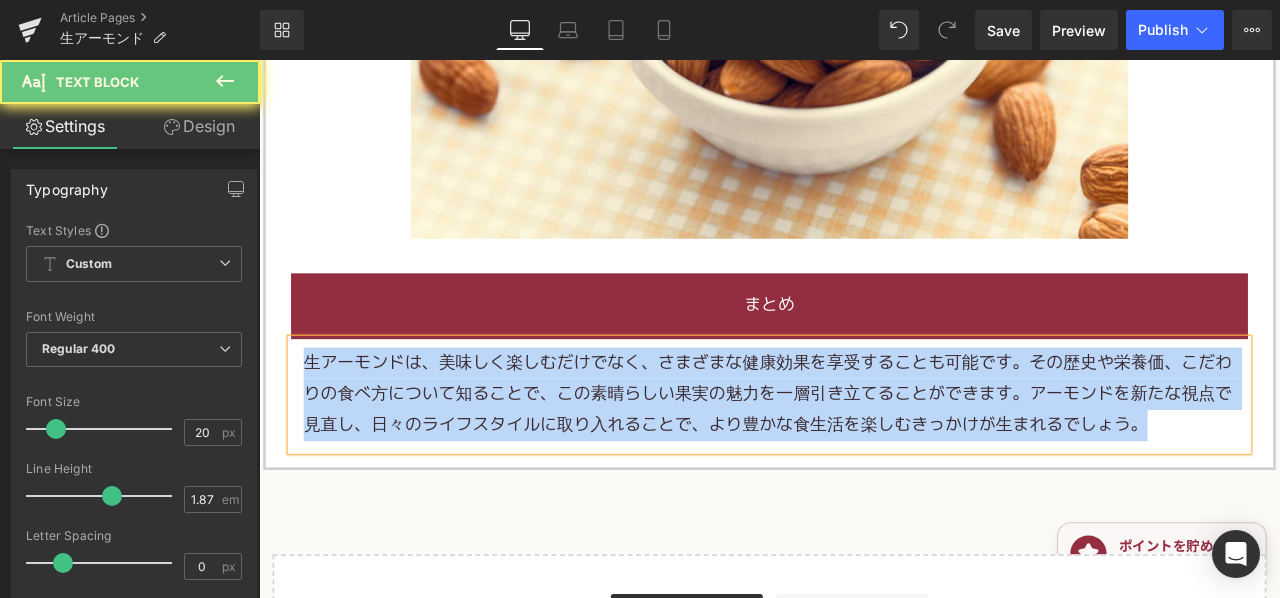 paste 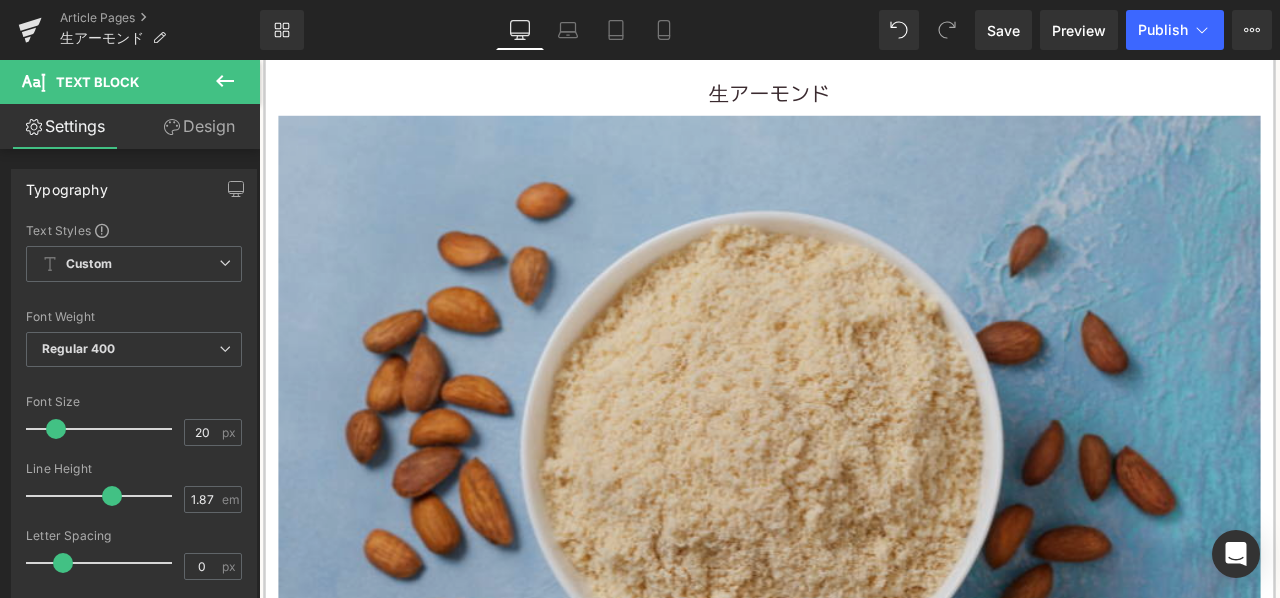 scroll, scrollTop: 800, scrollLeft: 0, axis: vertical 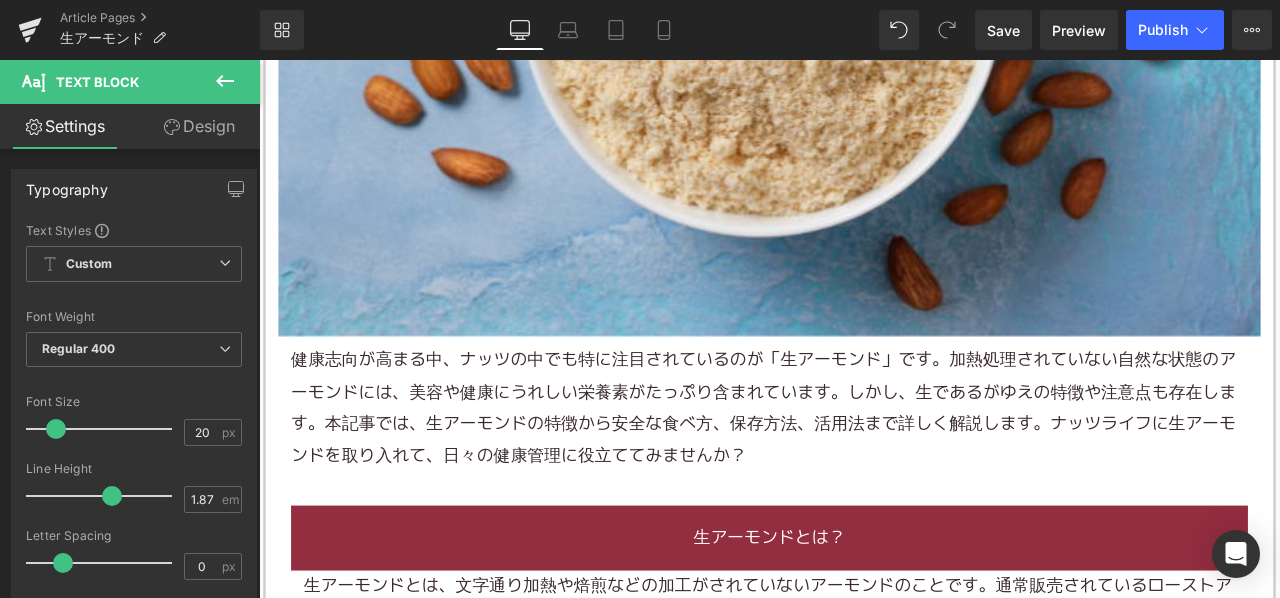 click on "健康志向が高まる中、ナッツの中でも特に注目されているのが「生アーモンド」です。加熱処理されていない自然な状態のアーモンドには、美容や健康にうれしい栄養素がたっぷり含まれています。しかし、生であるがゆえの特徴や注意点も存在します。本記事では、生アーモンドの特徴から安全な食べ方、保存方法、活用法まで詳しく解説します。ナッツライフに生アーモンドを取り入れて、日々の健康管理に役立ててみませんか？" at bounding box center [864, 473] 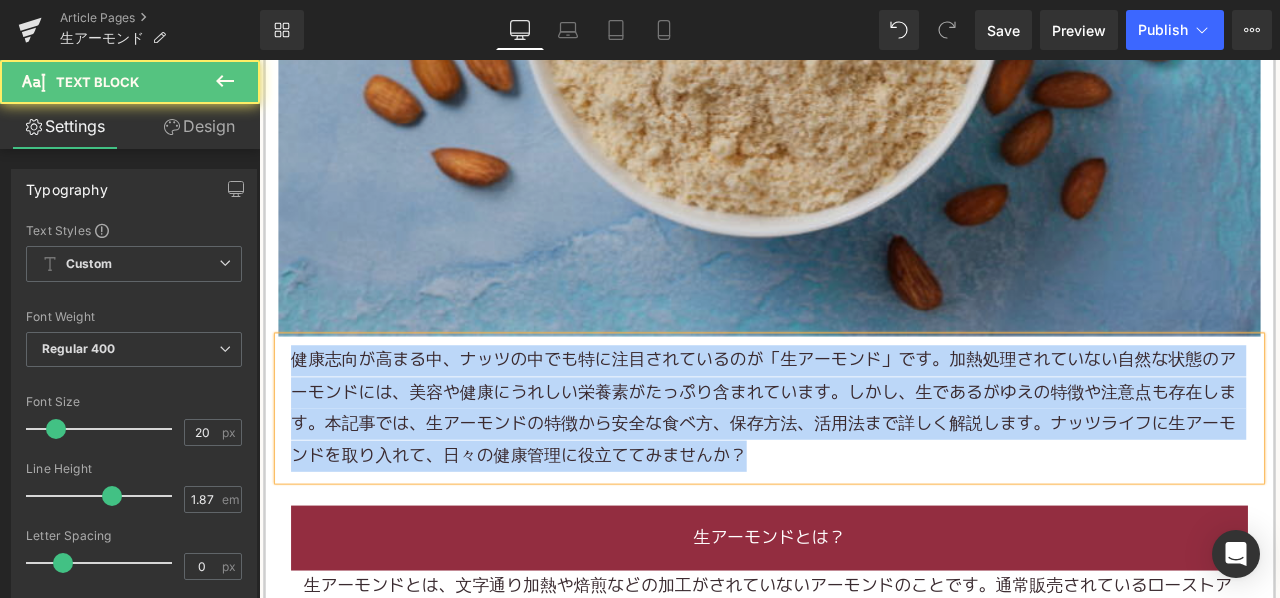 copy on "健康志向が高まる中、ナッツの中でも特に注目されているのが「生アーモンド」です。加熱処理されていない自然な状態のアーモンドには、美容や健康にうれしい栄養素がたっぷり含まれています。しかし、生であるがゆえの特徴や注意点も存在します。本記事では、生アーモンドの特徴から安全な食べ方、保存方法、活用法まで詳しく解説します。ナッツライフに生アーモンドを取り入れて、日々の健康管理に役立ててみませんか？" 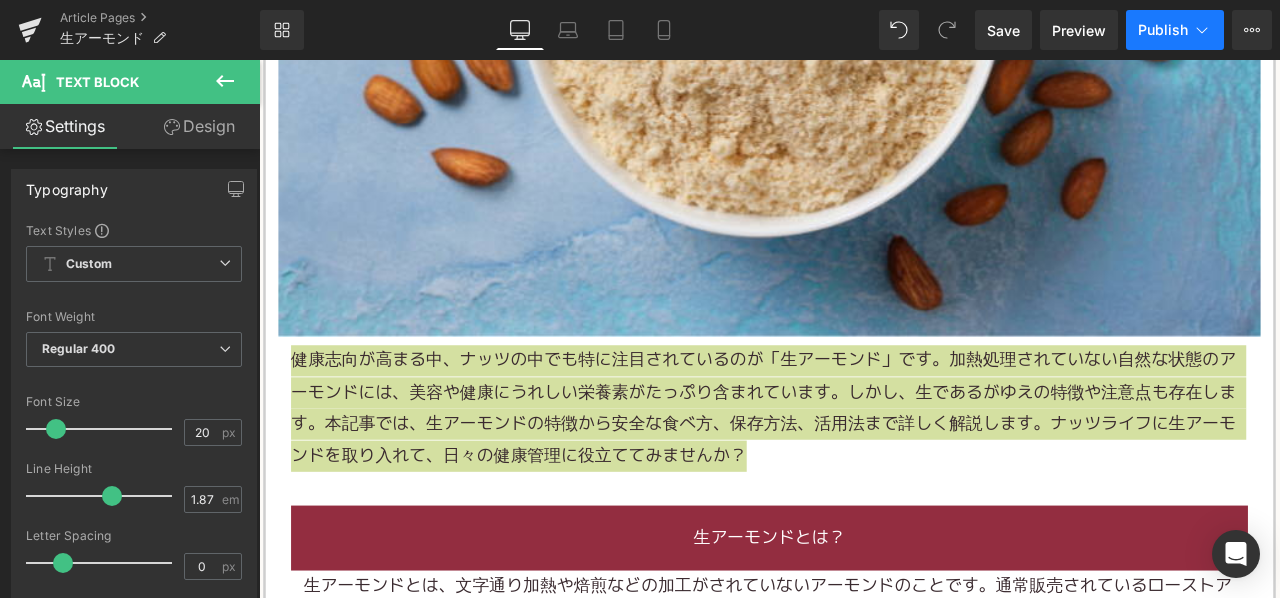 click on "Publish" at bounding box center [1163, 30] 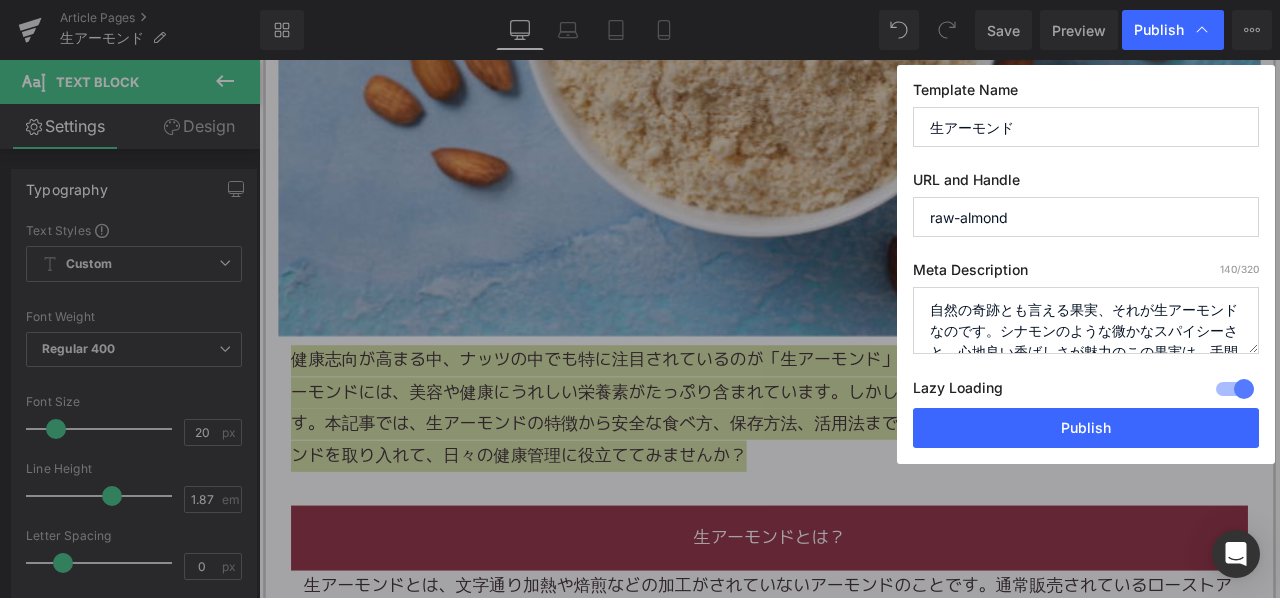 click on "自然の奇跡とも言える果実、それが生アーモンドなのです。シナモンのような微かなスパイシーさと、心地良い香ばしさが魅力のこの果実は、手間を掛けて摘む価値が大いにあります。今回は、その健康に対する多大な効果や楽しい食べ方、更にはその歴史まで、生アーモンドの魅力を深堀りしていきましょう。" at bounding box center (1086, 320) 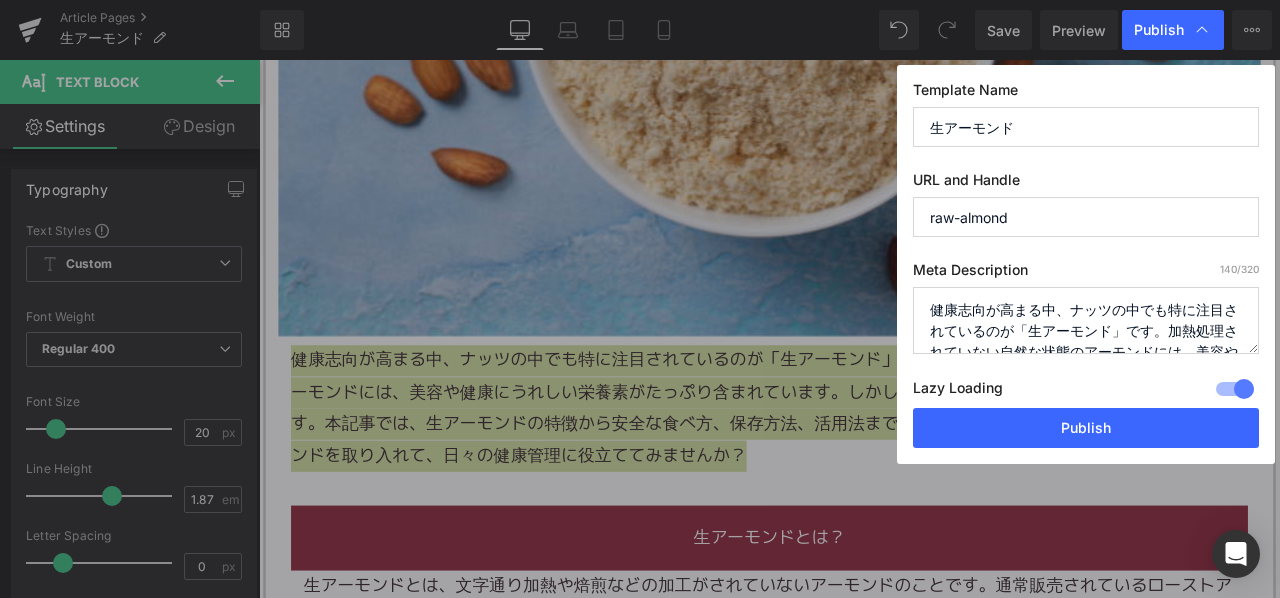 scroll, scrollTop: 154, scrollLeft: 0, axis: vertical 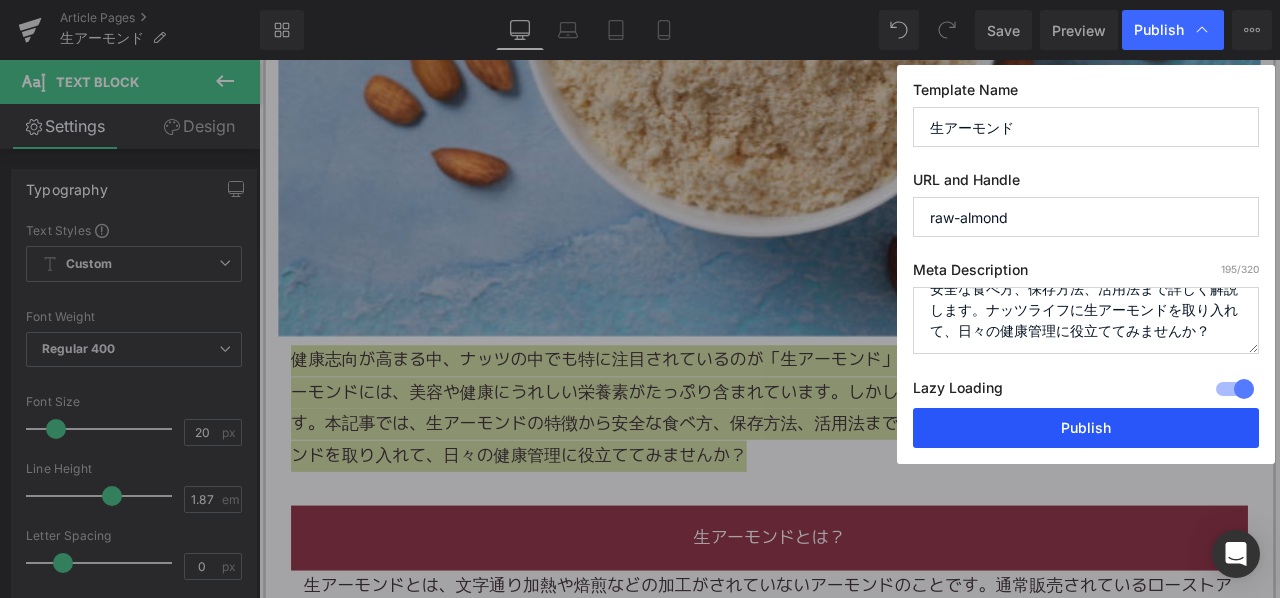 type on "健康志向が高まる中、ナッツの中でも特に注目されているのが「生アーモンド」です。加熱処理されていない自然な状態のアーモンドには、美容や健康にうれしい栄養素がたっぷり含まれています。しかし、生であるがゆえの特徴や注意点も存在します。本記事では、生アーモンドの特徴から安全な食べ方、保存方法、活用法まで詳しく解説します。ナッツライフに生アーモンドを取り入れて、日々の健康管理に役立ててみませんか？" 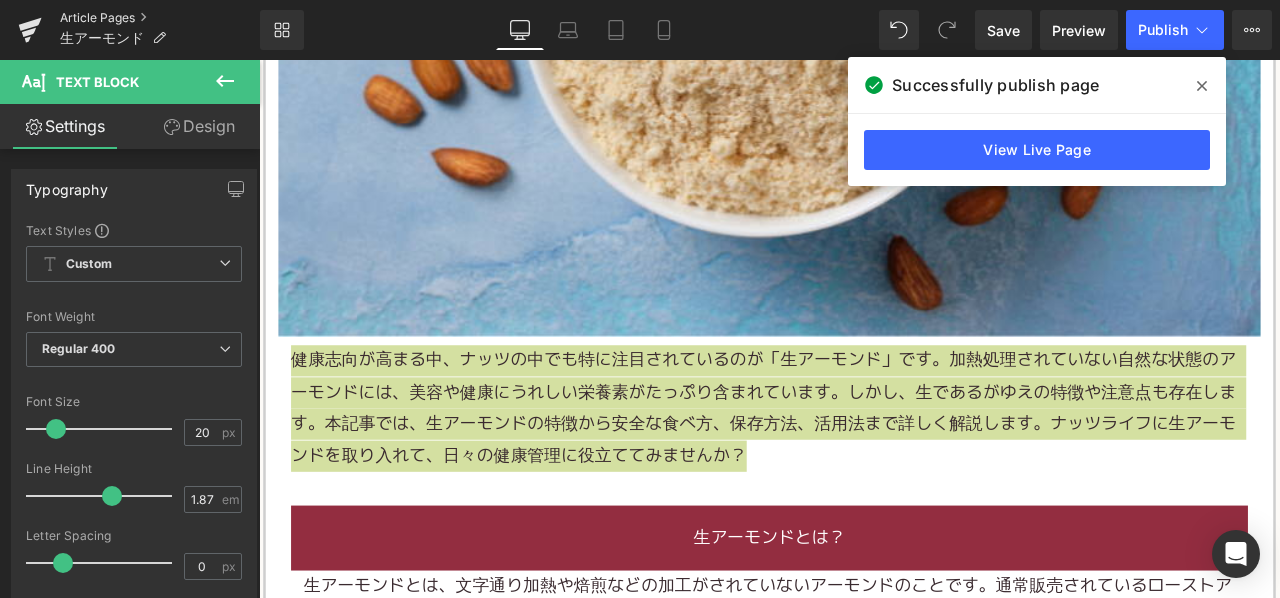 click on "Article Pages" at bounding box center (160, 18) 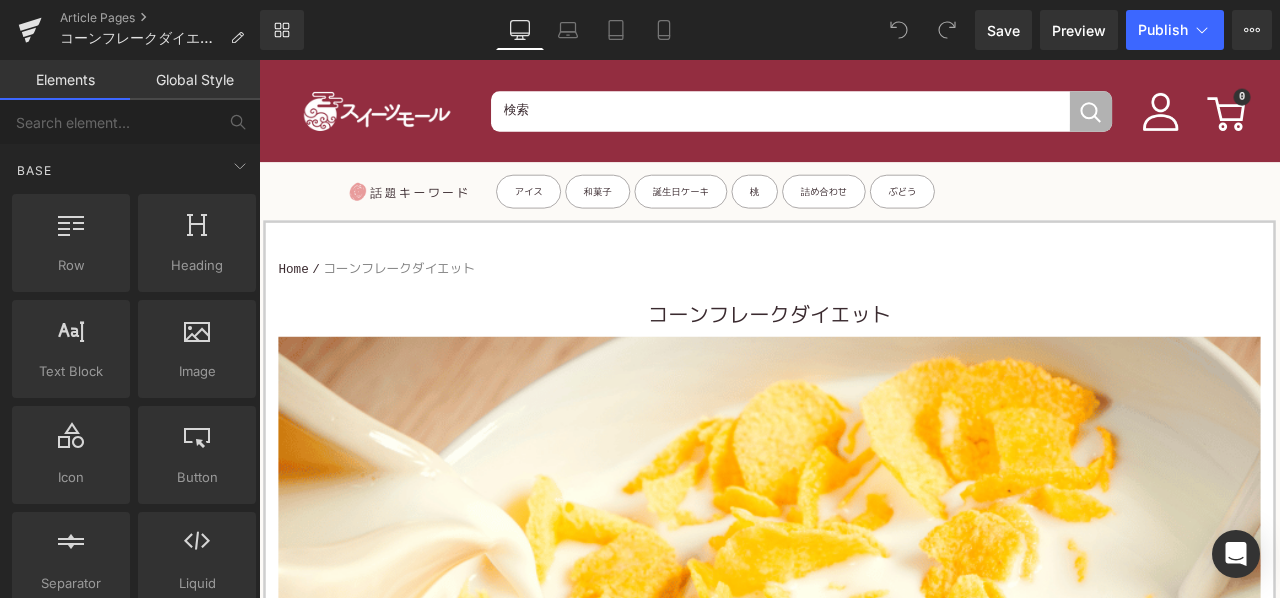 scroll, scrollTop: 0, scrollLeft: 0, axis: both 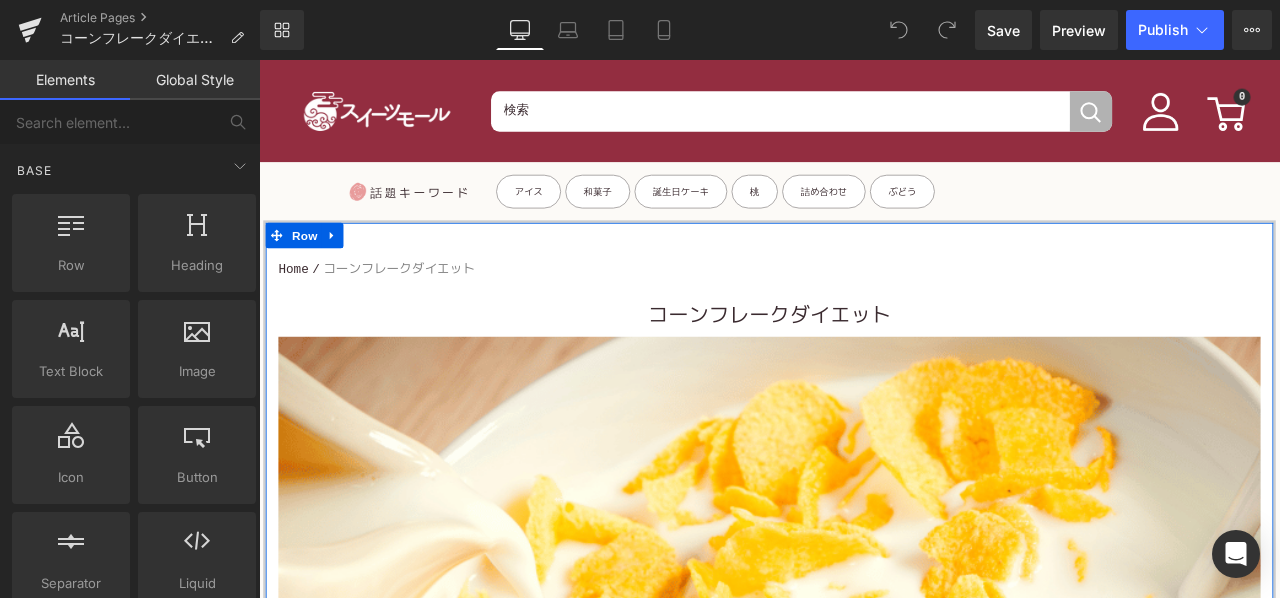 click on "コーンフレークダイエット" at bounding box center (864, 364) 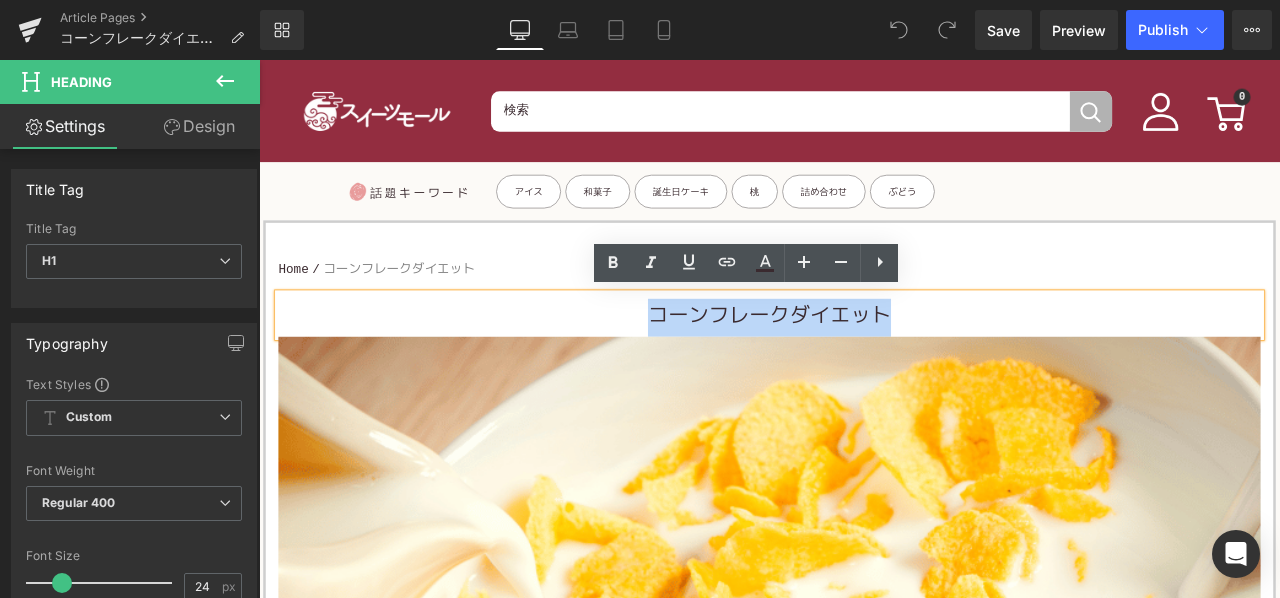 drag, startPoint x: 716, startPoint y: 363, endPoint x: 1038, endPoint y: 359, distance: 322.02484 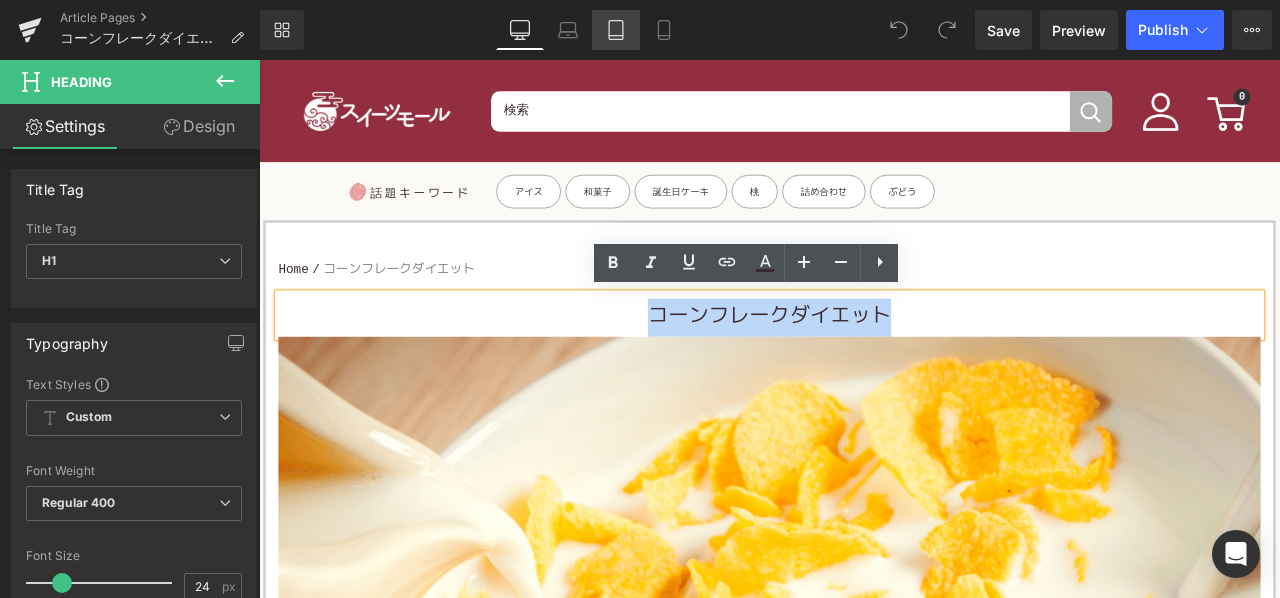 copy on "コーンフレークダイエット" 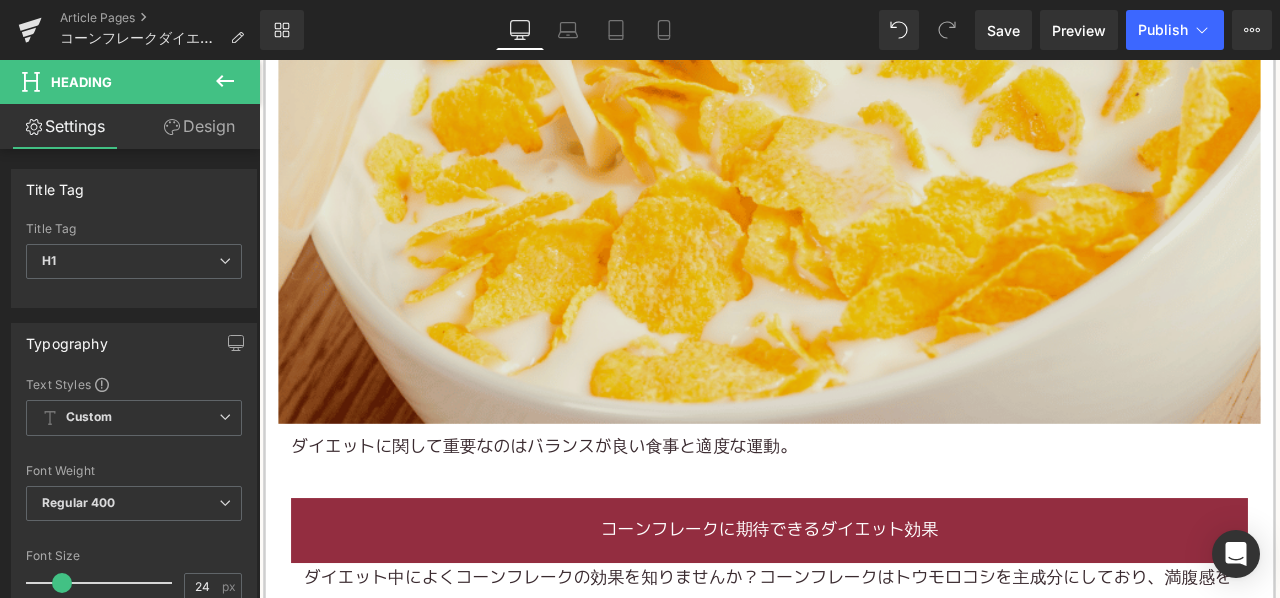 scroll, scrollTop: 700, scrollLeft: 0, axis: vertical 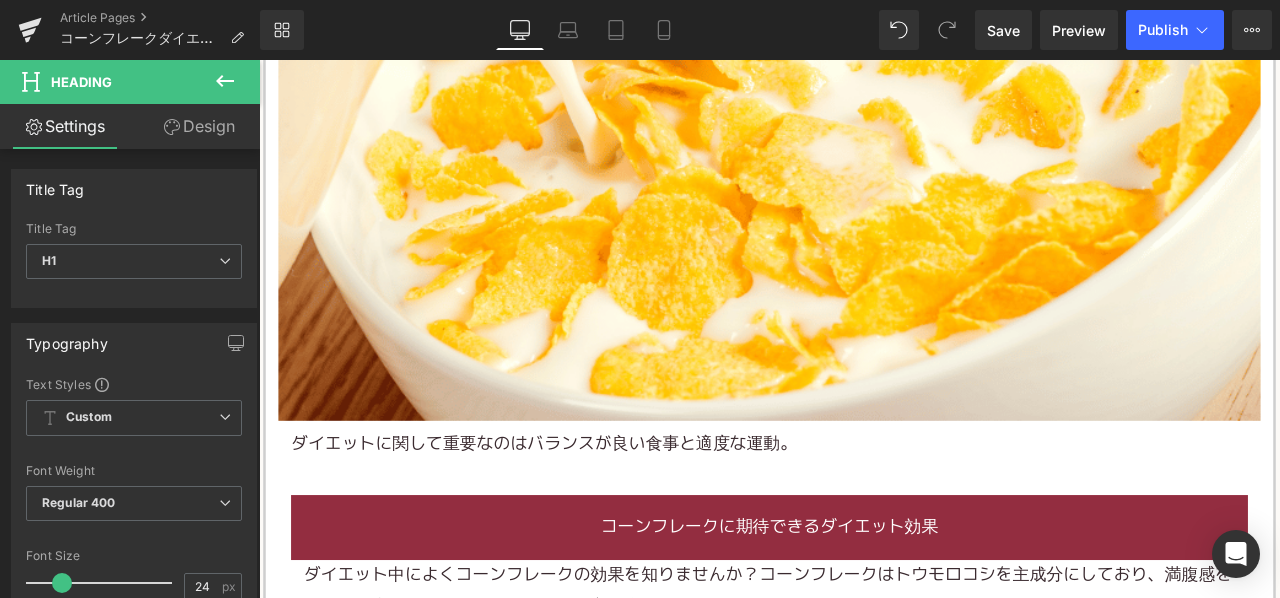 click on "ダイエットに関して重要なのはバランスが良い食事と適度な運動。" at bounding box center [597, 516] 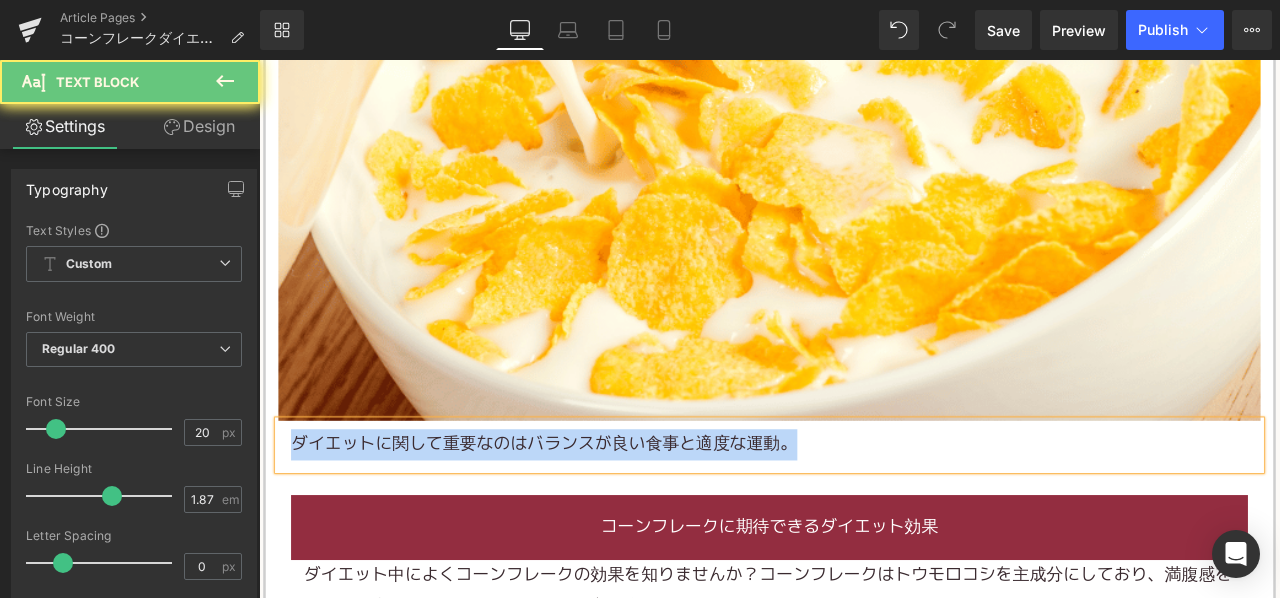 paste 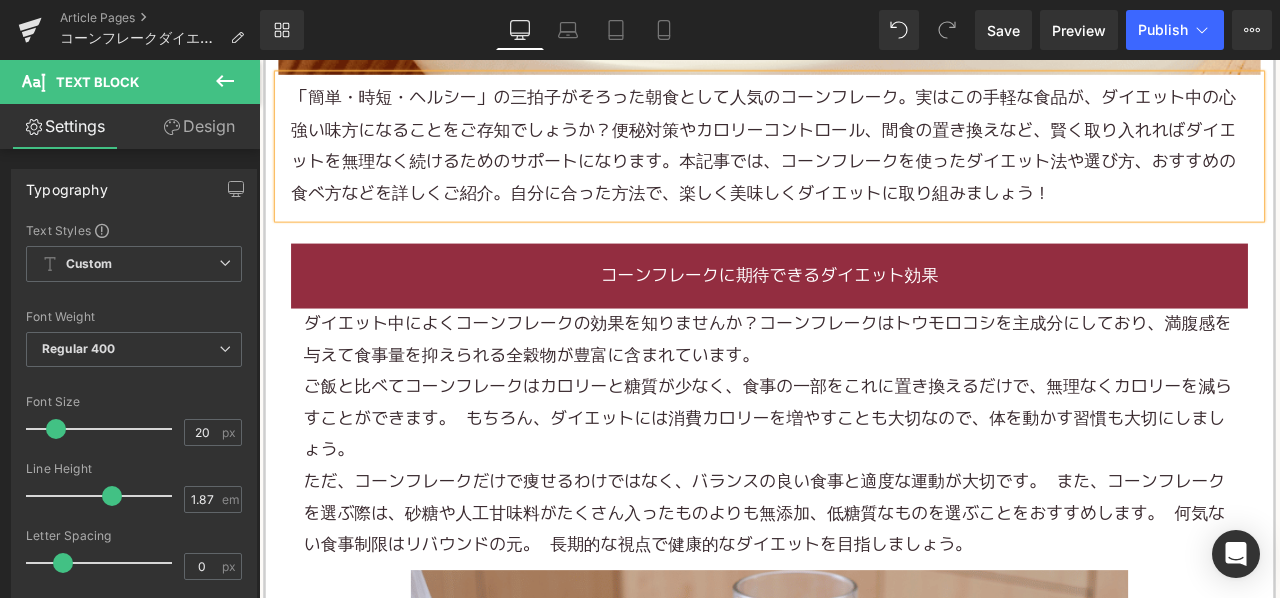 scroll, scrollTop: 1200, scrollLeft: 0, axis: vertical 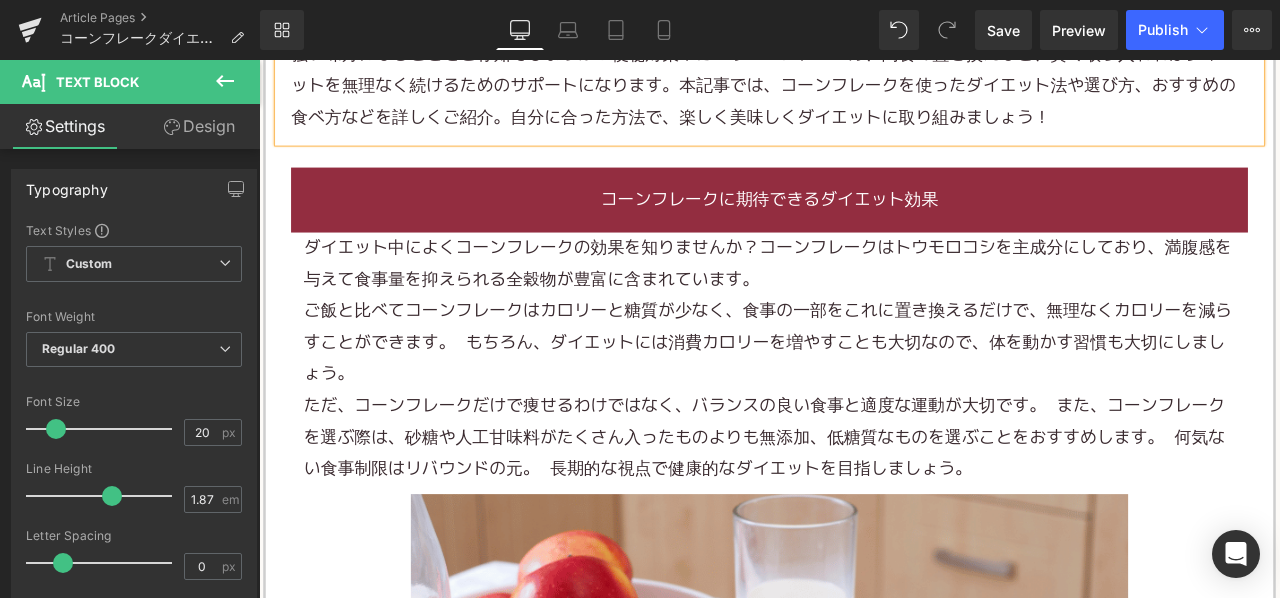 click on "ご飯と比べてコーンフレークはカロリーと糖質が少なく、食事の一部をこれに置き換えるだけで、無理なくカロリーを減らすことができます。 もちろん、ダイエットには消費カロリーを増やすことも大切なので、体を動かす習慣も大切にしましょう。" at bounding box center (862, 396) 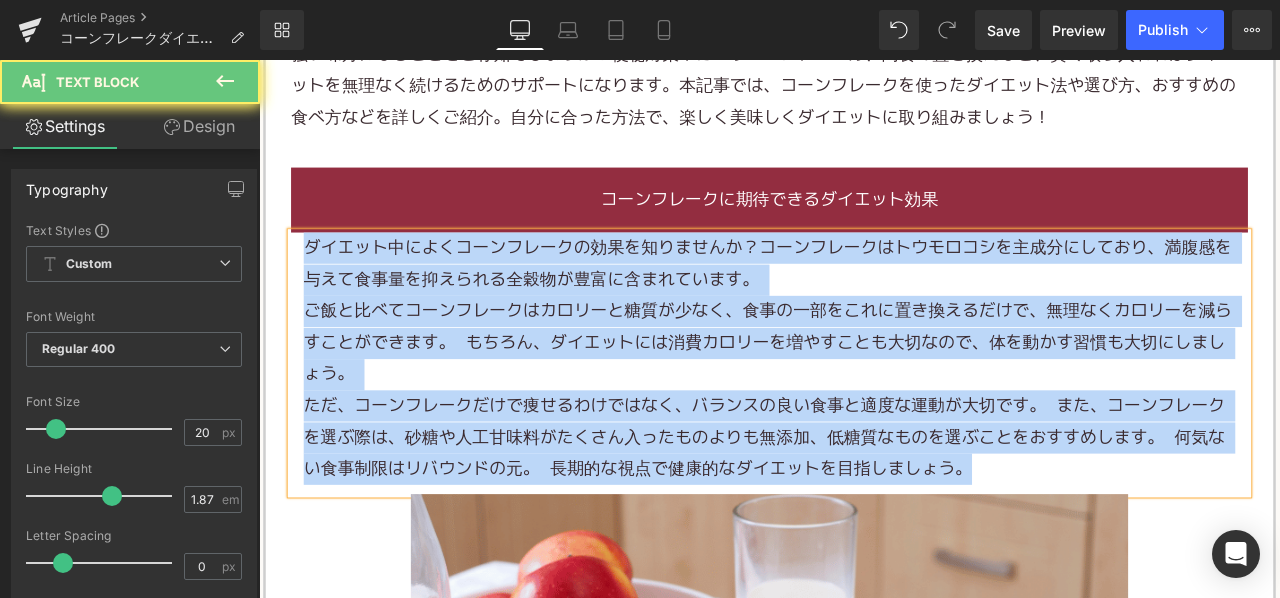 paste 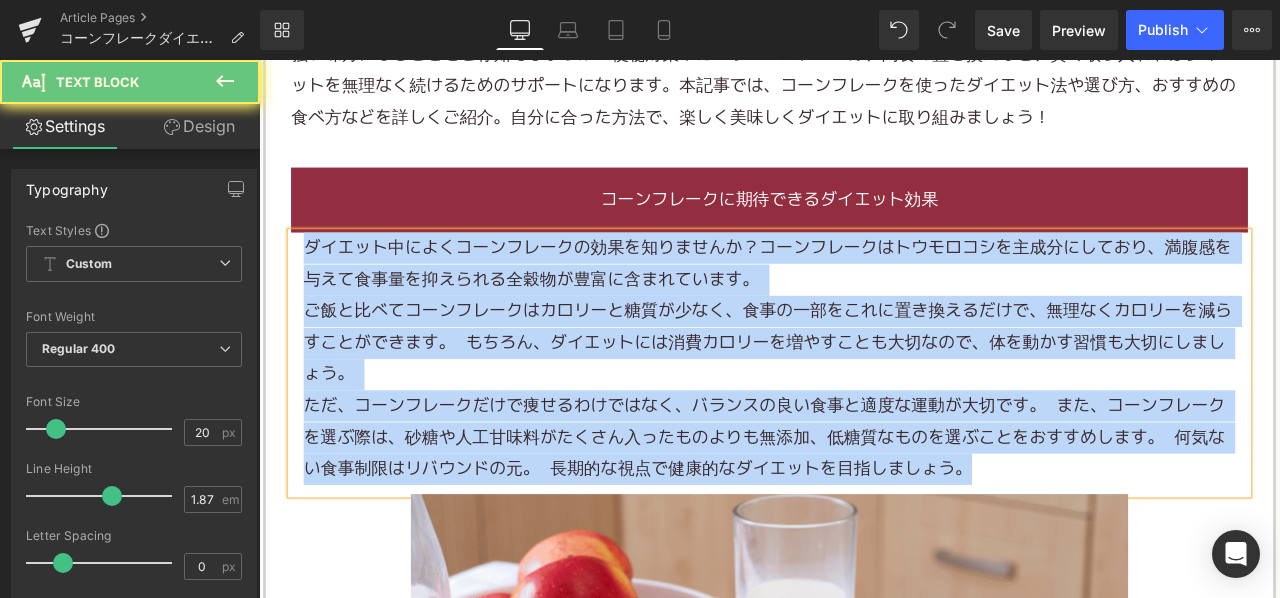 type 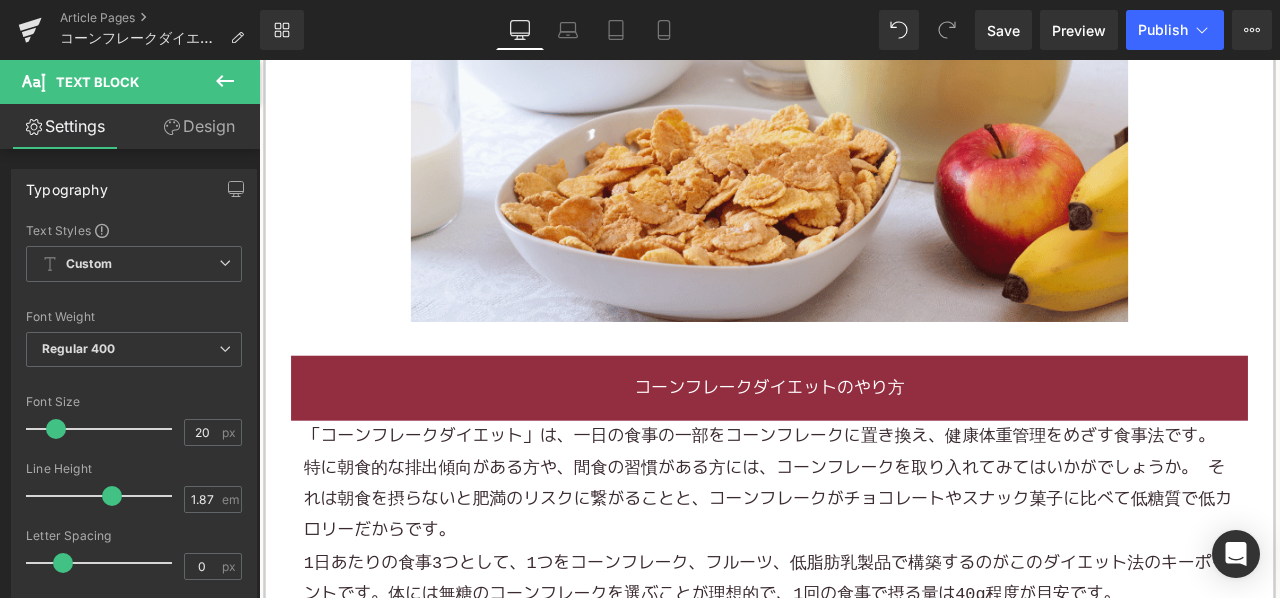 scroll, scrollTop: 2100, scrollLeft: 0, axis: vertical 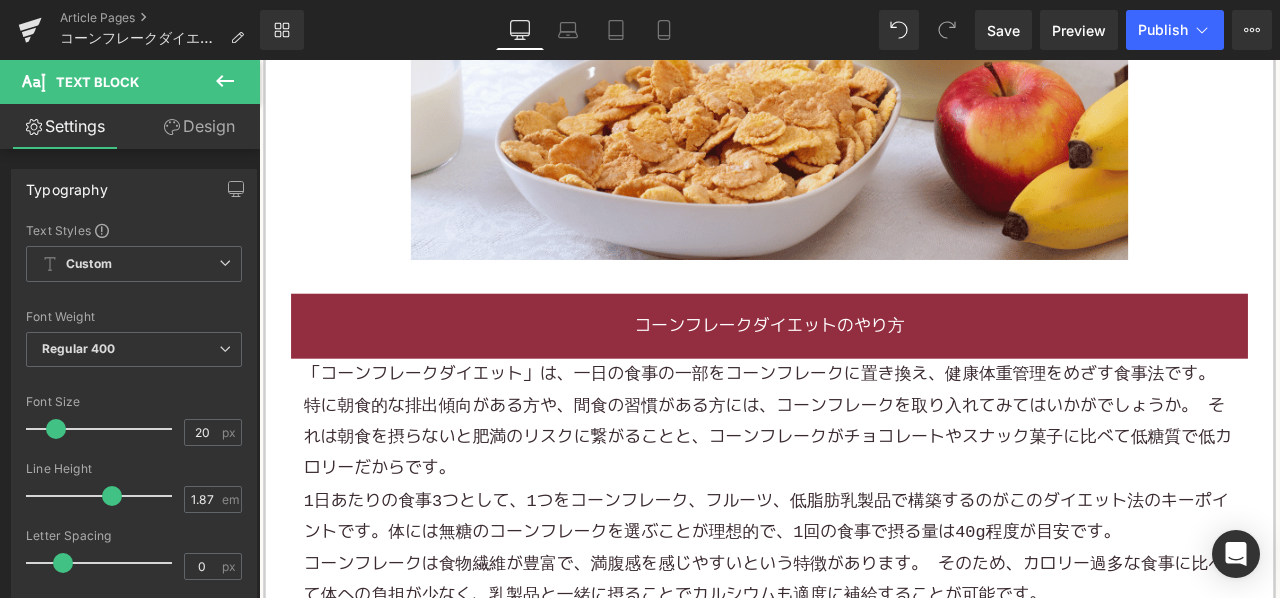 click on "「コーンフレークダイエット」は、一日の食事の一部をコーンフレークに置き換え、健康体重管理をめざす食事法です。 特に朝食的な排出傾向がある方や、間食の習慣がある方には、コーンフレークを取り入れてみてはいかがでしょうか。 それは朝食を摂らないと肥満のリスクに繋がることと、コーンフレークがチョコレートやスナック菓子に比べて低糖質で低カロリーだからです。" at bounding box center [862, 488] 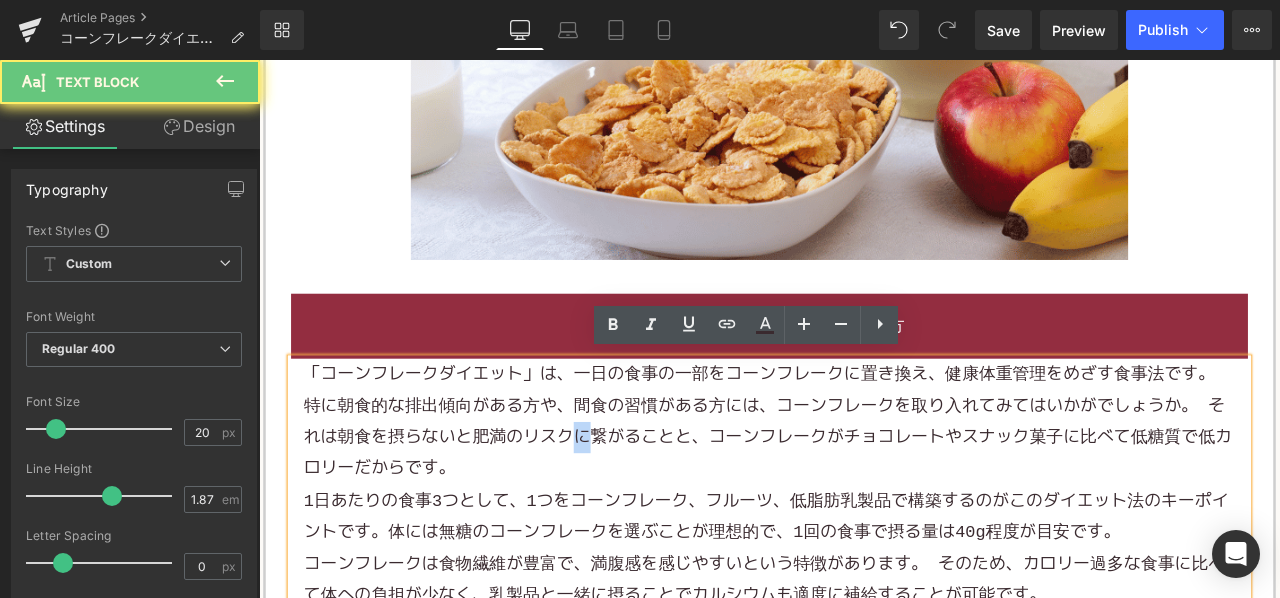 click on "「コーンフレークダイエット」は、一日の食事の一部をコーンフレークに置き換え、健康体重管理をめざす食事法です。 特に朝食的な排出傾向がある方や、間食の習慣がある方には、コーンフレークを取り入れてみてはいかがでしょうか。 それは朝食を摂らないと肥満のリスクに繋がることと、コーンフレークがチョコレートやスナック菓子に比べて低糖質で低カロリーだからです。" at bounding box center (862, 488) 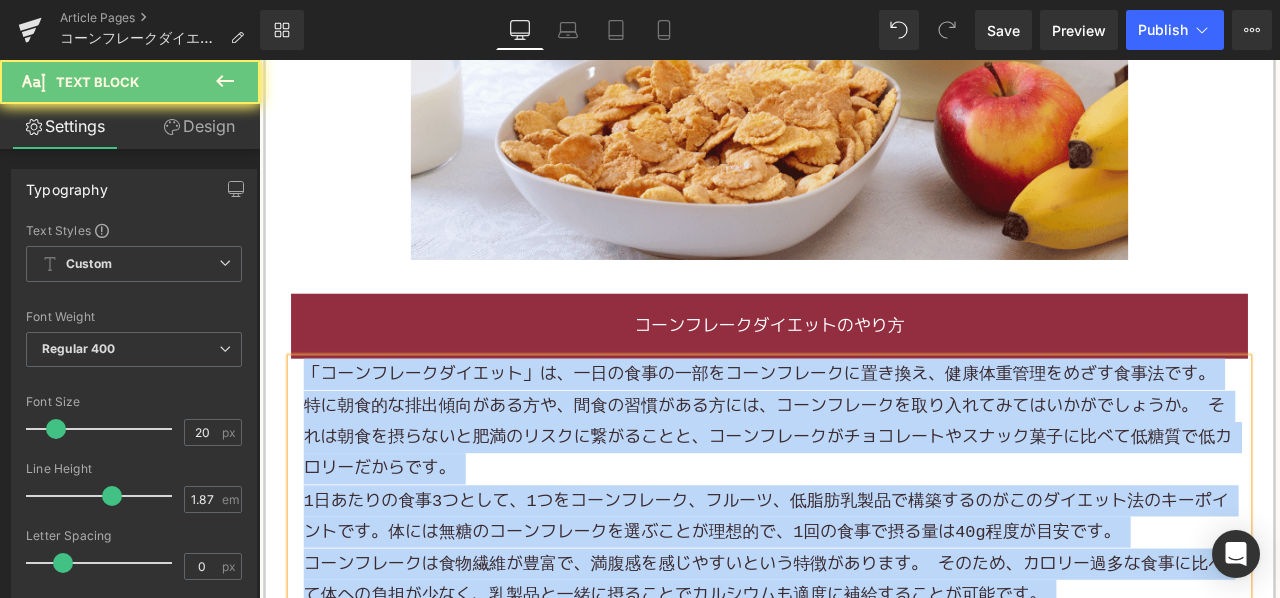 paste 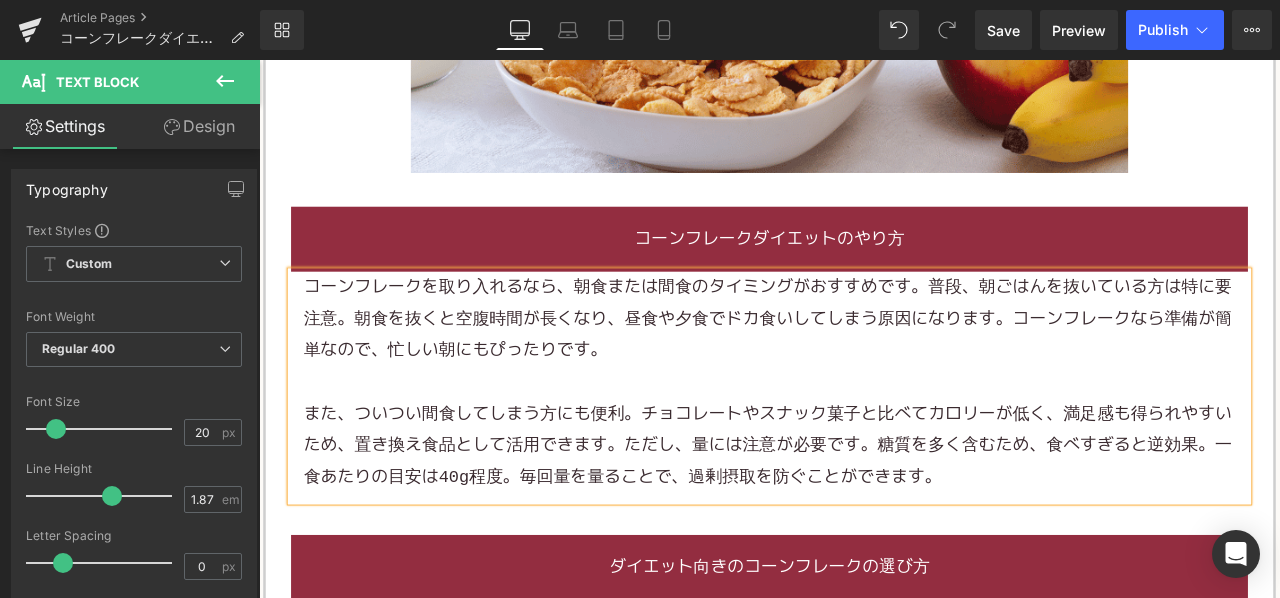 scroll, scrollTop: 2300, scrollLeft: 0, axis: vertical 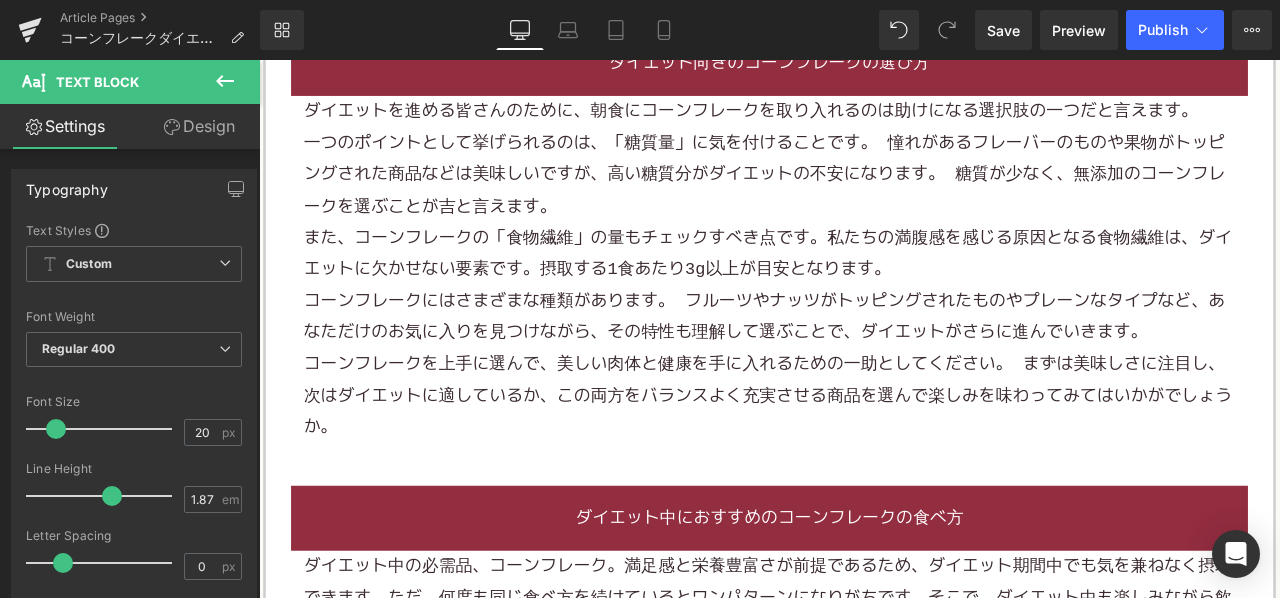 click on "また、コーンフレークの「食物繊維」の量もチェックすべき点です。私たちの満腹感を感じる原因となる食物繊維は、ダイエットに欠かせない要素です。摂取する1食あたり3g以上が目安となります。" at bounding box center [864, 290] 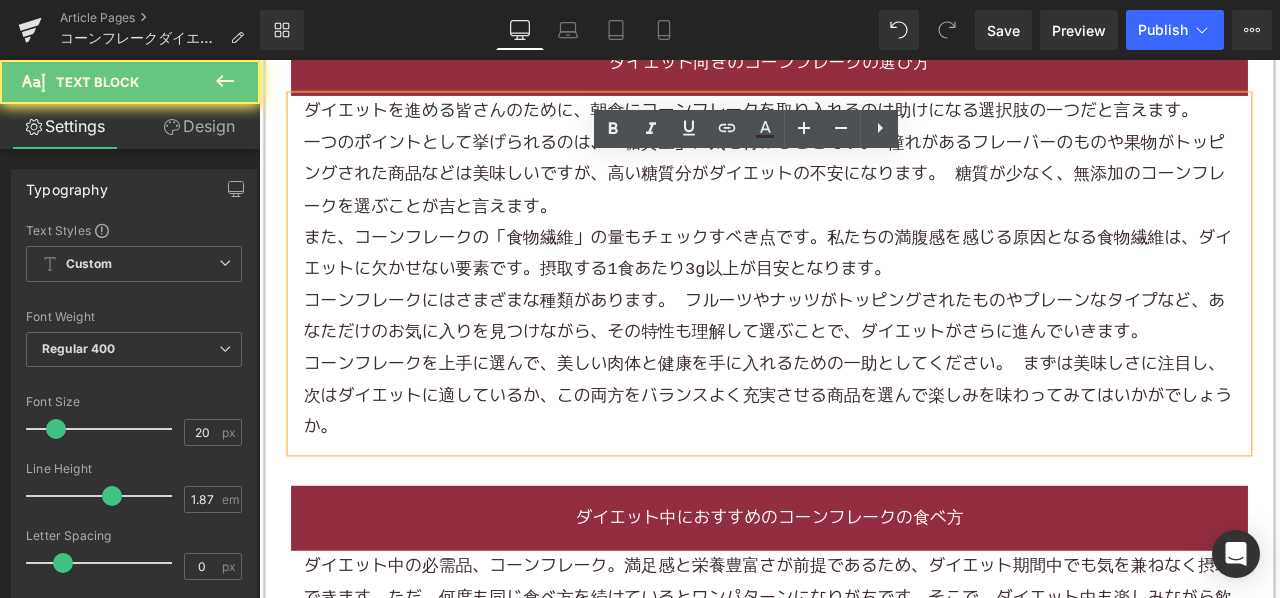 click on "また、コーンフレークの「食物繊維」の量もチェックすべき点です。私たちの満腹感を感じる原因となる食物繊維は、ダイエットに欠かせない要素です。摂取する1食あたり3g以上が目安となります。" at bounding box center [862, 290] 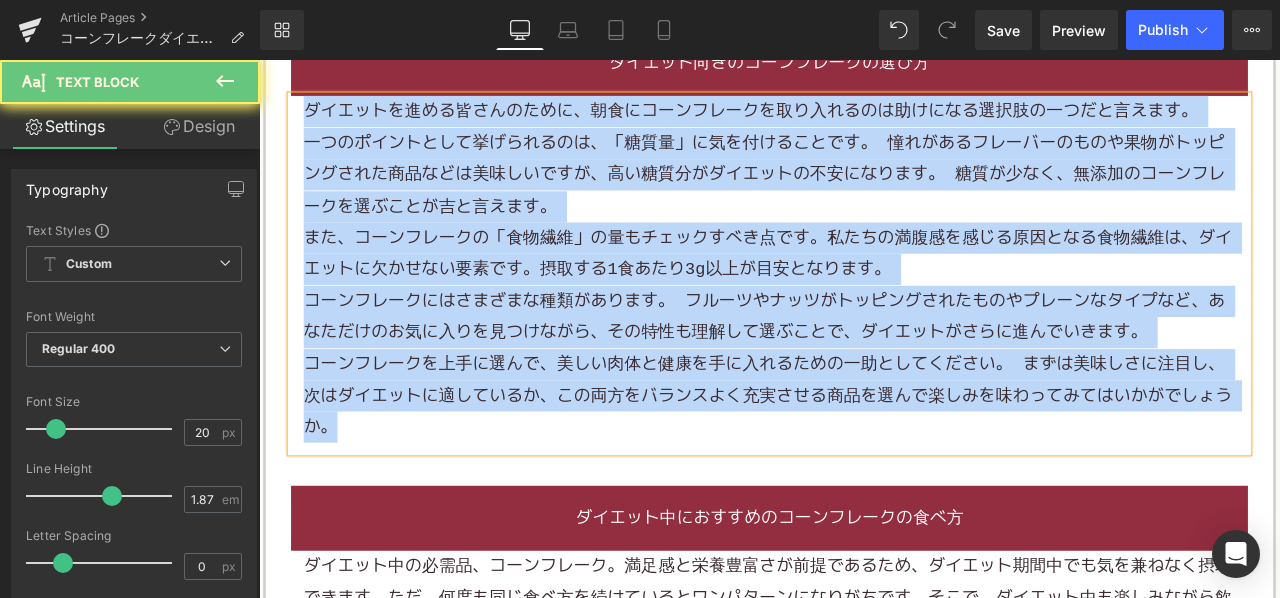 paste 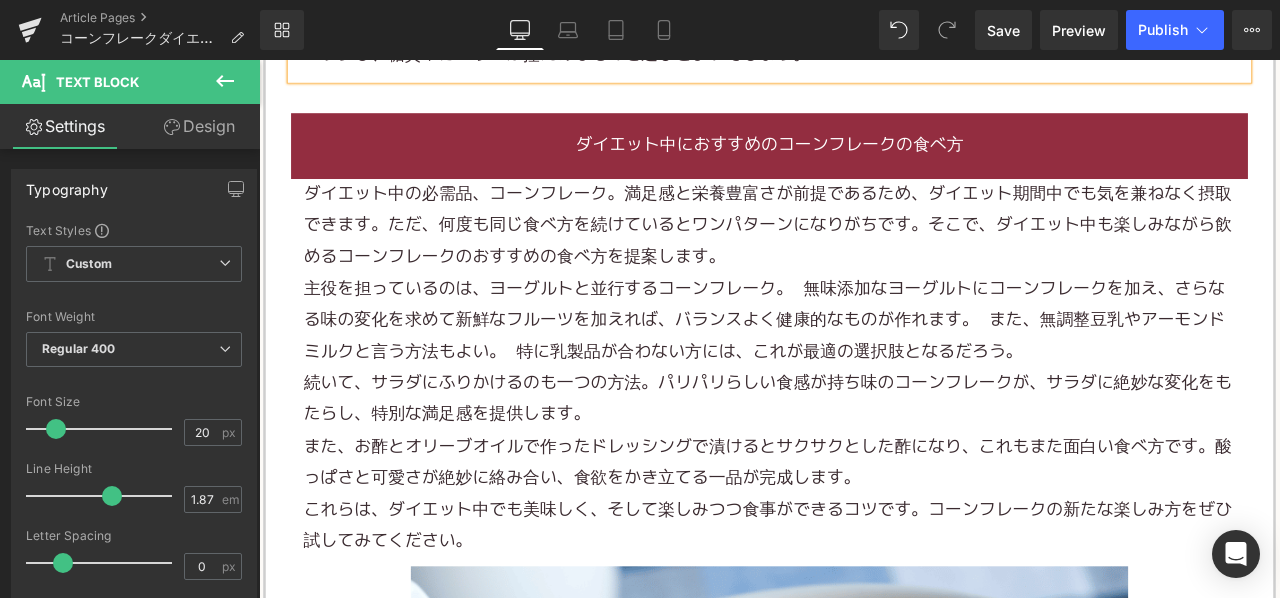 scroll, scrollTop: 3100, scrollLeft: 0, axis: vertical 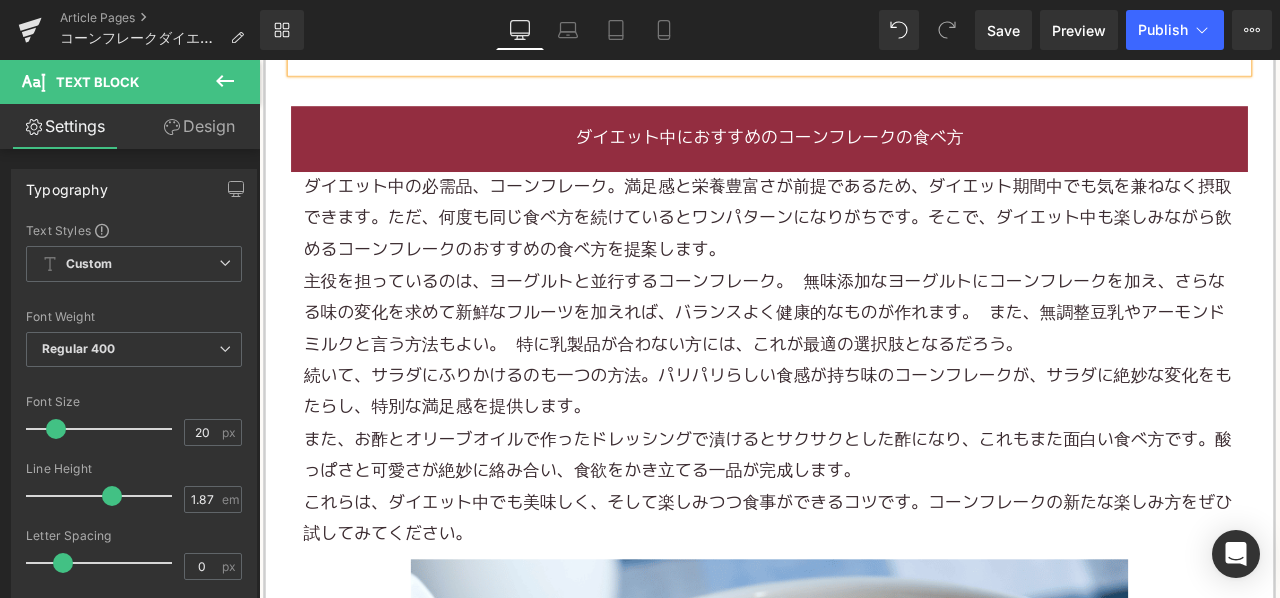 click on "ダイエット中の必需品、コーンフレーク。満足感と栄養豊富さが前提であるため、ダイエット期間中でも気を兼ねなく摂取できます。ただ、何度も同じ食べ方を続けているとワンパターンになりがちです。そこで、ダイエット中も楽しみながら飲めるコーンフレークのおすすめの食べ方を提案します。" at bounding box center (864, 249) 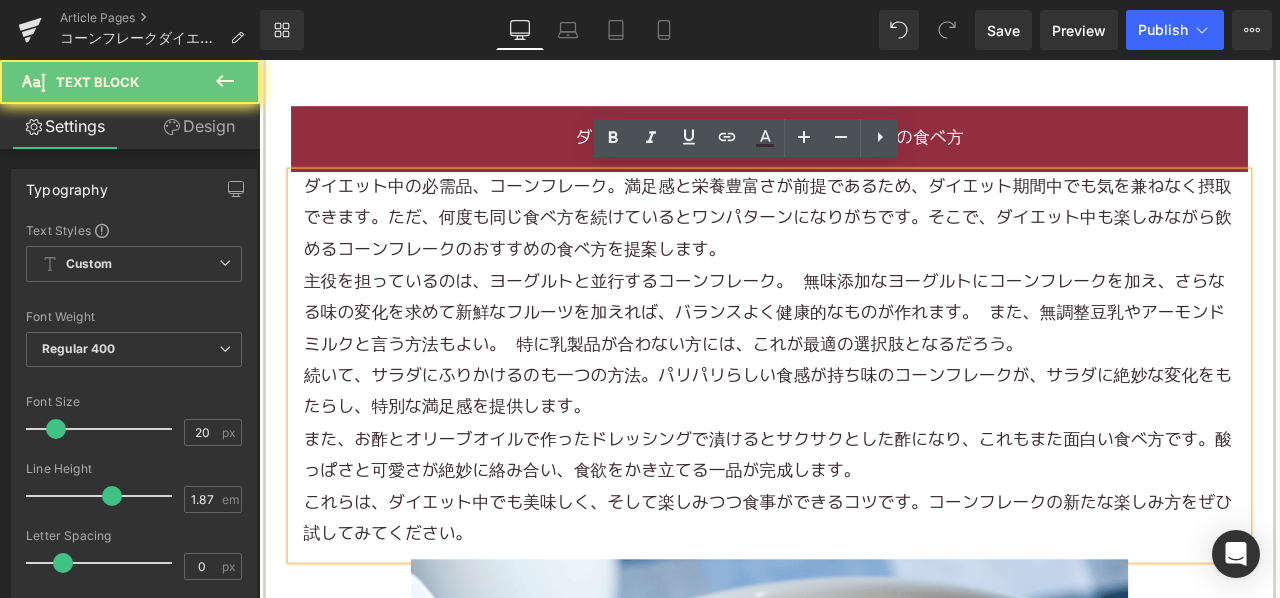 click on "ダイエット中の必需品、コーンフレーク。満足感と栄養豊富さが前提であるため、ダイエット期間中でも気を兼ねなく摂取できます。ただ、何度も同じ食べ方を続けているとワンパターンになりがちです。そこで、ダイエット中も楽しみながら飲めるコーンフレークのおすすめの食べ方を提案します。" at bounding box center [864, 249] 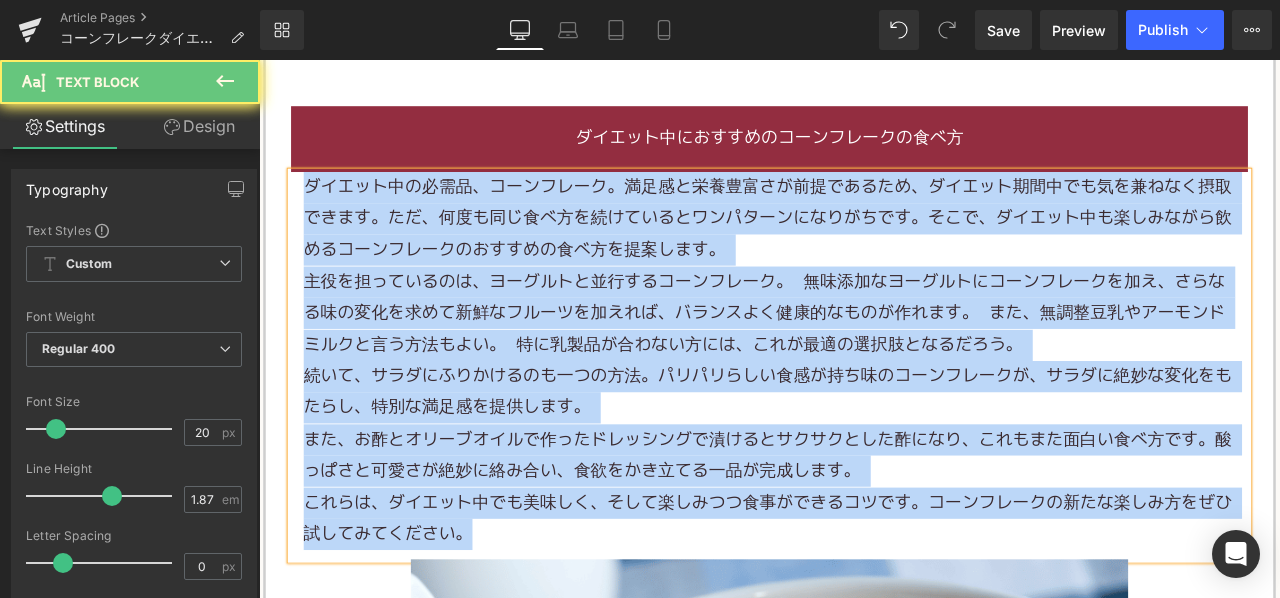paste 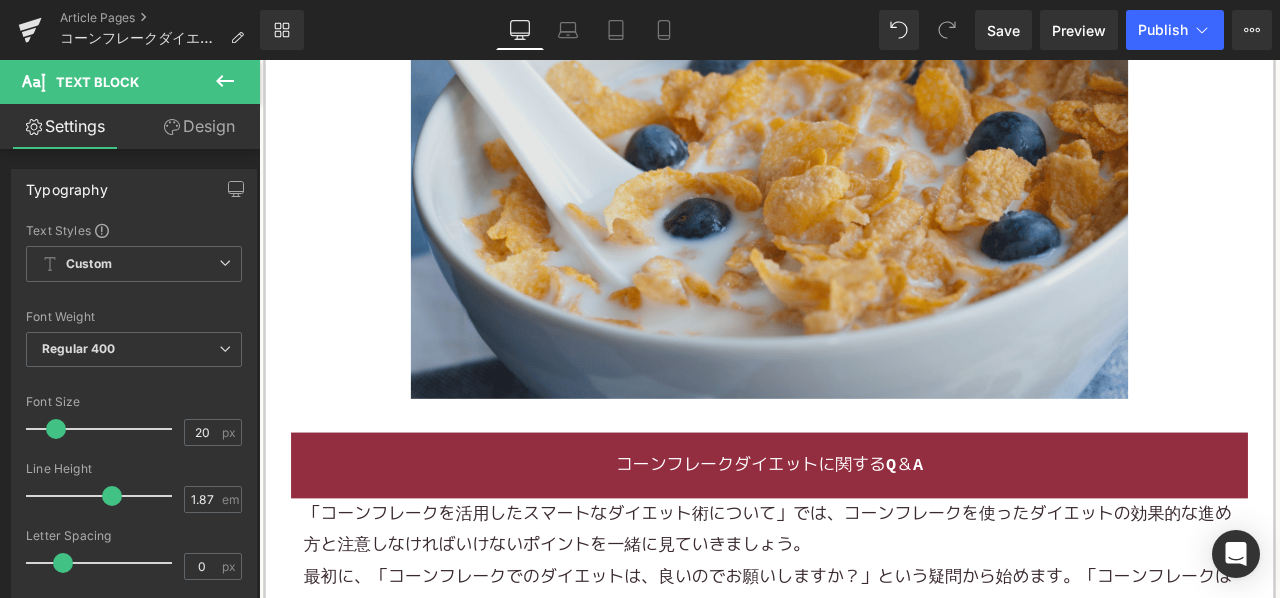 scroll, scrollTop: 4000, scrollLeft: 0, axis: vertical 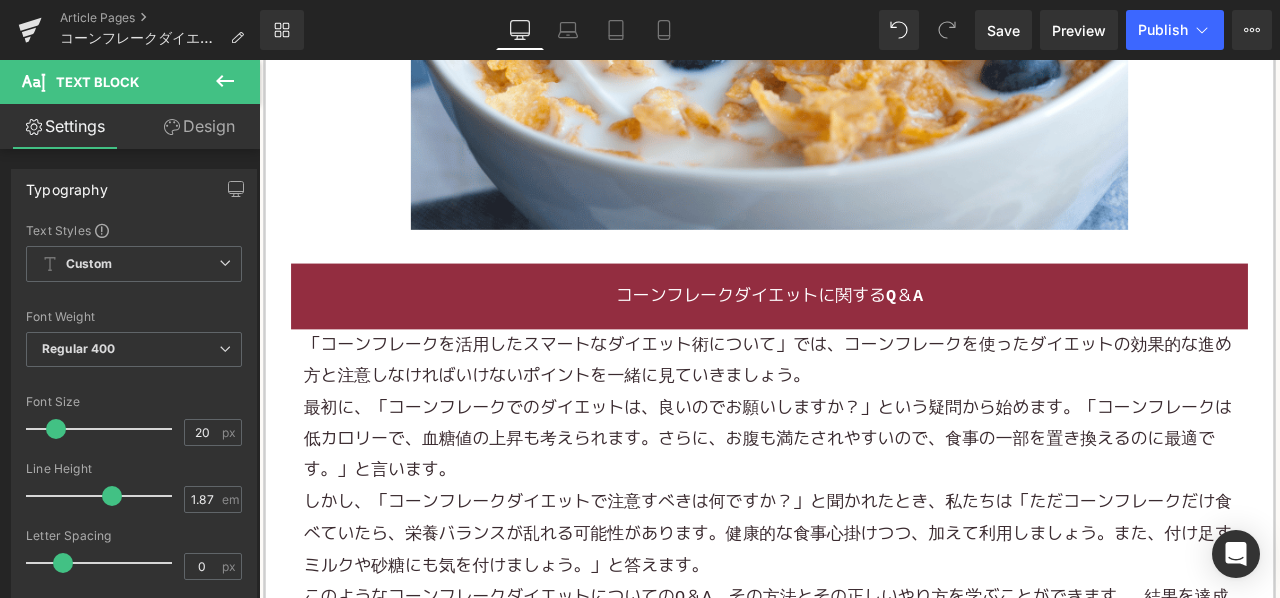 click on "「コーンフレークを活用したスマートなダイエット術について」では、コーンフレークを使ったダイエットの効果的な進め方と注意しなければいけないポイントを一緒に見ていきましょう。" at bounding box center [862, 416] 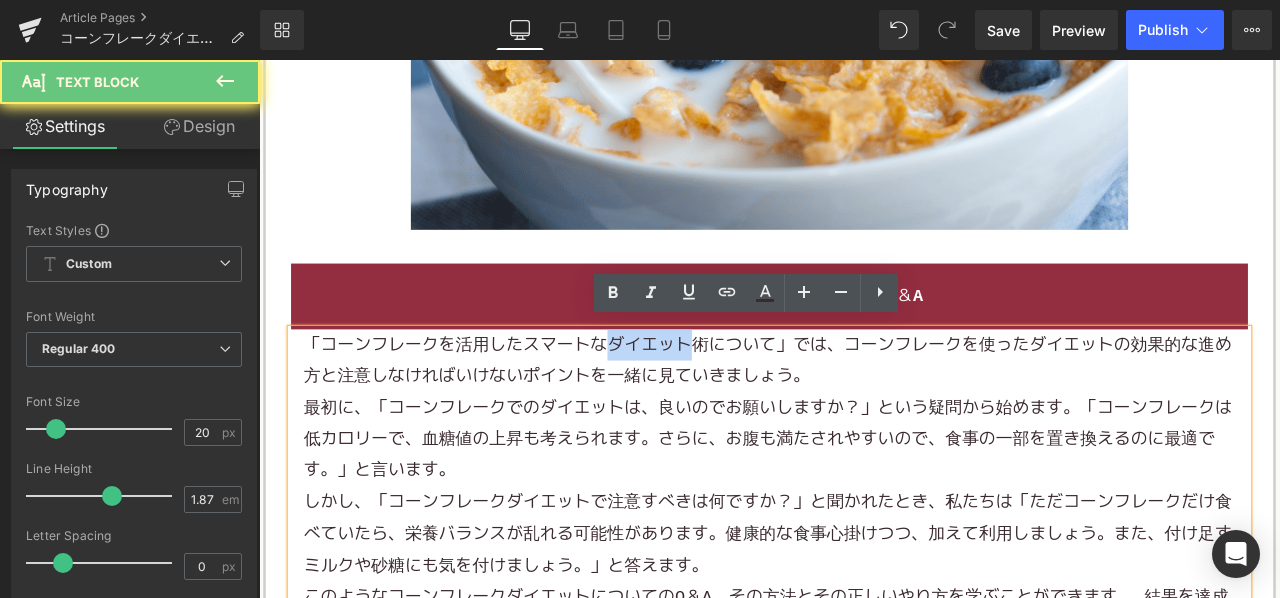 click on "「コーンフレークを活用したスマートなダイエット術について」では、コーンフレークを使ったダイエットの効果的な進め方と注意しなければいけないポイントを一緒に見ていきましょう。" at bounding box center [862, 416] 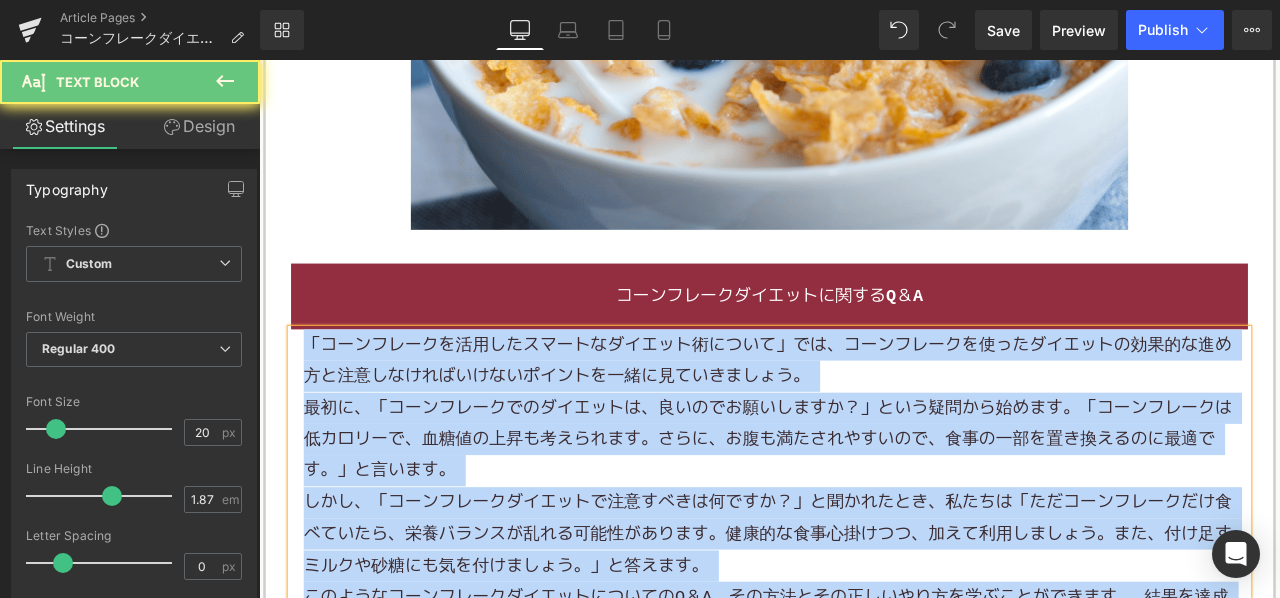 paste 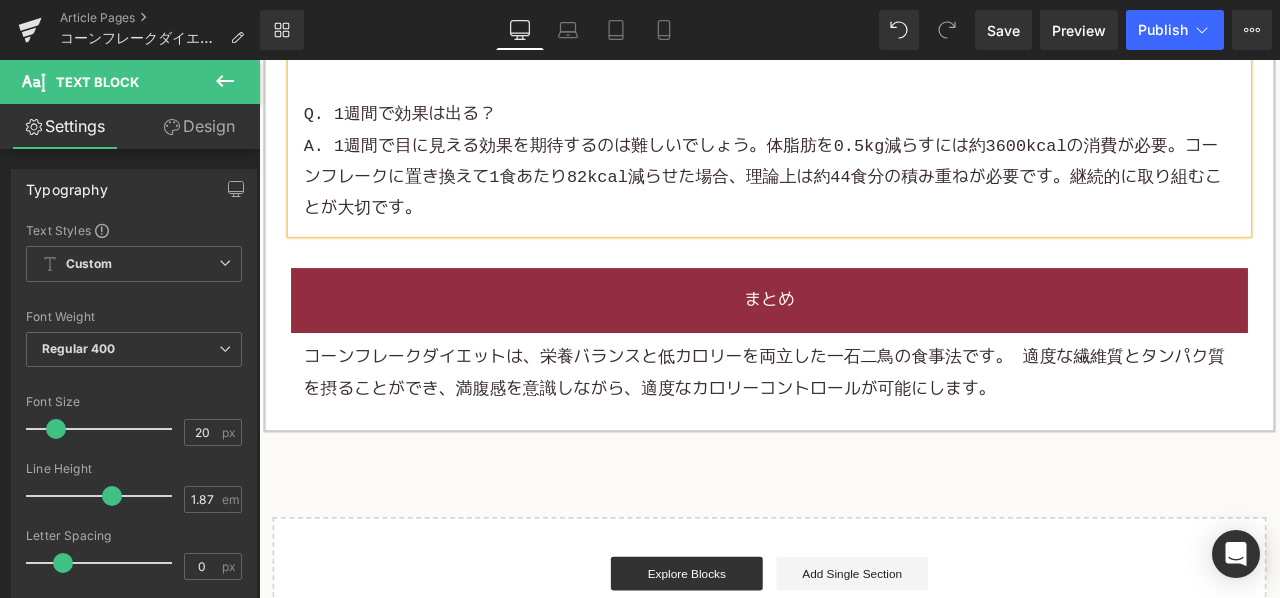 scroll, scrollTop: 4800, scrollLeft: 0, axis: vertical 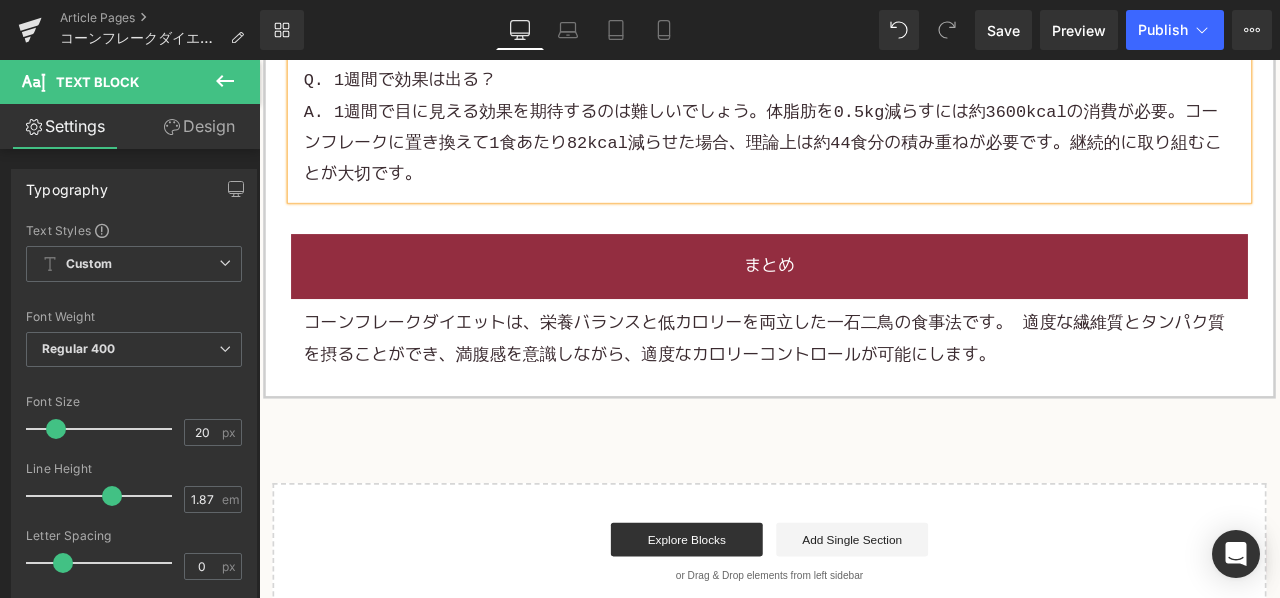 click on "コーンフレークダイエットは、栄養バランスと低カロリーを両立した一石二鳥の食事法です。 適度な繊維質とタンパク質を摂ることができ、満腹感を意識しながら、適度なカロリーコントロールが可能にします。" at bounding box center (858, 390) 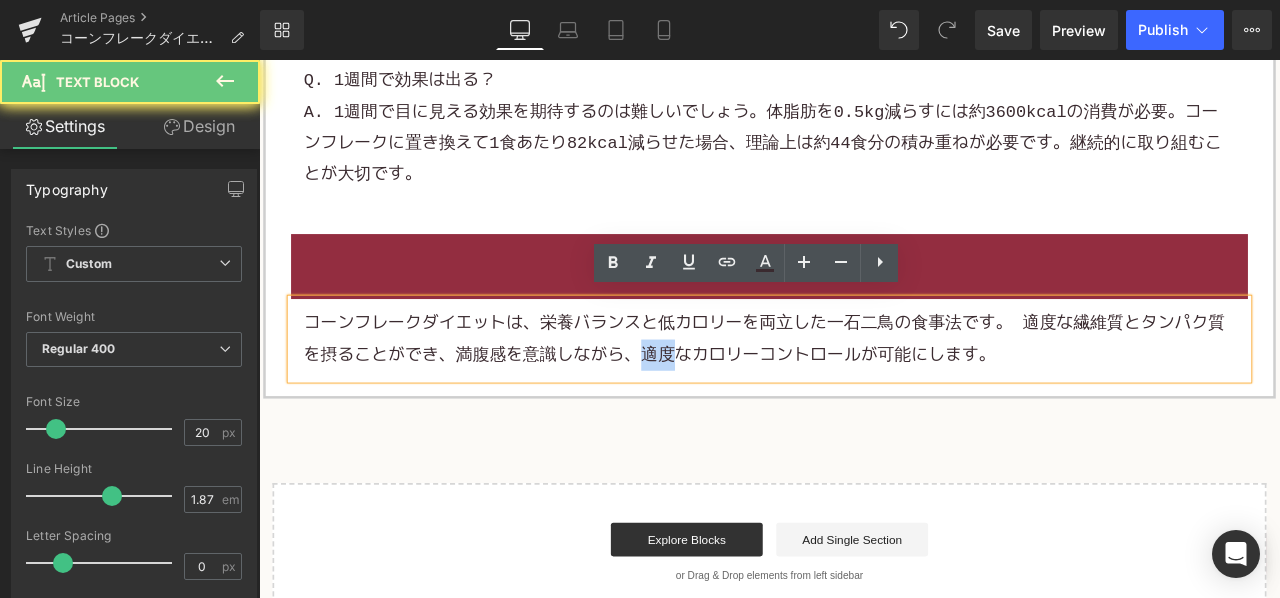click on "コーンフレークダイエットは、栄養バランスと低カロリーを両立した一石二鳥の食事法です。 適度な繊維質とタンパク質を摂ることができ、満腹感を意識しながら、適度なカロリーコントロールが可能にします。" at bounding box center (858, 390) 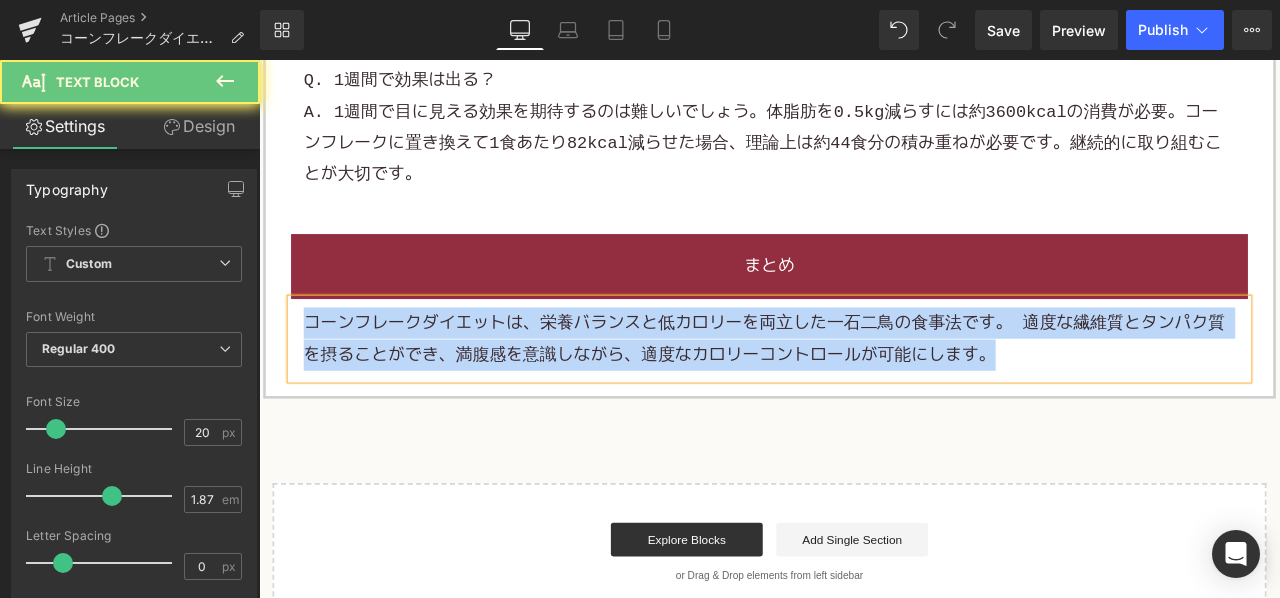 paste 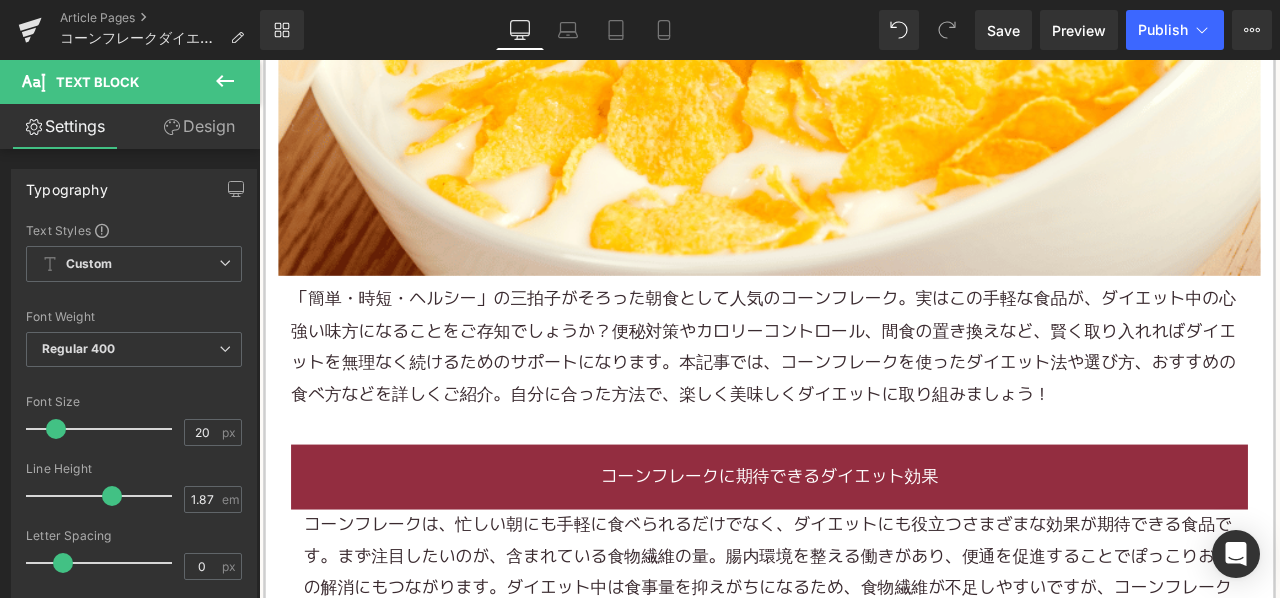 scroll, scrollTop: 1000, scrollLeft: 0, axis: vertical 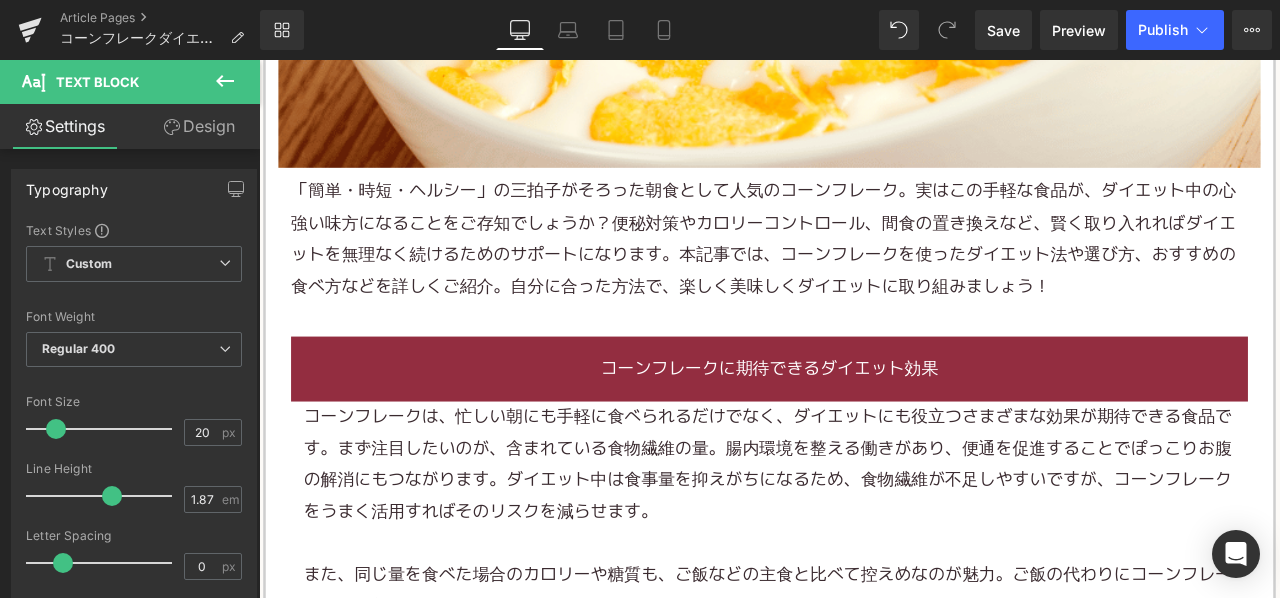 click on "「簡単・時短・ヘルシー」の三拍子がそろった朝食として人気のコーンフレーク。実はこの手軽な食品が、ダイエット中の心強い味方になることをご存知でしょうか？便秘対策やカロリーコントロール、間食の置き換えなど、賢く取り入れればダイエットを無理なく続けるためのサポートになります。本記事では、コーンフレークを使ったダイエット法や選び方、おすすめの食べ方などを詳しくご紹介。自分に合った方法で、楽しく美味しくダイエットに取り組みましょう！" at bounding box center (857, 272) 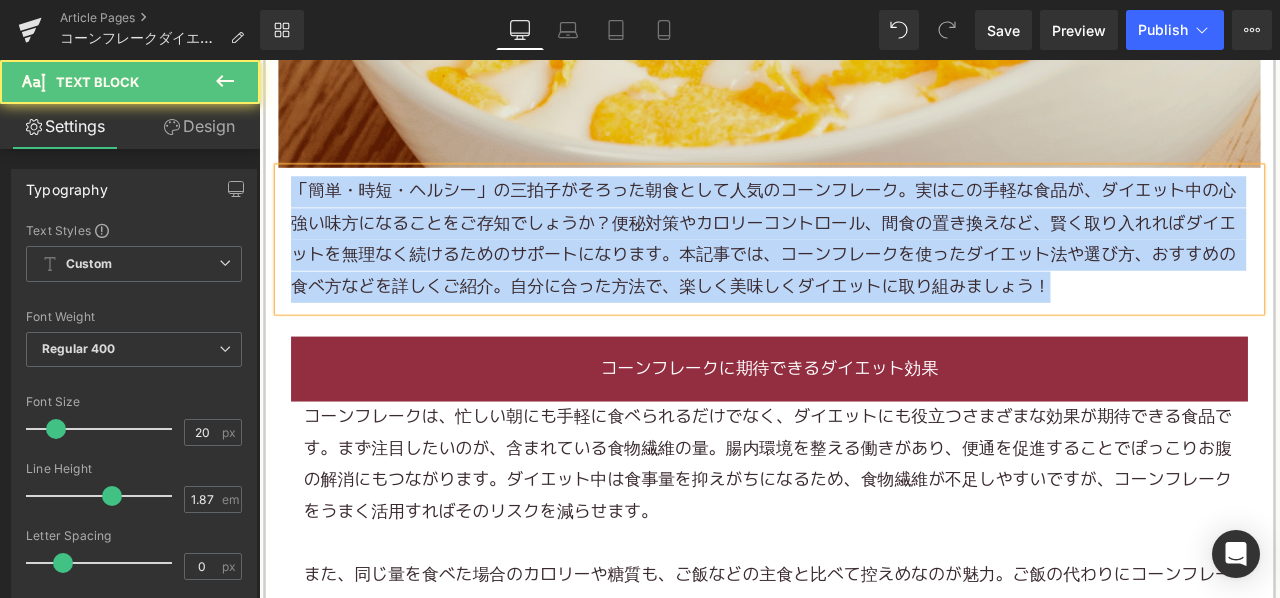 copy on "「簡単・時短・ヘルシー」の三拍子がそろった朝食として人気のコーンフレーク。実はこの手軽な食品が、ダイエット中の心強い味方になることをご存知でしょうか？便秘対策やカロリーコントロール、間食の置き換えなど、賢く取り入れればダイエットを無理なく続けるためのサポートになります。本記事では、コーンフレークを使ったダイエット法や選び方、おすすめの食べ方などを詳しくご紹介。自分に合った方法で、楽しく美味しくダイエットに取り組みましょう！" 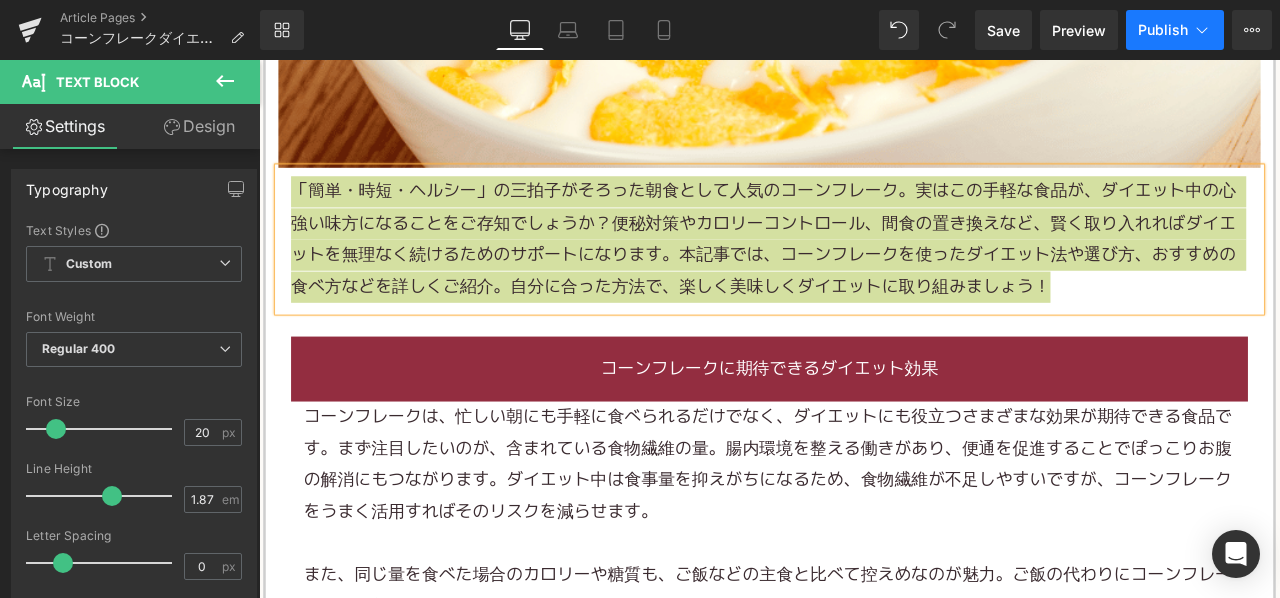 click on "Publish" at bounding box center (1175, 30) 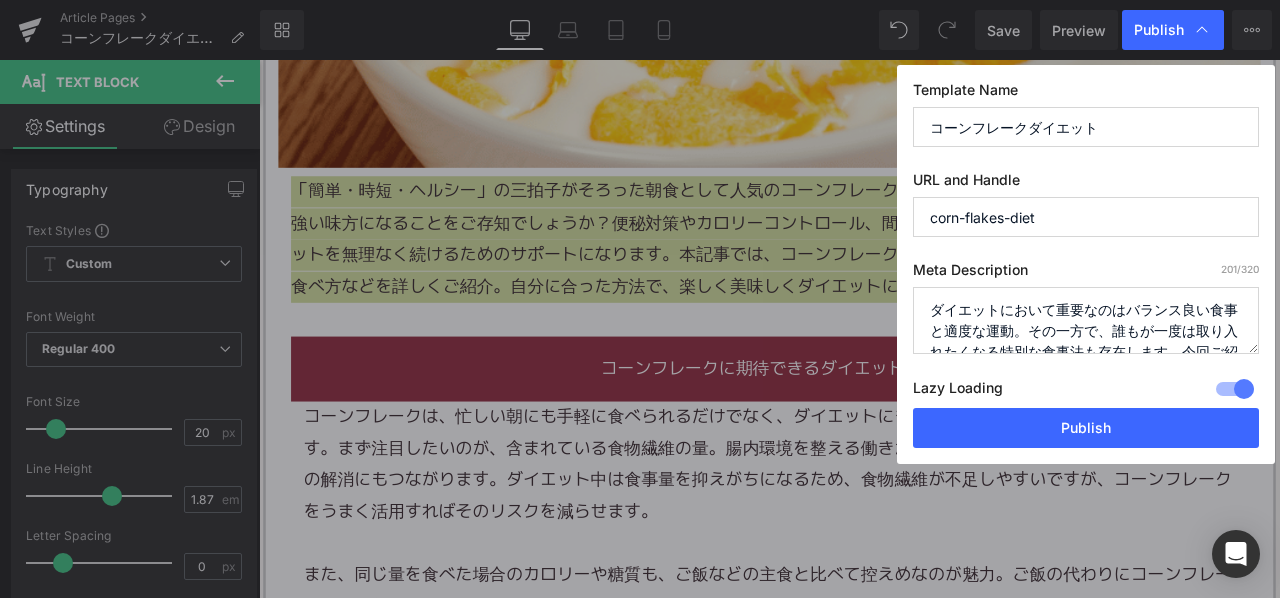 click on "ダイエットにおいて重要なのはバランス良い食事と適度な運動。その一方で、誰もが一度は取り入れたくなる特別な食事法も存在します。今回ご紹介するのは、シリアル界の王者、コーンフレークを主役にした"コーンフレークダイエット"です。一見、普通の朝食アイテムに見えるこのコーンフレークですが、正しい食べ方をすれば驚くほどのダイエット効果が期待できるのです。一体どのような方法なのか、これから詳しく解説していきます。" at bounding box center [1086, 320] 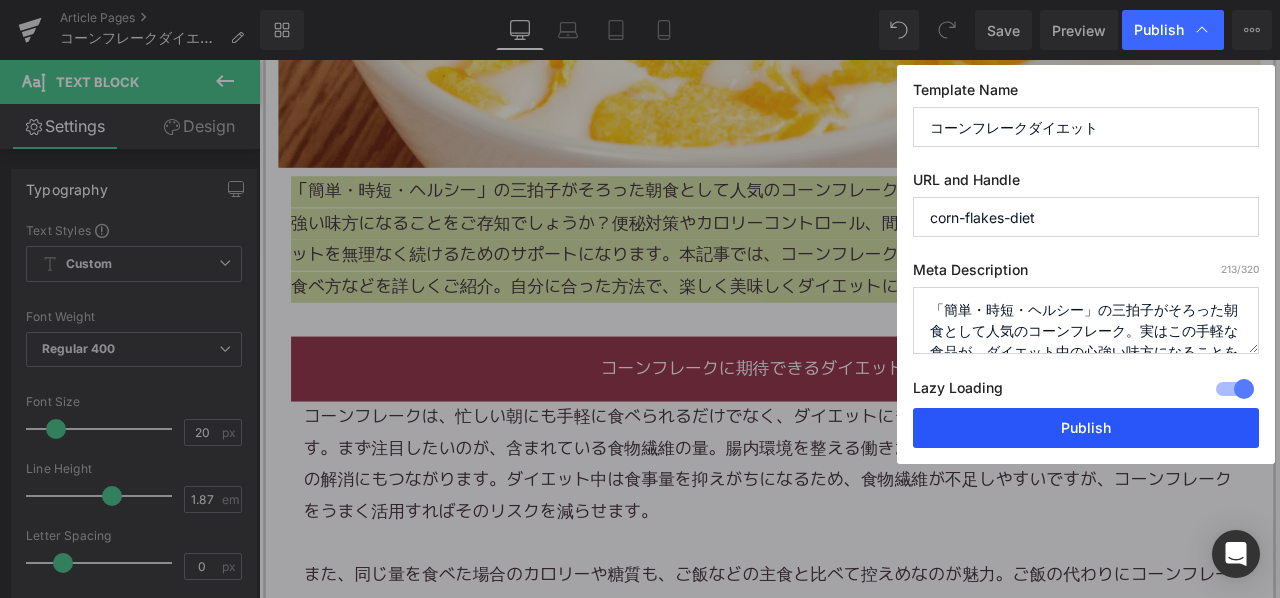 scroll, scrollTop: 174, scrollLeft: 0, axis: vertical 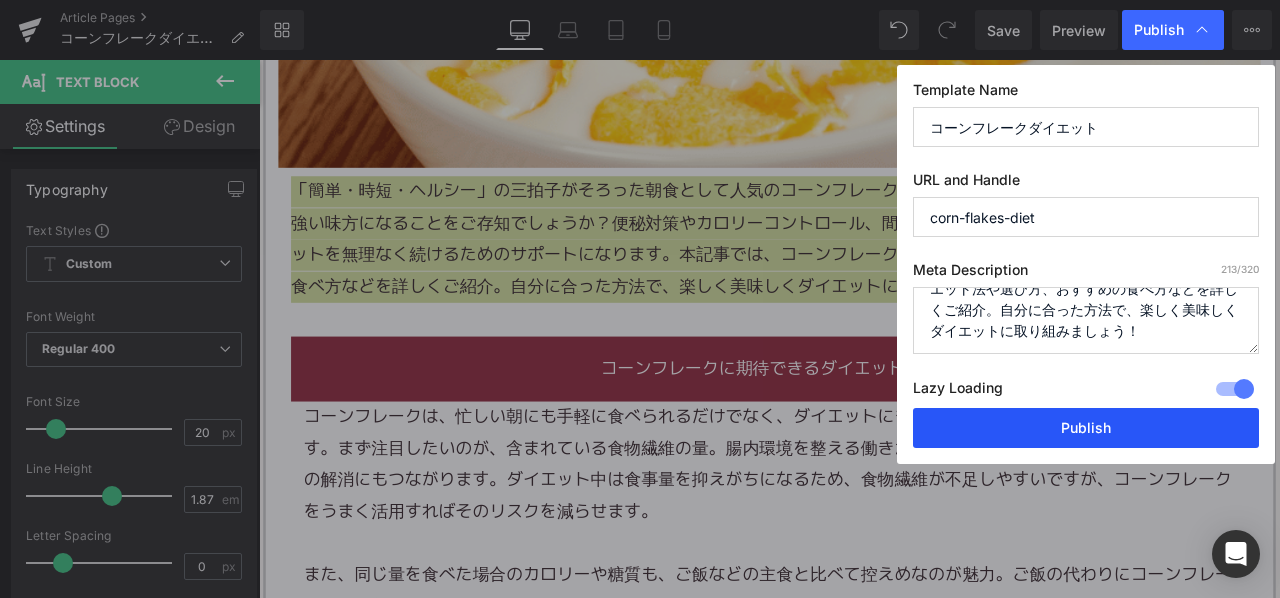type on "「簡単・時短・ヘルシー」の三拍子がそろった朝食として人気のコーンフレーク。実はこの手軽な食品が、ダイエット中の心強い味方になることをご存知でしょうか？便秘対策やカロリーコントロール、間食の置き換えなど、賢く取り入れればダイエットを無理なく続けるためのサポートになります。本記事では、コーンフレークを使ったダイエット法や選び方、おすすめの食べ方などを詳しくご紹介。自分に合った方法で、楽しく美味しくダイエットに取り組みましょう！" 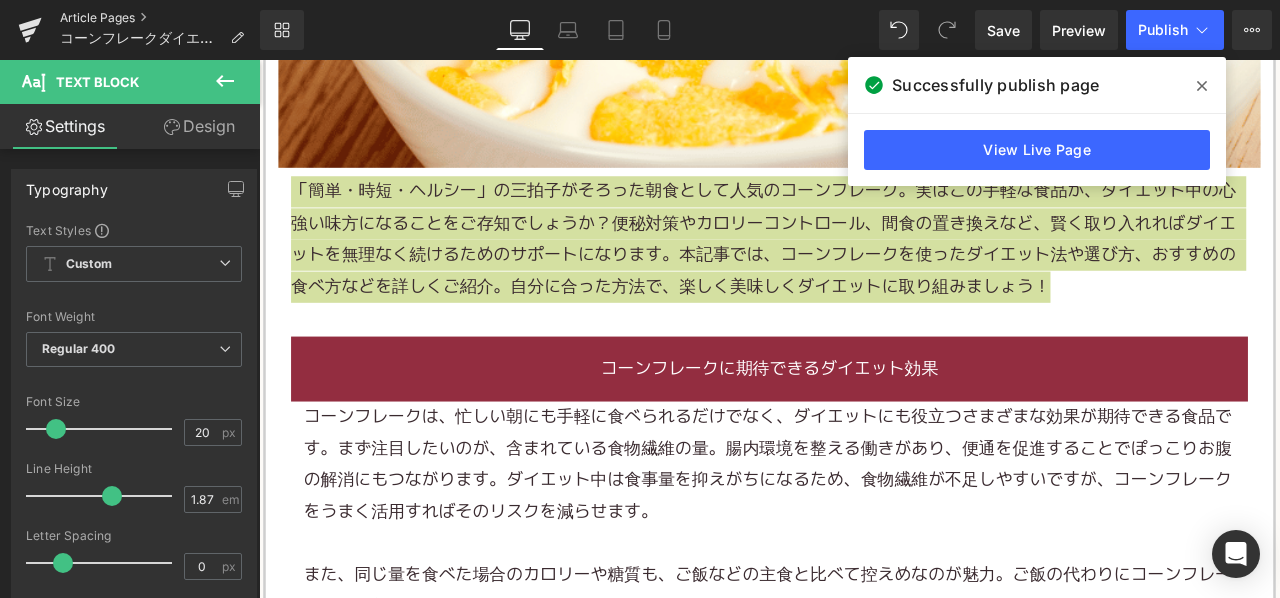 click on "Article Pages" at bounding box center [160, 18] 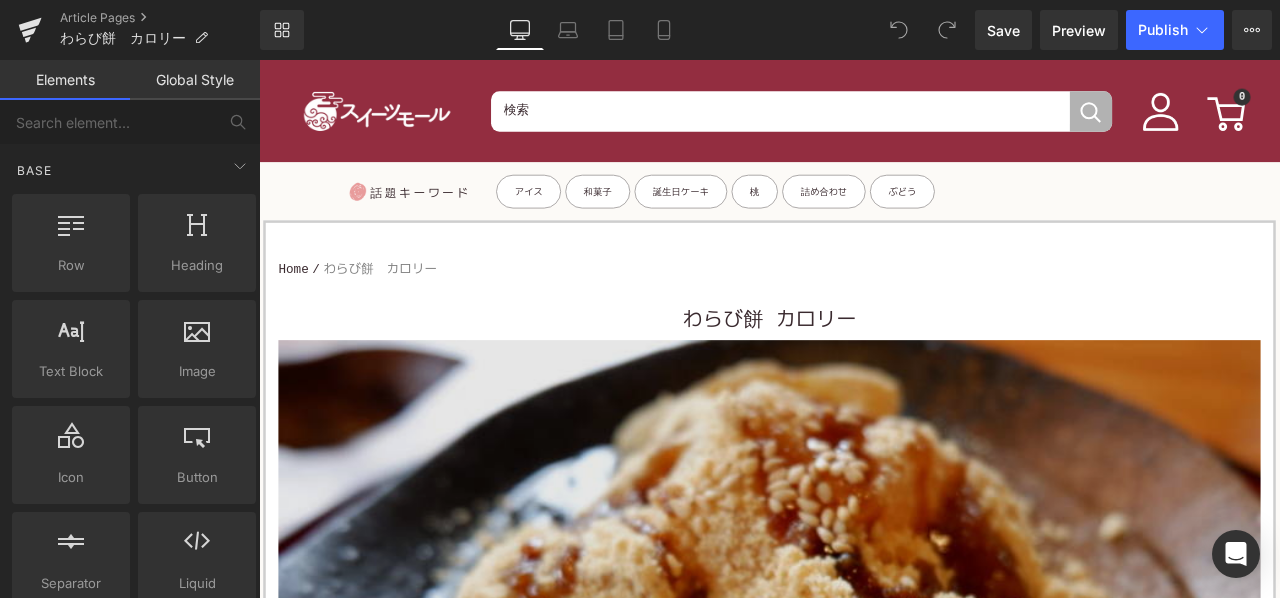 scroll, scrollTop: 476, scrollLeft: 0, axis: vertical 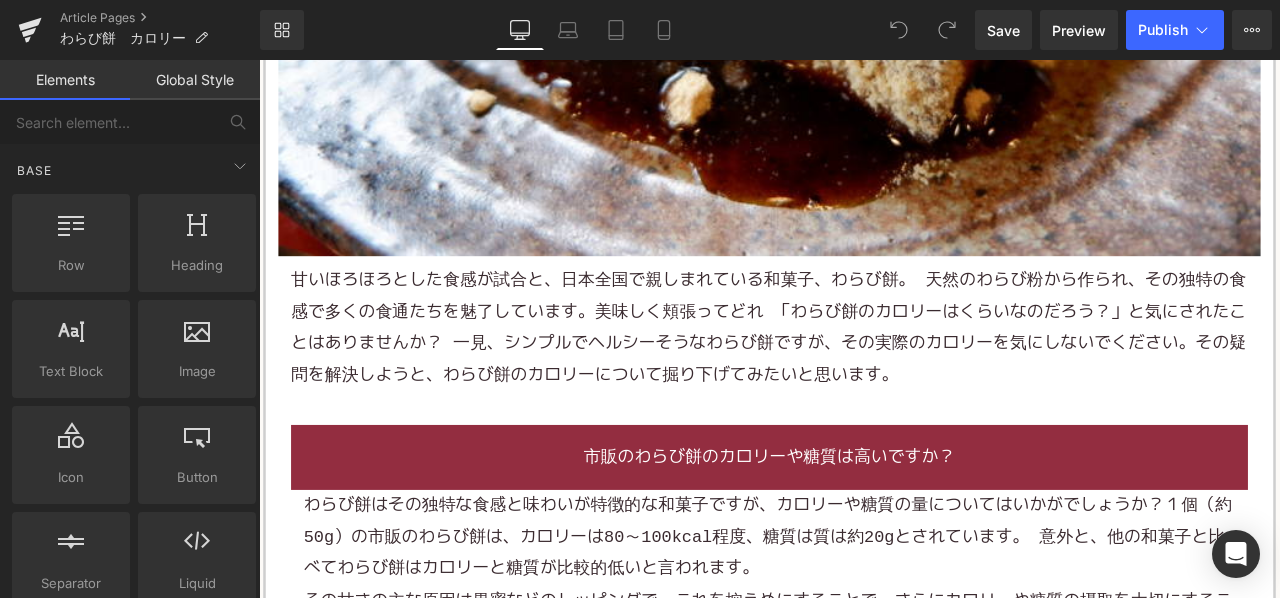 click on "甘いほろほろとした食感が試合と、日本全国で親しまれている和菓子、わらび餅。 天然のわらび粉から作られ、その独特の食感で多くの食通たちを魅了しています。美味しく頬張ってどれ 「わらび餅のカロリーはくらいなのだろう？」と気にされたことはありませんか？ 一見、シンプルでヘルシーそうなわらび餅ですが、その実際のカロリーを気にしないでください。その疑問を解決しようと、わらび餅のカロリーについて掘り下げてみたいと思います。" at bounding box center [863, 376] 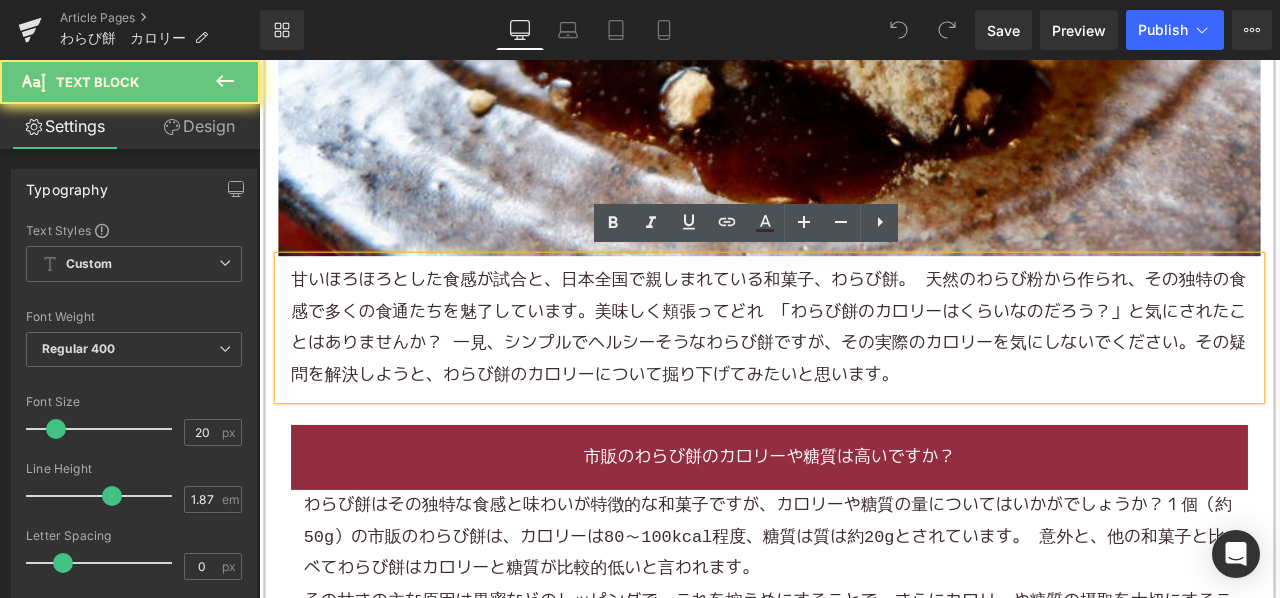 click on "甘いほろほろとした食感が試合と、日本全国で親しまれている和菓子、わらび餅。 天然のわらび粉から作られ、その独特の食感で多くの食通たちを魅了しています。美味しく頬張ってどれ 「わらび餅のカロリーはくらいなのだろう？」と気にされたことはありませんか？ 一見、シンプルでヘルシーそうなわらび餅ですが、その実際のカロリーを気にしないでください。その疑問を解決しようと、わらび餅のカロリーについて掘り下げてみたいと思います。" at bounding box center [863, 376] 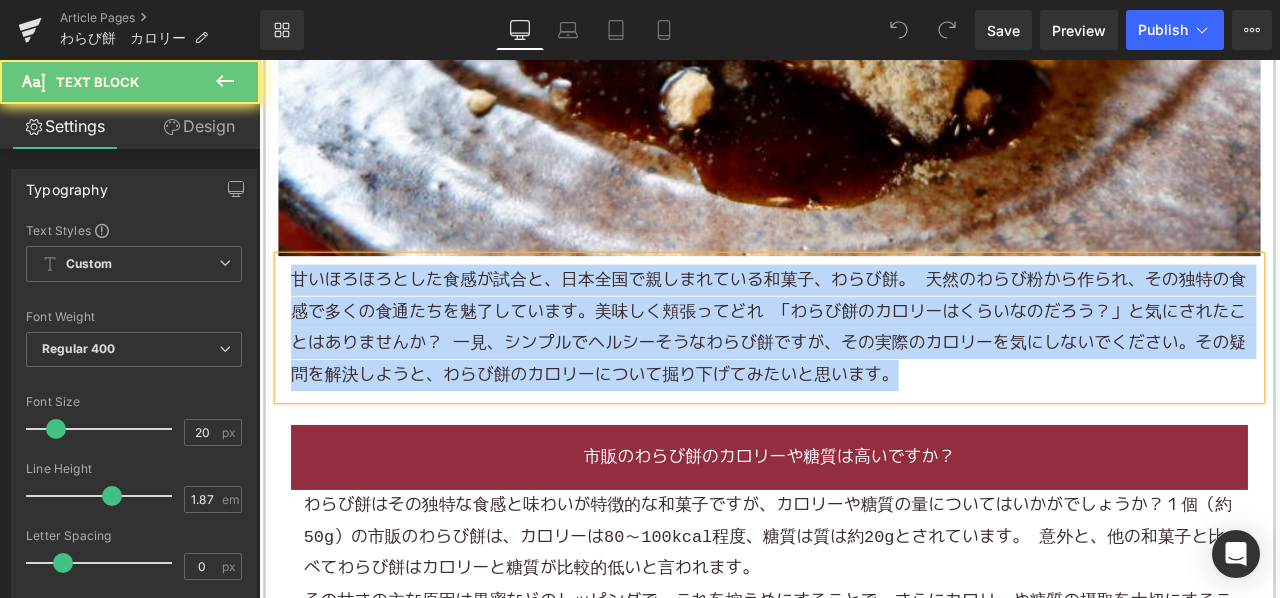 paste 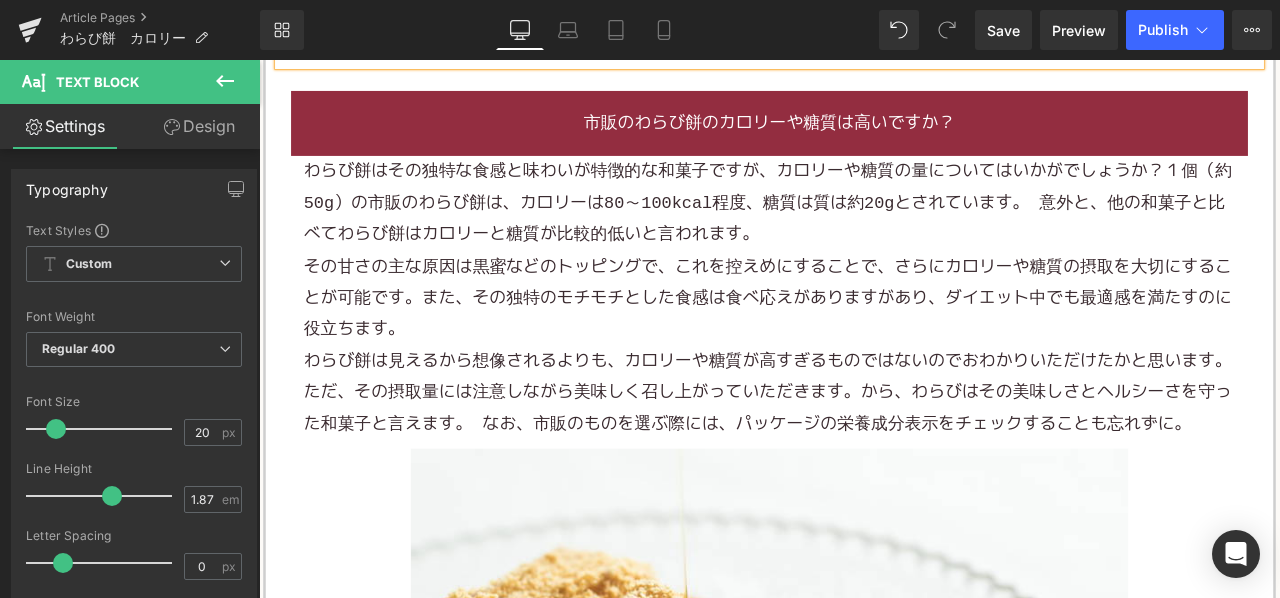 scroll, scrollTop: 1300, scrollLeft: 0, axis: vertical 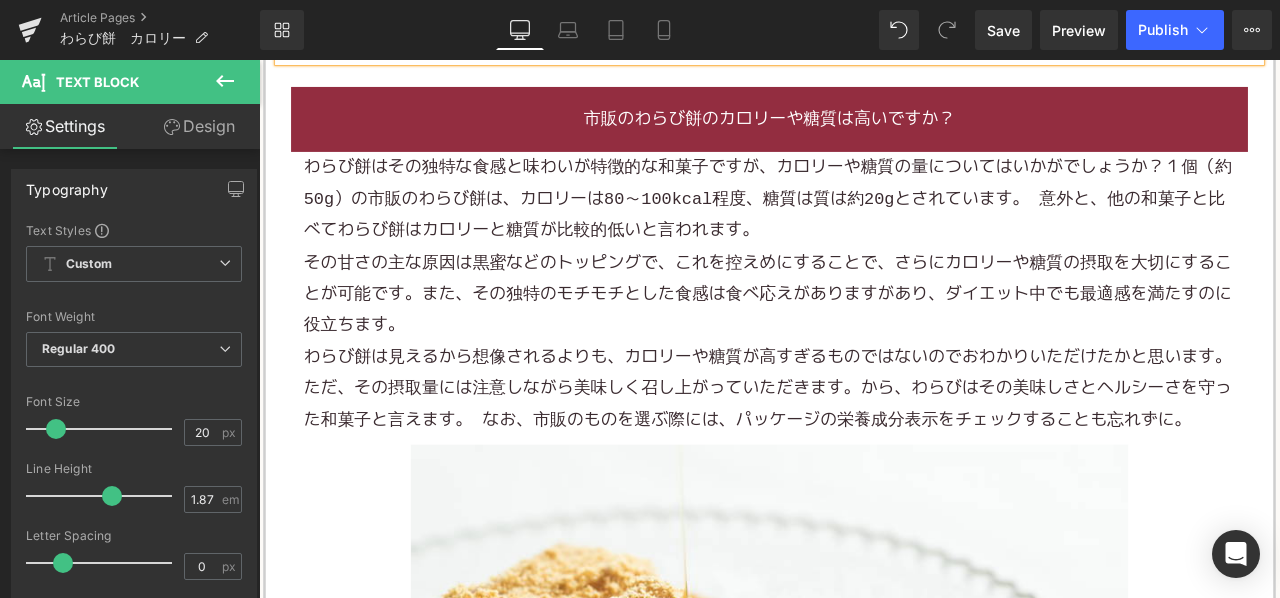 click on "その甘さの主な原因は黒蜜などのトッピングで、これを控えめにすることで、さらにカロリーや糖質の摂取を大切にすることが可能です。また、その独特のモチモチとした食感は食べ応えがありますがあり、ダイエット中でも最適感を満たすのに役立ちます。" at bounding box center [862, 338] 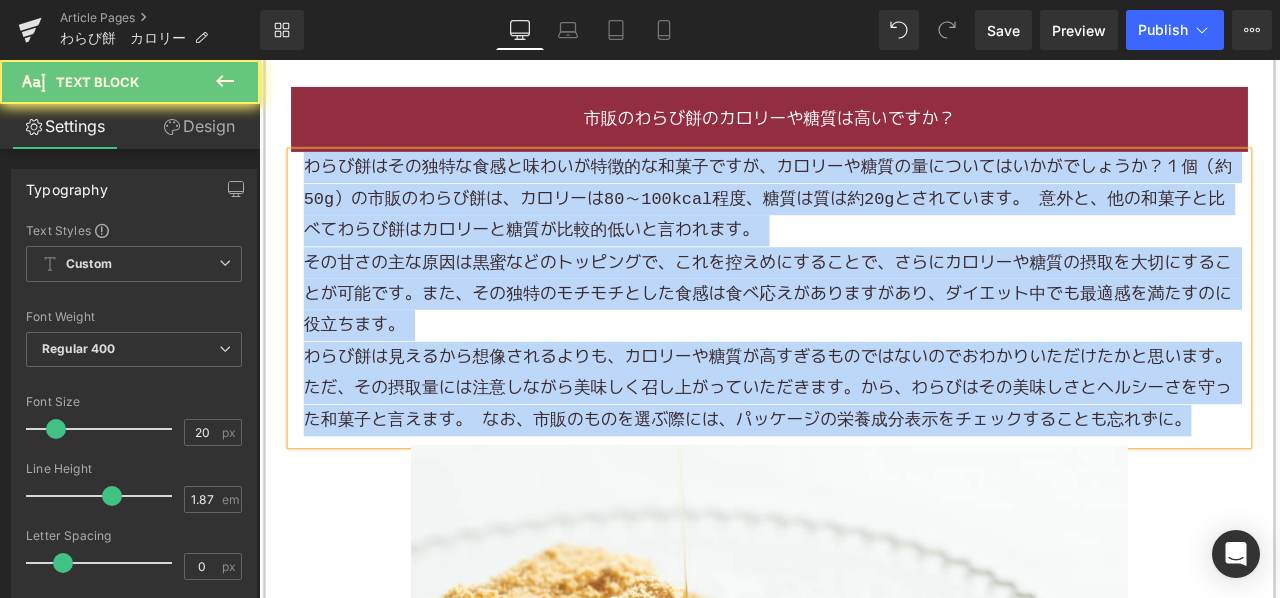 paste 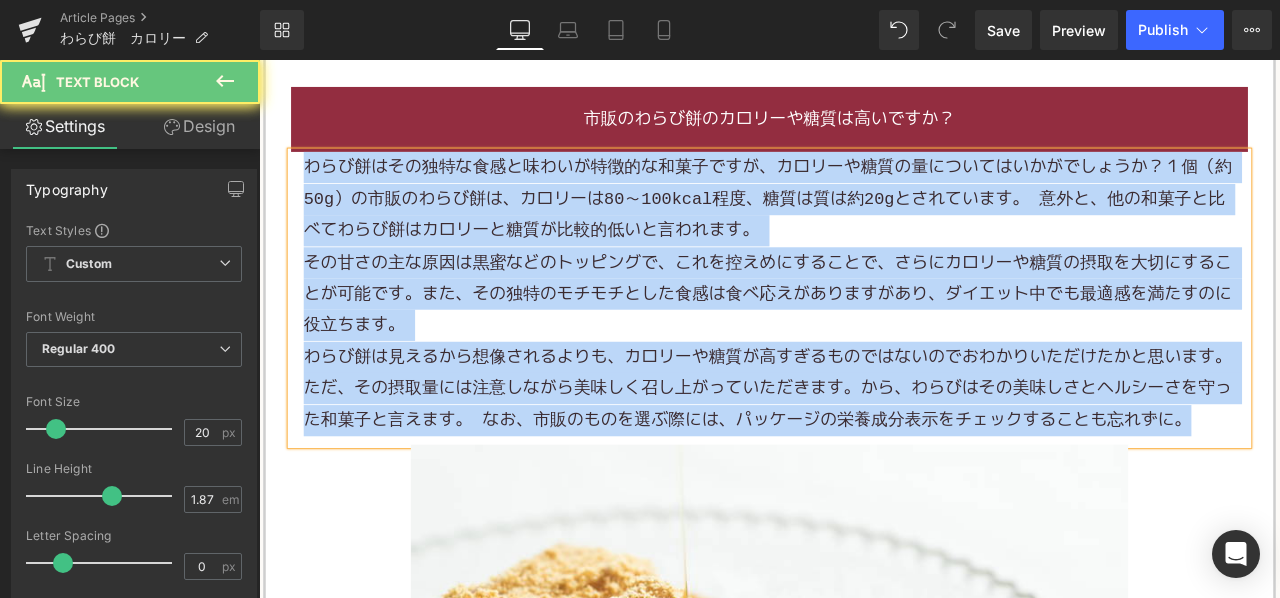 type 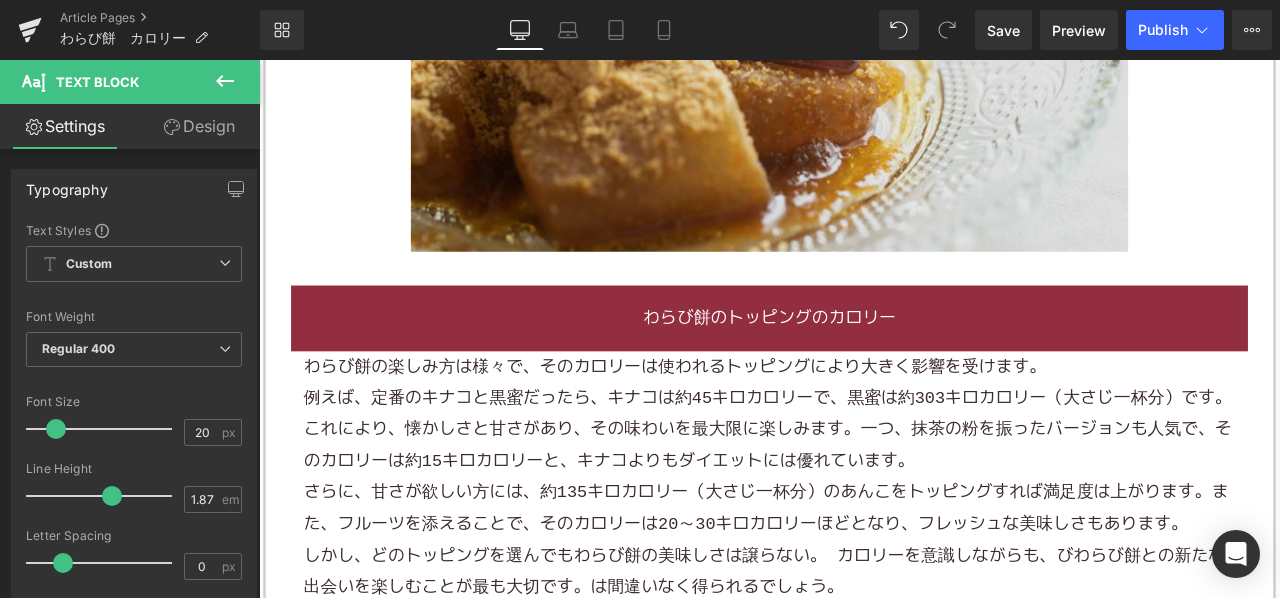 scroll, scrollTop: 2000, scrollLeft: 0, axis: vertical 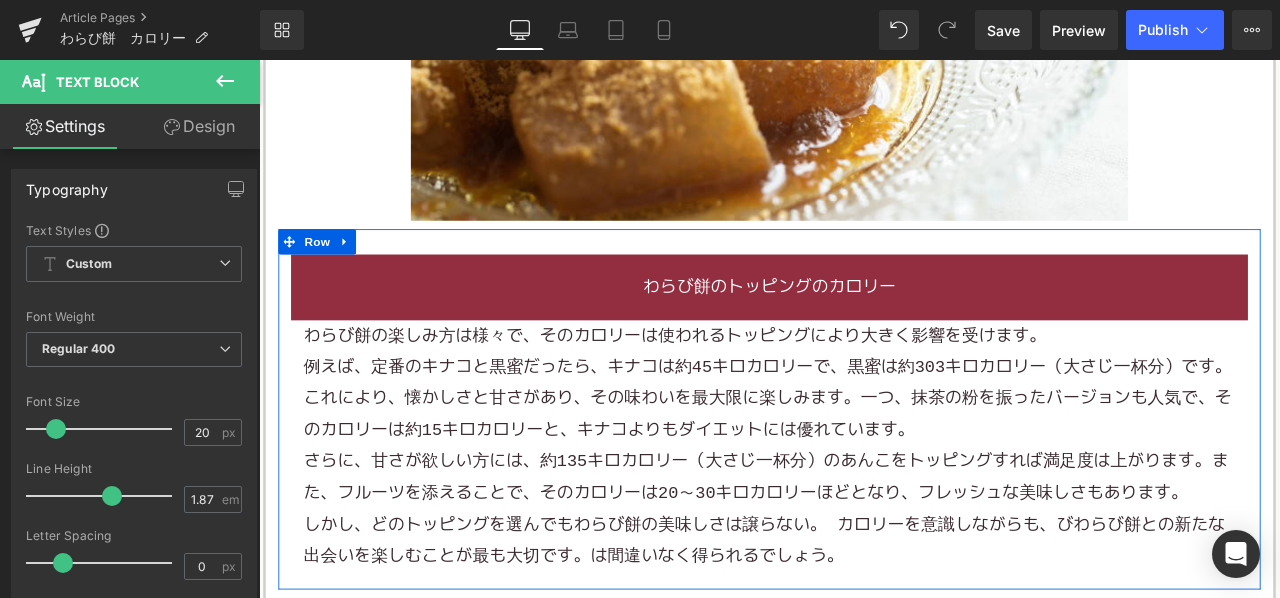 click on "例えば、定番のキナコと黒蜜だったら、キナコは約45キロカロリーで、黒蜜は約303キロカロリー（大さじ一杯分）です。これにより、懐かしさと甘さがあり、その味わいを最大限に楽しみます。一つ、抹茶の粉を振ったバージョンも人気で、そのカロリーは約15キロカロリーと、キナコよりもダイエットには優れています。" at bounding box center [862, 462] 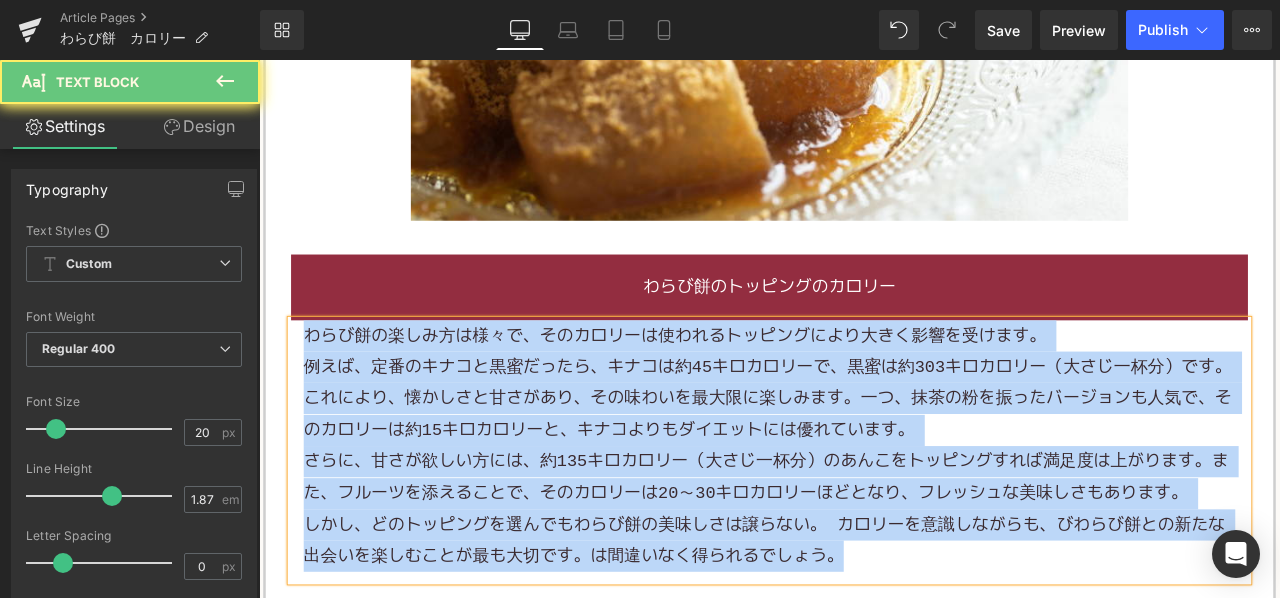 paste 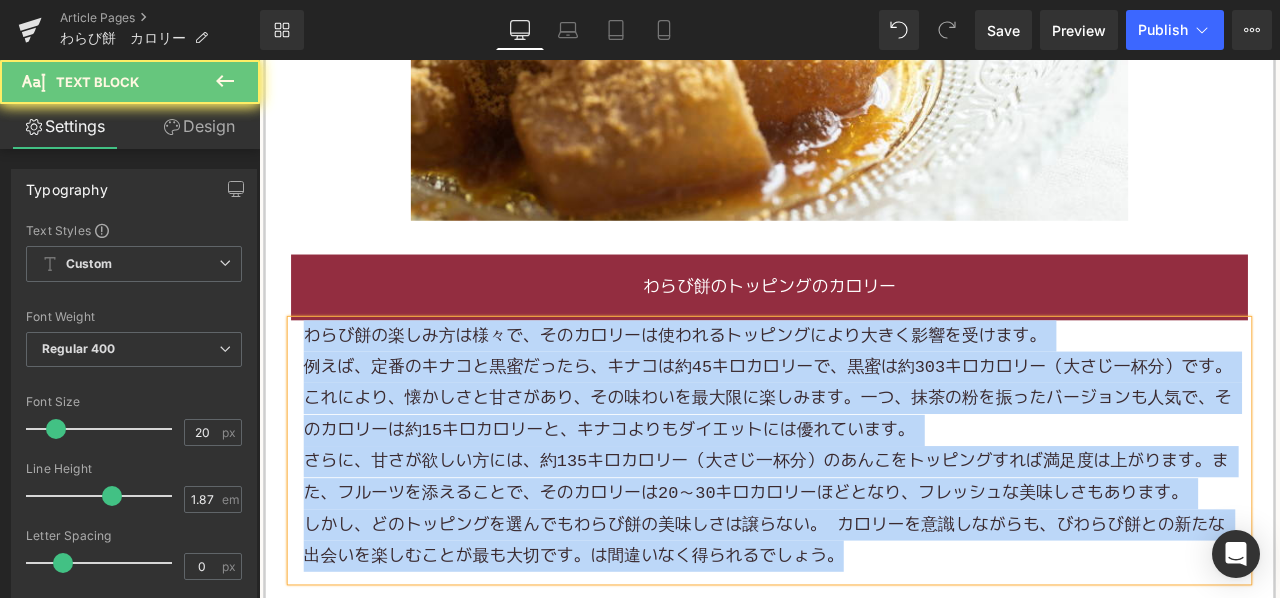 type 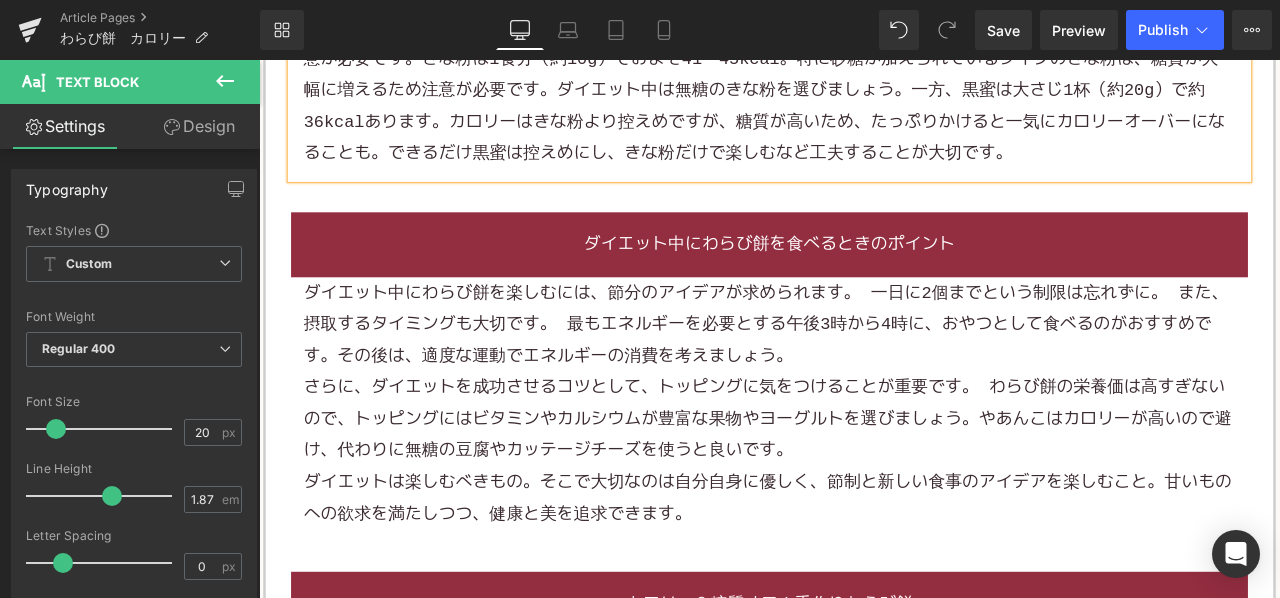 scroll, scrollTop: 2400, scrollLeft: 0, axis: vertical 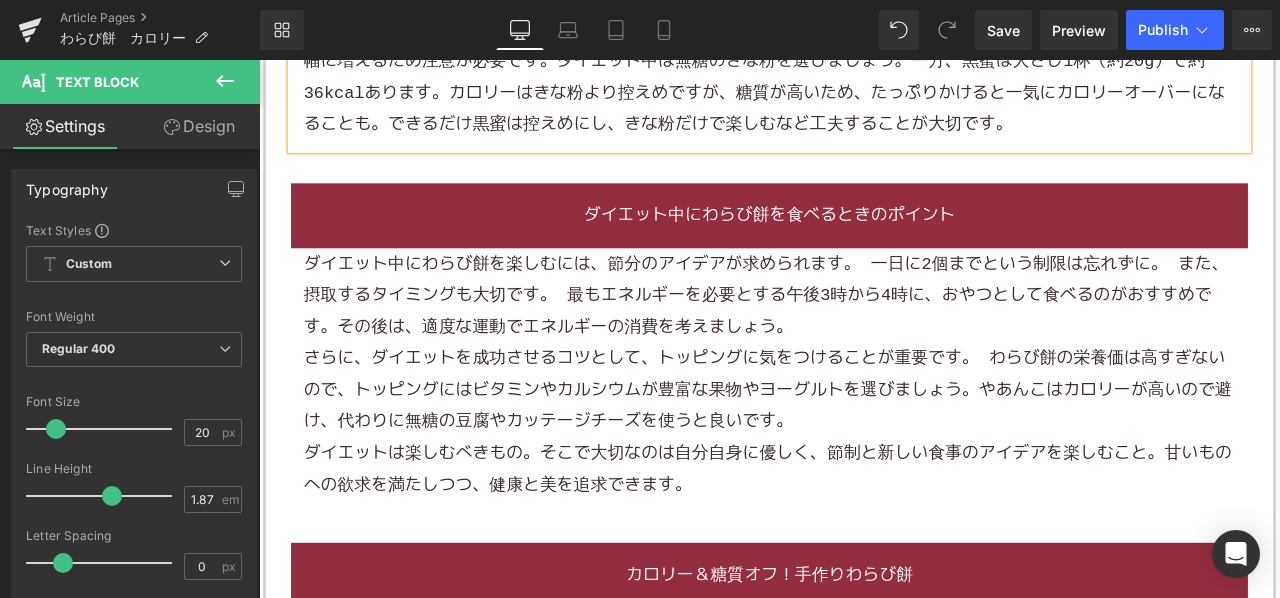 click on "さらに、ダイエットを成功させるコツとして、トッピングに気をつけることが重要です。 わらび餅の栄養価は高すぎないので、トッピングにはビタミンやカルシウムが豊富な果物やヨーグルトを選びましょう。やあんこはカロリーが高いので避け、代わりに無糖の豆腐やカッテージチーズを使うと良いです。" at bounding box center [862, 451] 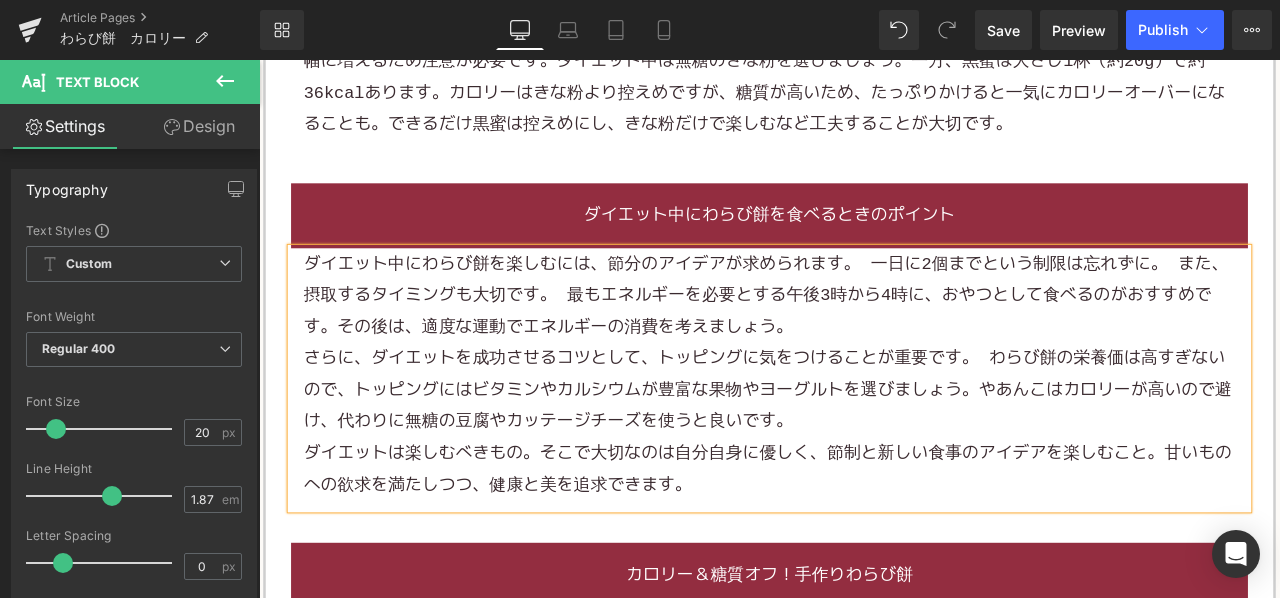 click on "さらに、ダイエットを成功させるコツとして、トッピングに気をつけることが重要です。 わらび餅の栄養価は高すぎないので、トッピングにはビタミンやカルシウムが豊富な果物やヨーグルトを選びましょう。やあんこはカロリーが高いので避け、代わりに無糖の豆腐やカッテージチーズを使うと良いです。" at bounding box center (862, 451) 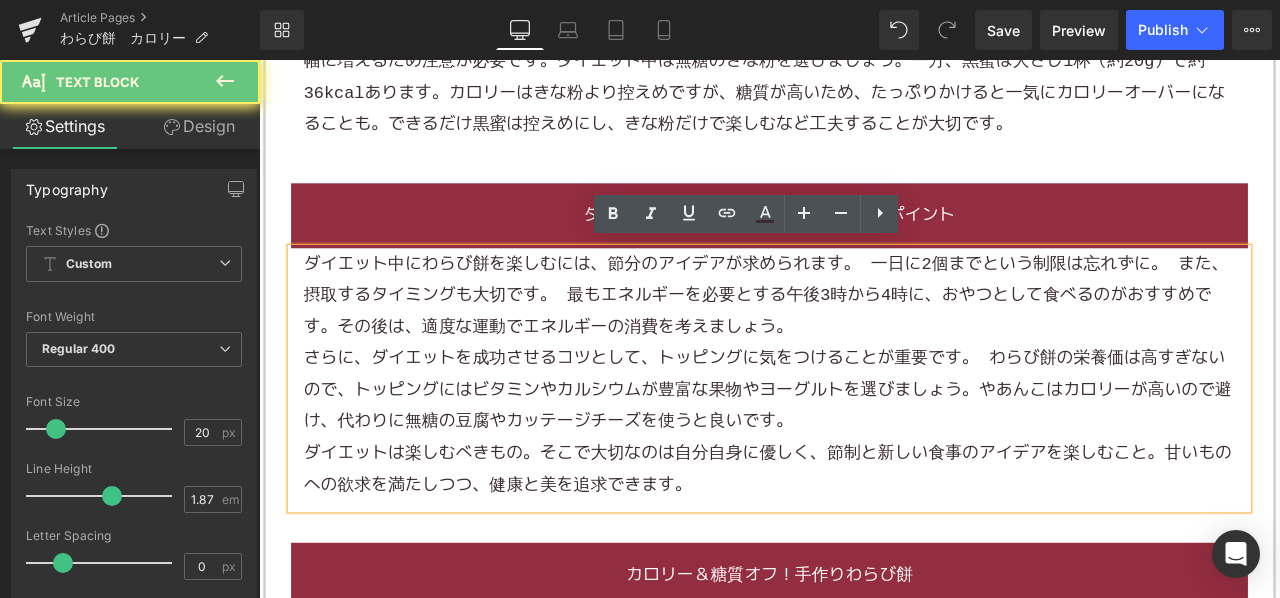 click on "ダイエット中にわらび餅を楽しむには、節分のアイデアが求められます。 一日に2個までという制限は忘れずに。 また、摂取するタイミングも大切です。 最もエネルギーを必要とする午後3時から4時に、おやつとして食べるのがおすすめです。その後は、適度な運動でエネルギーの消費を考えましょう。" at bounding box center (860, 339) 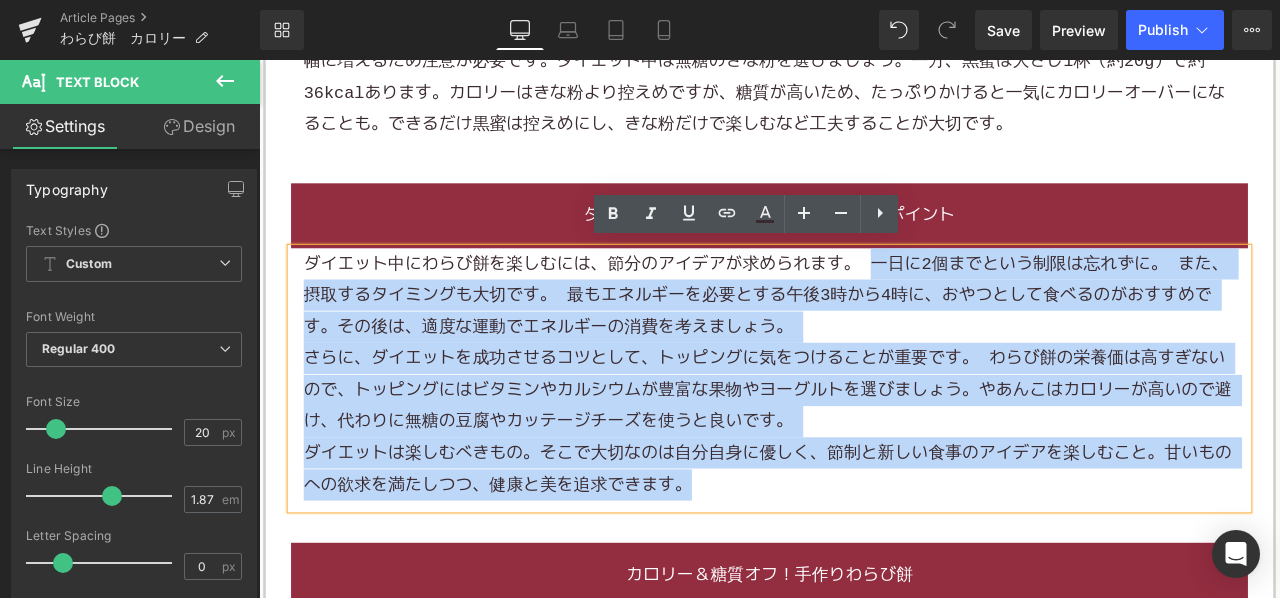drag, startPoint x: 975, startPoint y: 290, endPoint x: 966, endPoint y: 553, distance: 263.15396 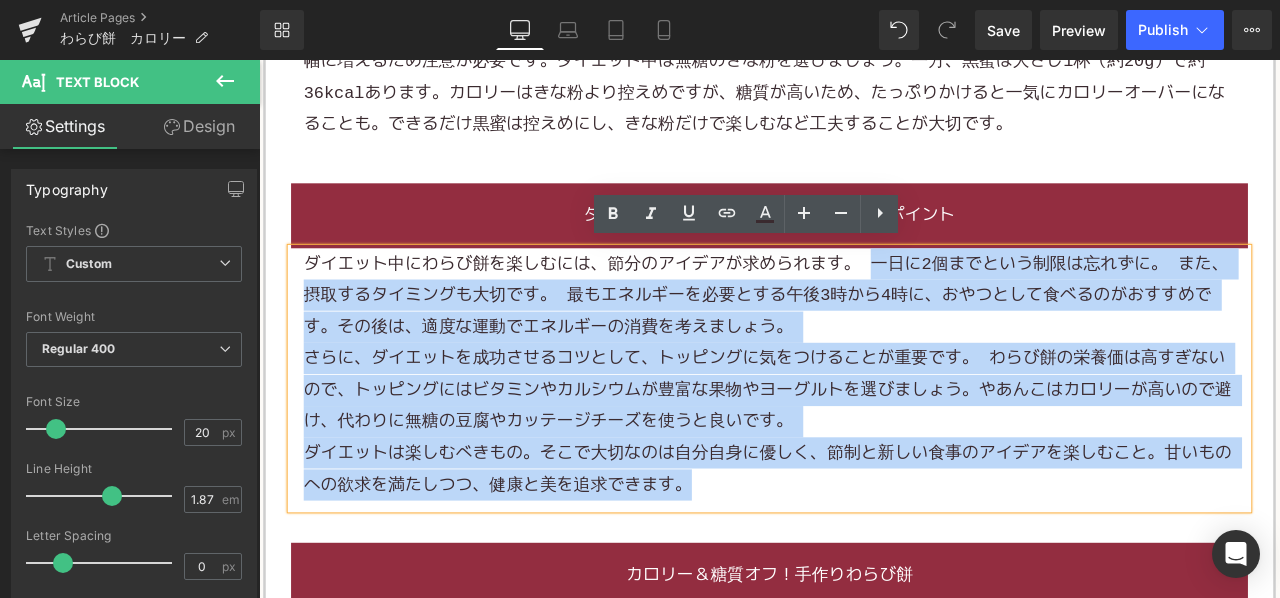 click on "ダイエット中にわらび餅を楽しむには、節分のアイデアが求められます。 一日に2個までという制限は忘れずに。 また、摂取するタイミングも大切です。 最もエネルギーを必要とする午後3時から4時に、おやつとして食べるのがおすすめです。その後は、適度な運動でエネルギーの消費を考えましょう。 さらに、ダイエットを成功させるコツとして、トッピングに気をつけることが重要です。 わらび餅の栄養価は高すぎないので、トッピングにはビタミンやカルシウムが豊富な果物やヨーグルトを選びましょう。やあんこはカロリーが高いので避け、代わりに無糖の豆腐やカッテージチーズを使うと良いです。" at bounding box center (864, 437) 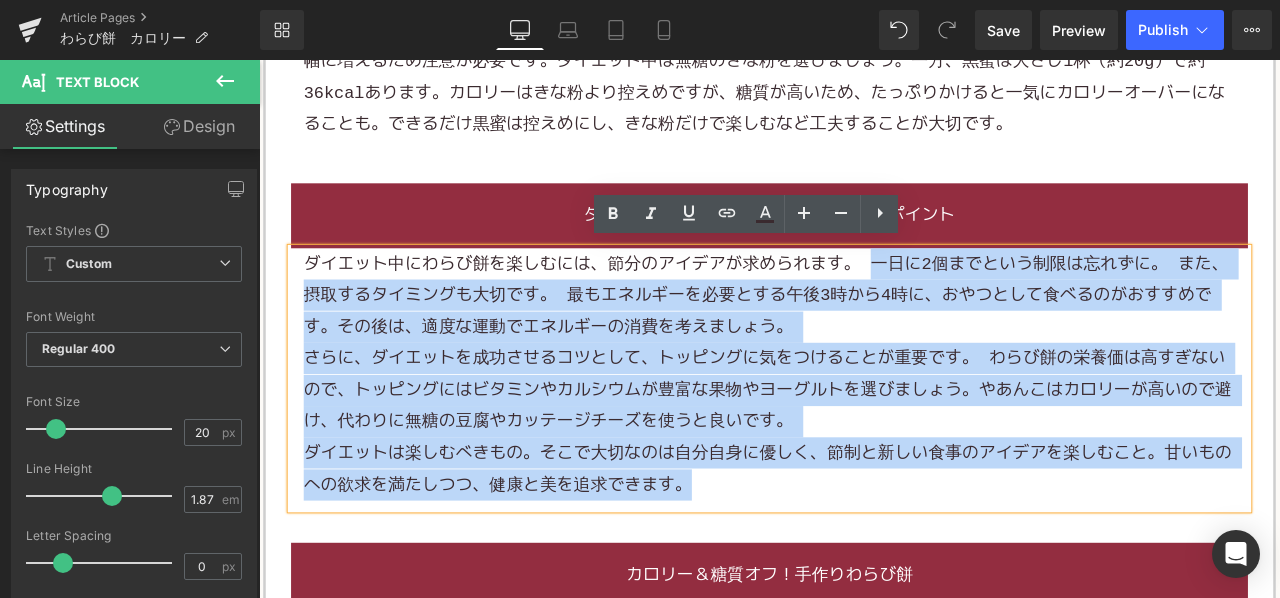 click on "さらに、ダイエットを成功させるコツとして、トッピングに気をつけることが重要です。 わらび餅の栄養価は高すぎないので、トッピングにはビタミンやカルシウムが豊富な果物やヨーグルトを選びましょう。やあんこはカロリーが高いので避け、代わりに無糖の豆腐やカッテージチーズを使うと良いです。" at bounding box center (862, 451) 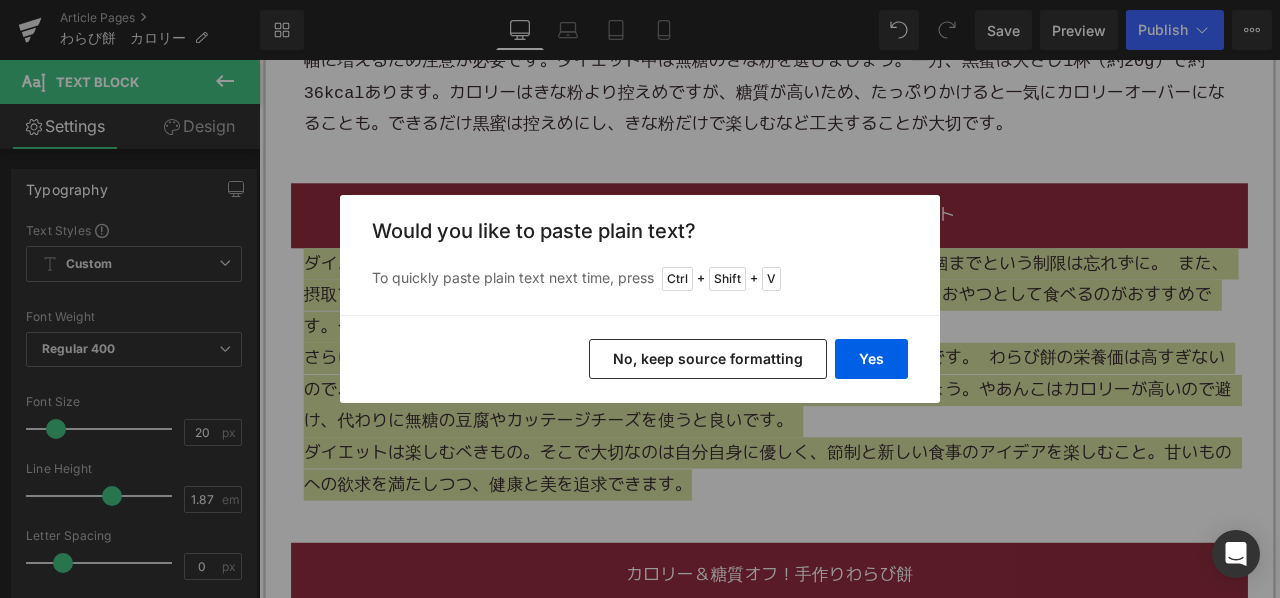 click on "No, keep source formatting" at bounding box center [708, 359] 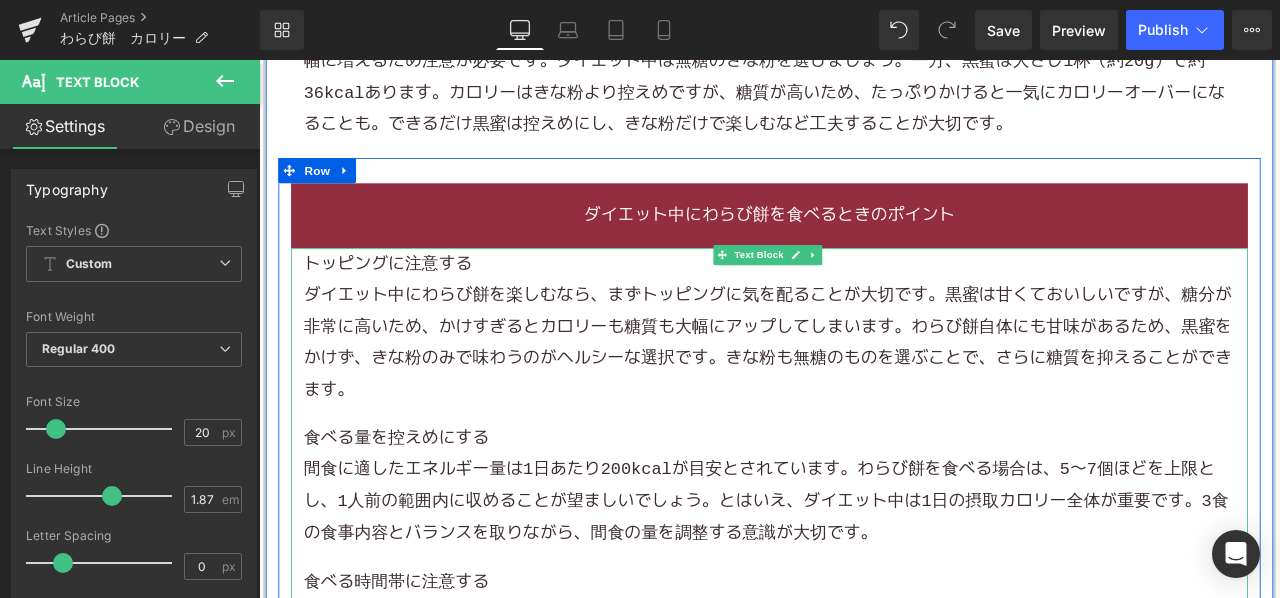 click on "トッピングに注意する" at bounding box center (864, 301) 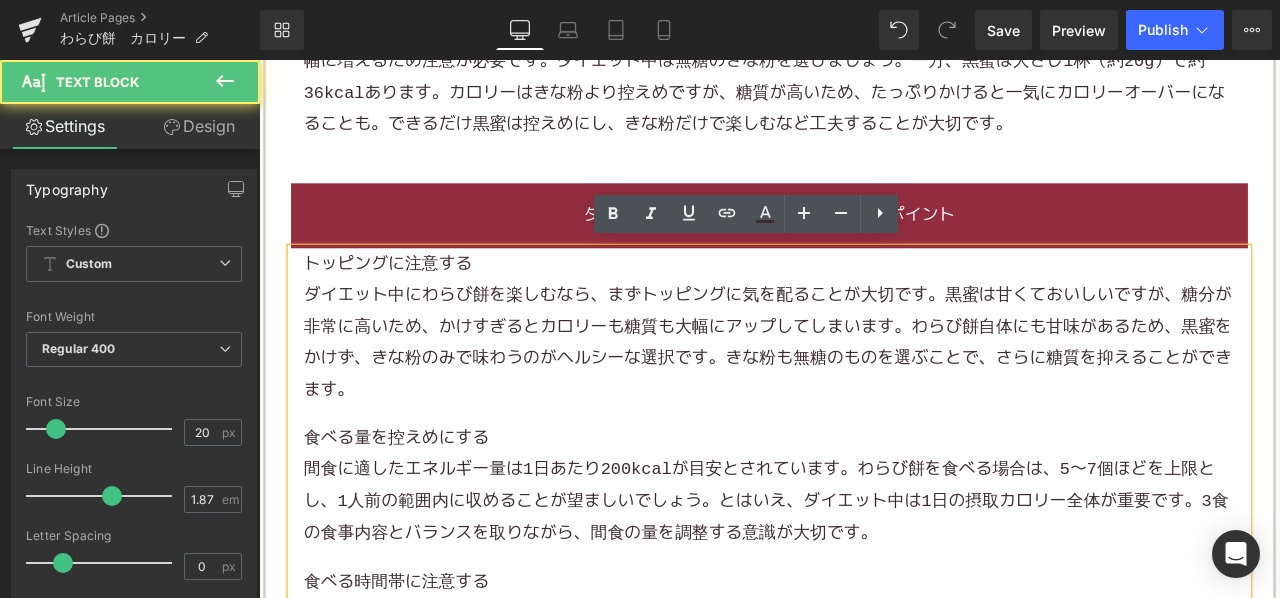 click on "トッピングに注意する" at bounding box center [864, 301] 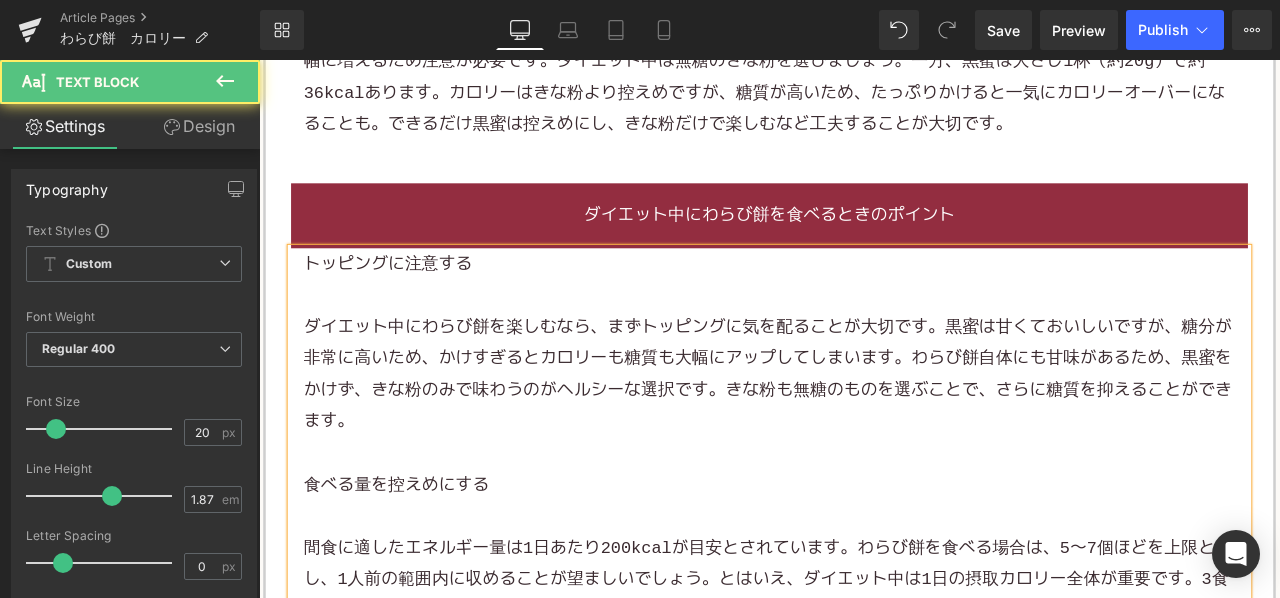 click on "トッピングに注意する" at bounding box center (864, 301) 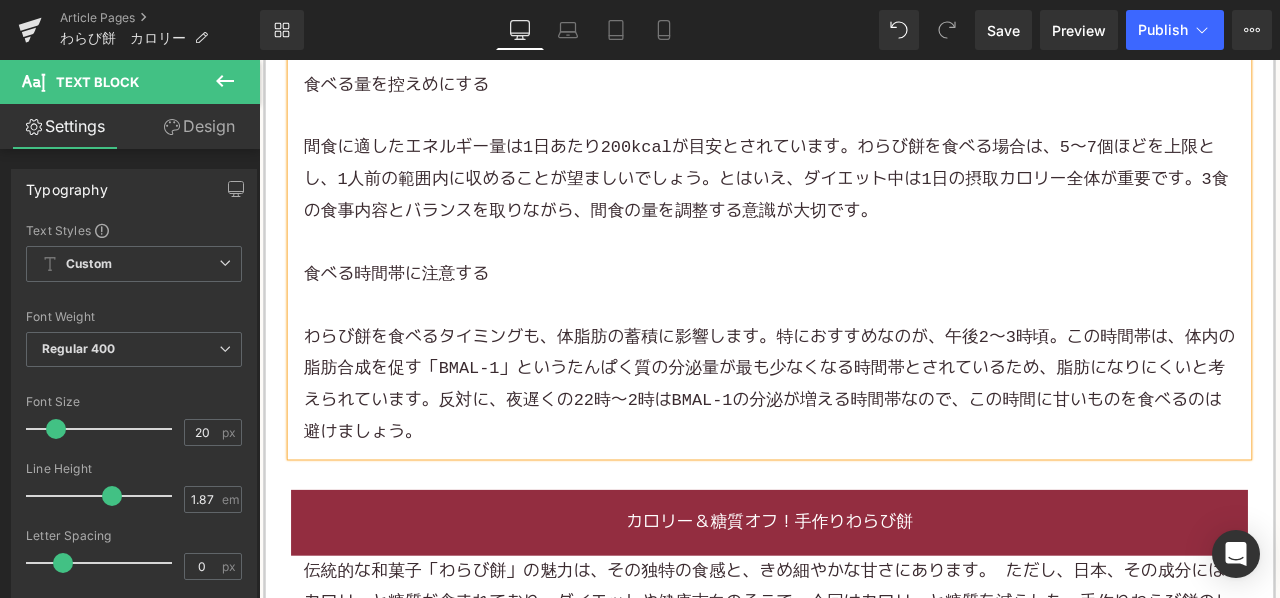 scroll, scrollTop: 3000, scrollLeft: 0, axis: vertical 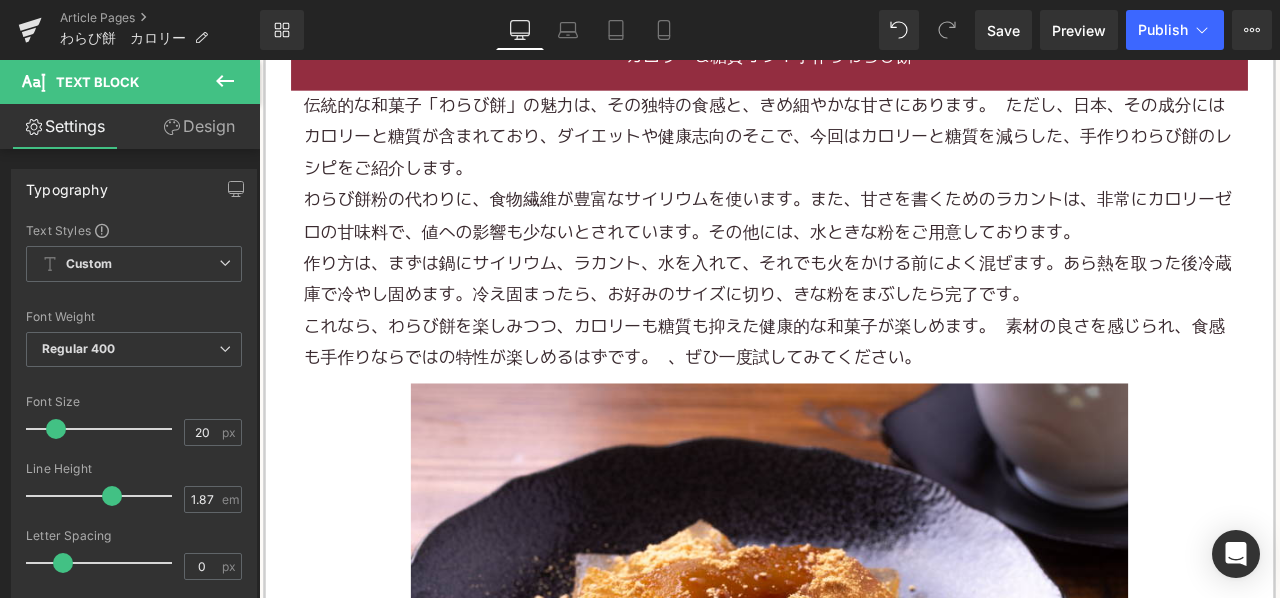 click on "伝統的な和菓子「わらび餅」の魅力は、その独特の食感と、きめ細やかな甘さにあります。 ただし、日本、その成分にはカロリーと糖質が含まれており、ダイエットや健康志向のそこで、今回はカロリーと糖質を減らした、手作りわらび餅のレシピをご紹介します。" at bounding box center (864, 152) 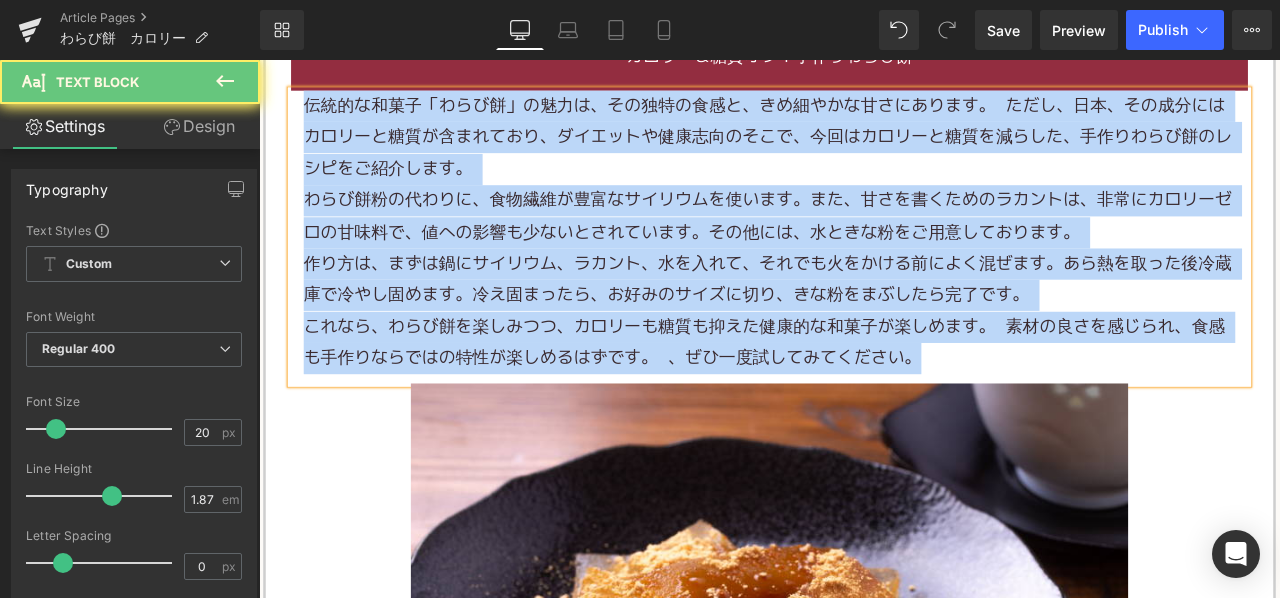 paste 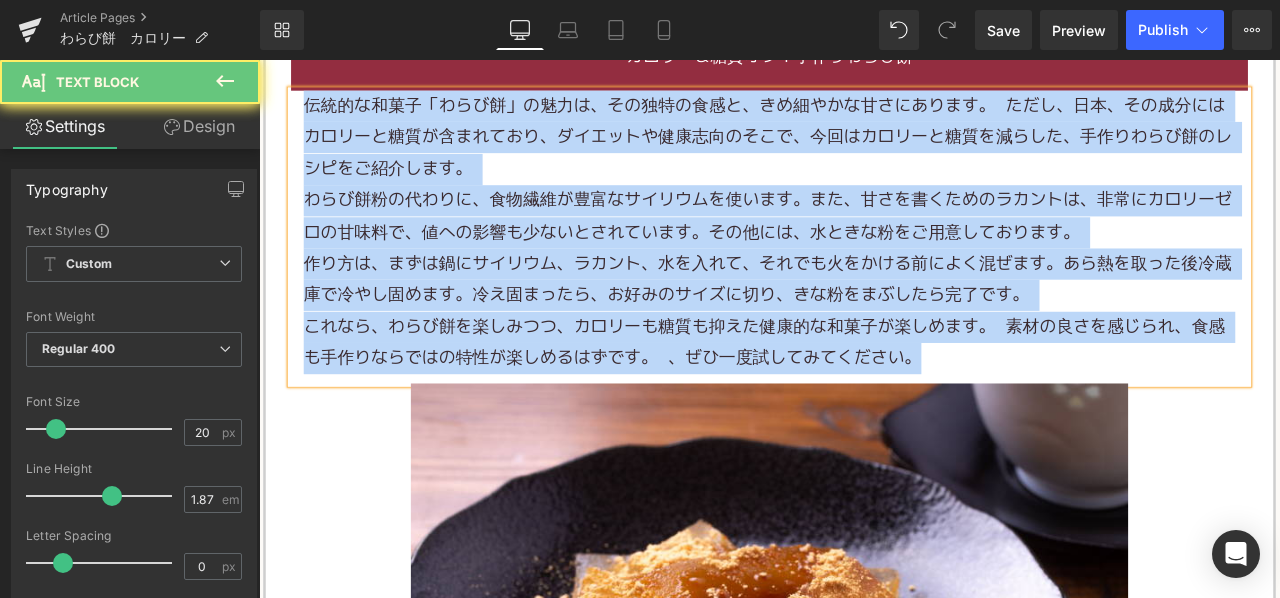type 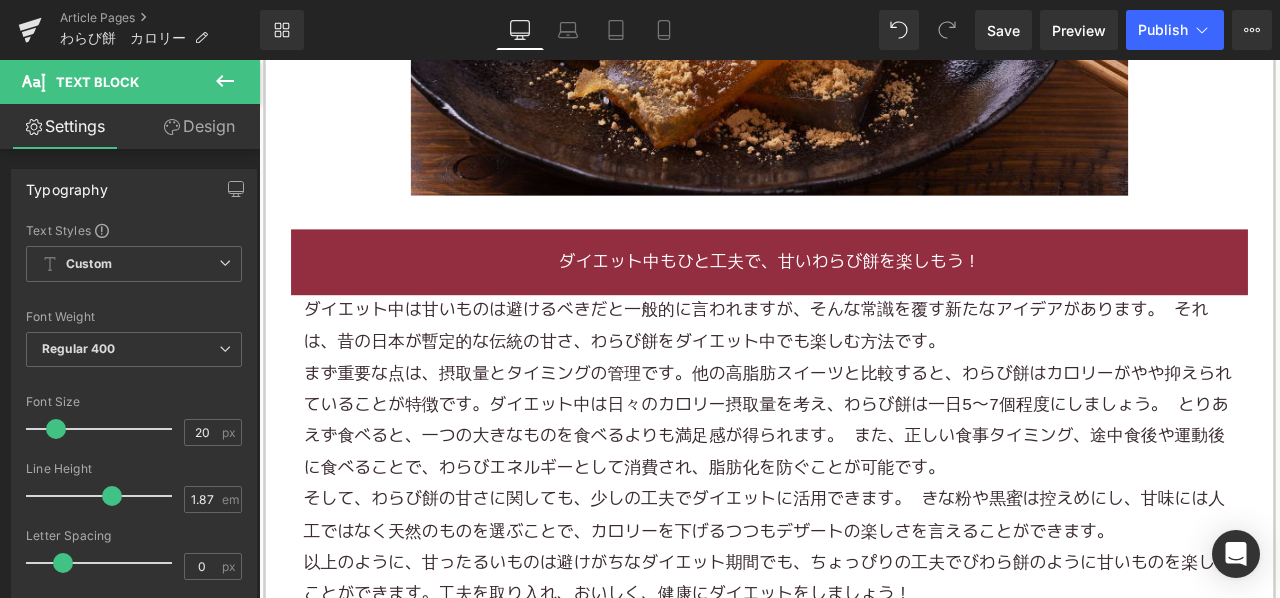 scroll, scrollTop: 4900, scrollLeft: 0, axis: vertical 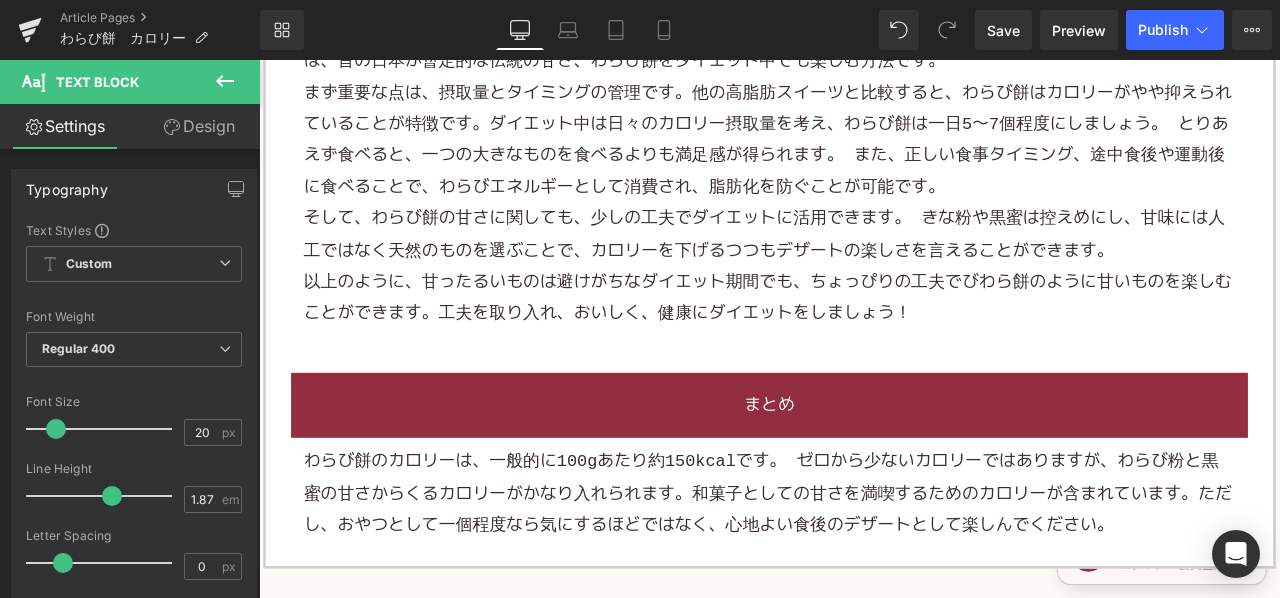 click on "まず重要な点は、摂取量とタイミングの管理です。他の高脂肪スイーツと比較すると、わらび餅はカロリーがやや抑えられていることが特徴です。ダイエット中は日々のカロリー摂取量を考え、わらび餅は一日5〜7個程度にしましょう。 とりあえず食べると、一つの大きなものを食べるよりも満足感が得られます。 また、正しい食事タイミング、途中食後や運動後に食べることで、わらびエネルギーとして消費され、脂肪化を防ぐことが可能です。" at bounding box center (862, 155) 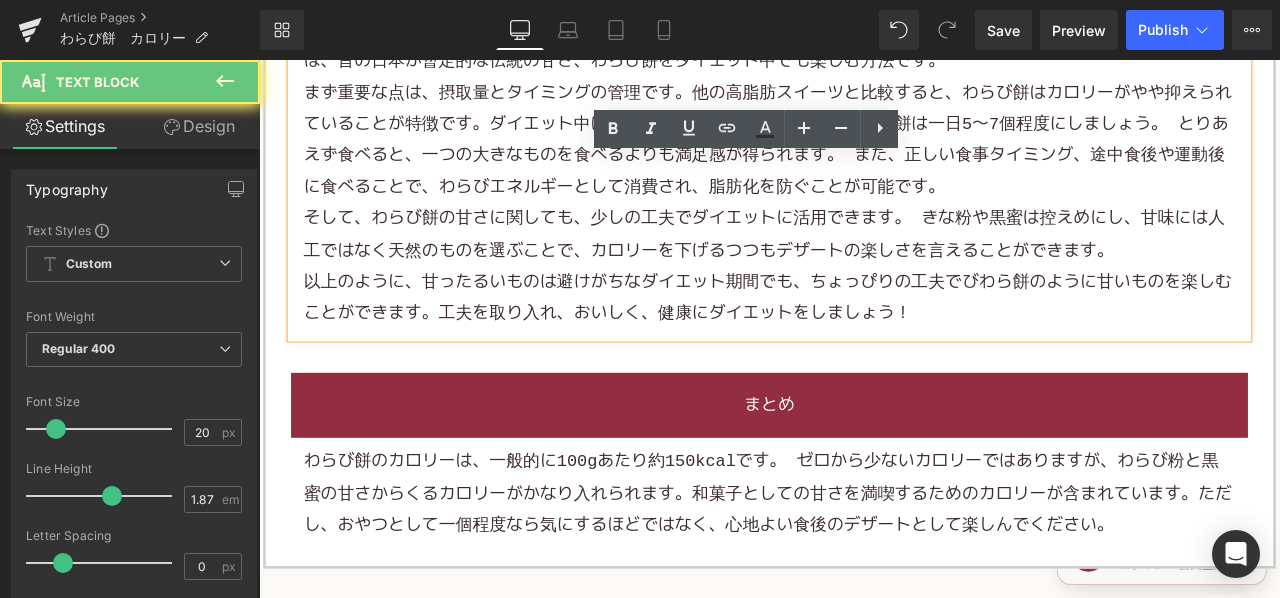 click on "まず重要な点は、摂取量とタイミングの管理です。他の高脂肪スイーツと比較すると、わらび餅はカロリーがやや抑えられていることが特徴です。ダイエット中は日々のカロリー摂取量を考え、わらび餅は一日5〜7個程度にしましょう。 とりあえず食べると、一つの大きなものを食べるよりも満足感が得られます。 また、正しい食事タイミング、途中食後や運動後に食べることで、わらびエネルギーとして消費され、脂肪化を防ぐことが可能です。" at bounding box center (862, 155) 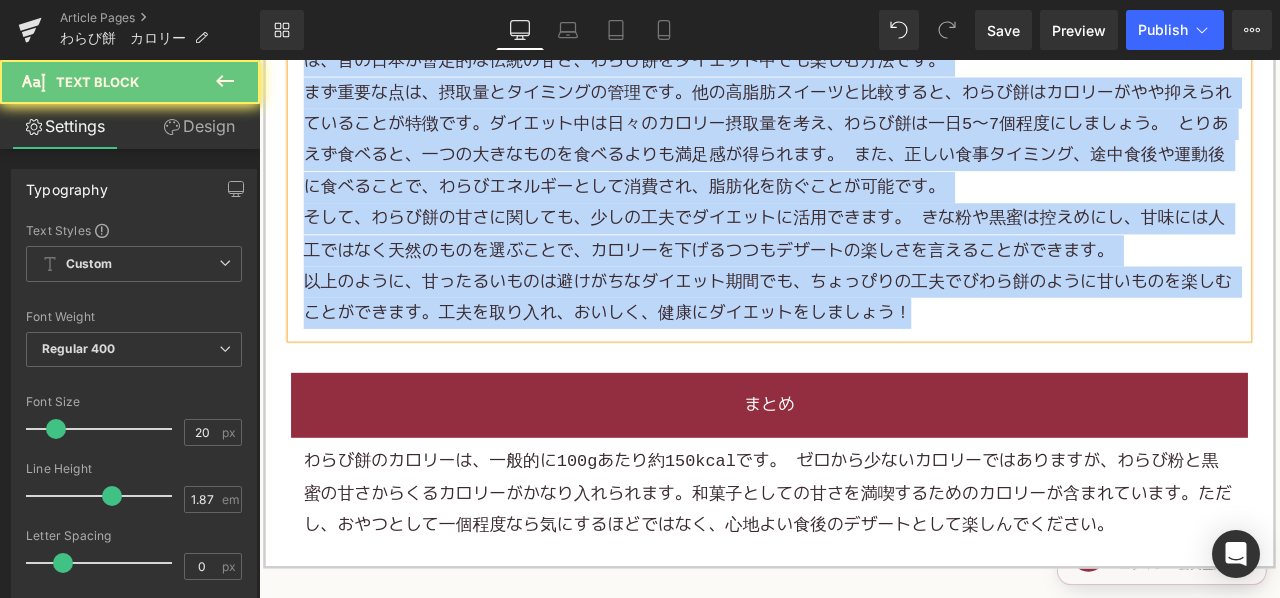 paste 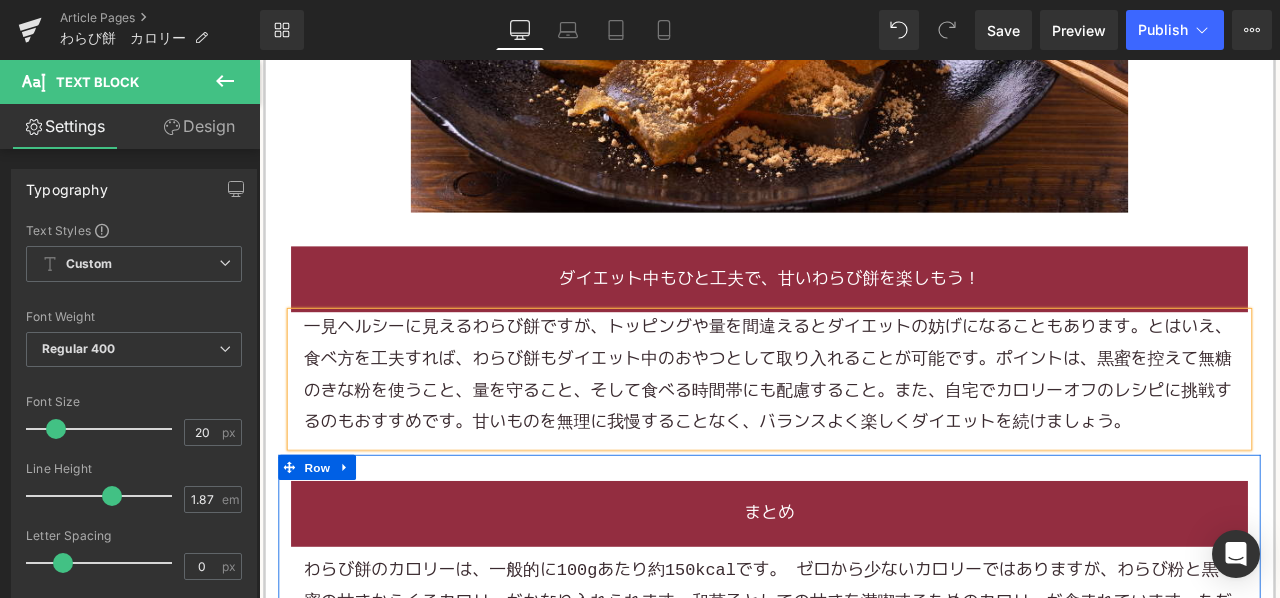 scroll, scrollTop: 4800, scrollLeft: 0, axis: vertical 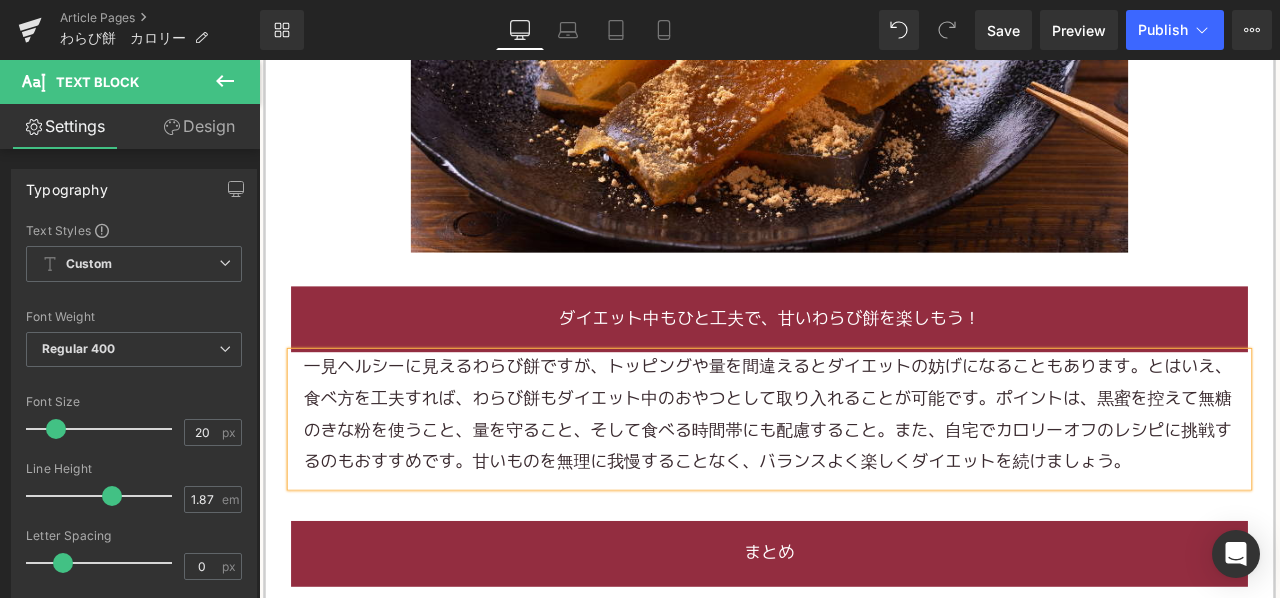 click on "一見ヘルシーに見えるわらび餅ですが、トッピングや量を間違えるとダイエットの妨げになることもあります。とはいえ、食べ方を工夫すれば、わらび餅もダイエット中のおやつとして取り入れることが可能です。ポイントは、黒蜜を控えて無糖のきな粉を使うこと、量を守ること、そして食べる時間帯にも配慮すること。また、自宅でカロリーオフのレシピに挑戦するのもおすすめです。甘いものを無理に我慢することなく、バランスよく楽しくダイエットを続けましょう。" at bounding box center (864, 481) 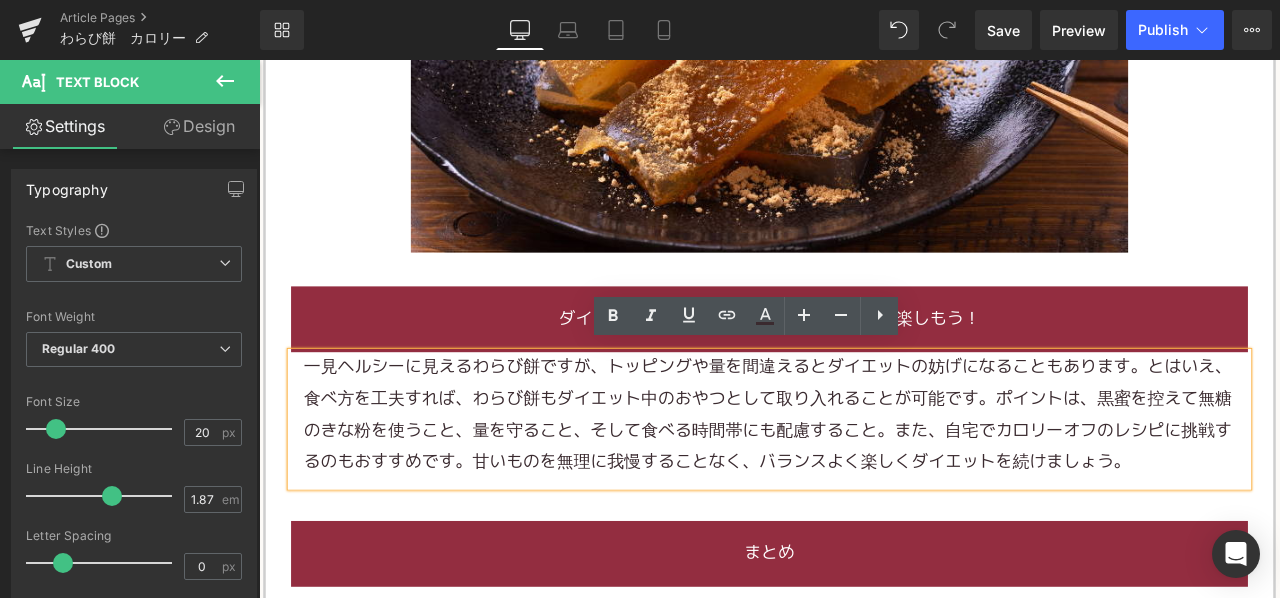 click at bounding box center [864, -4] 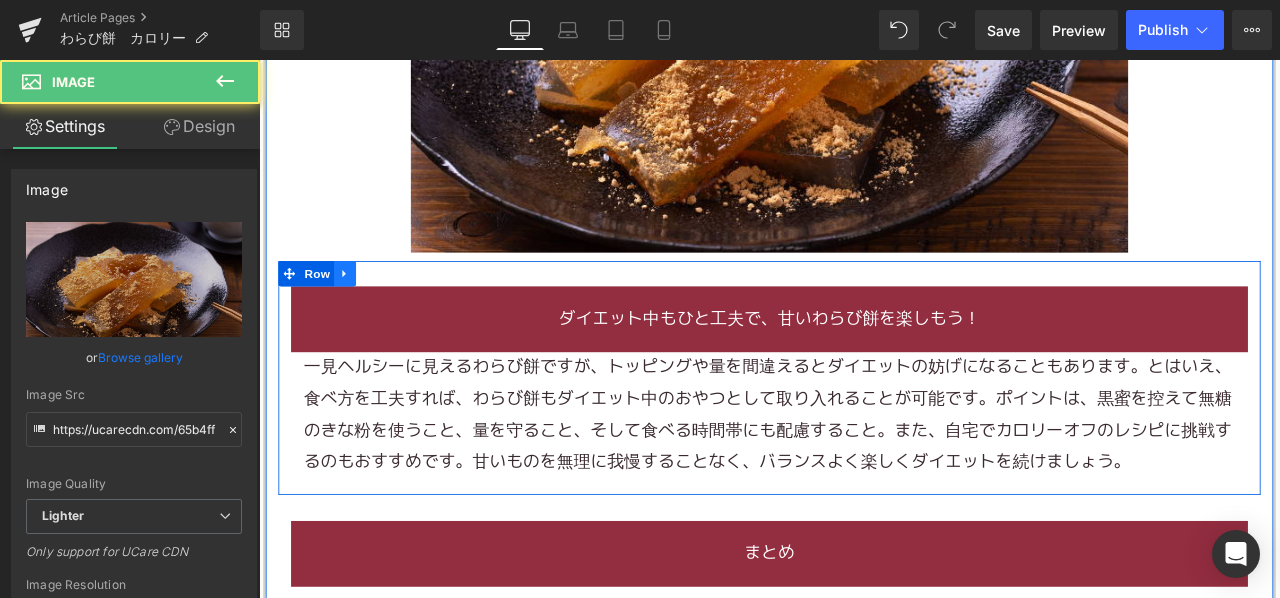 click 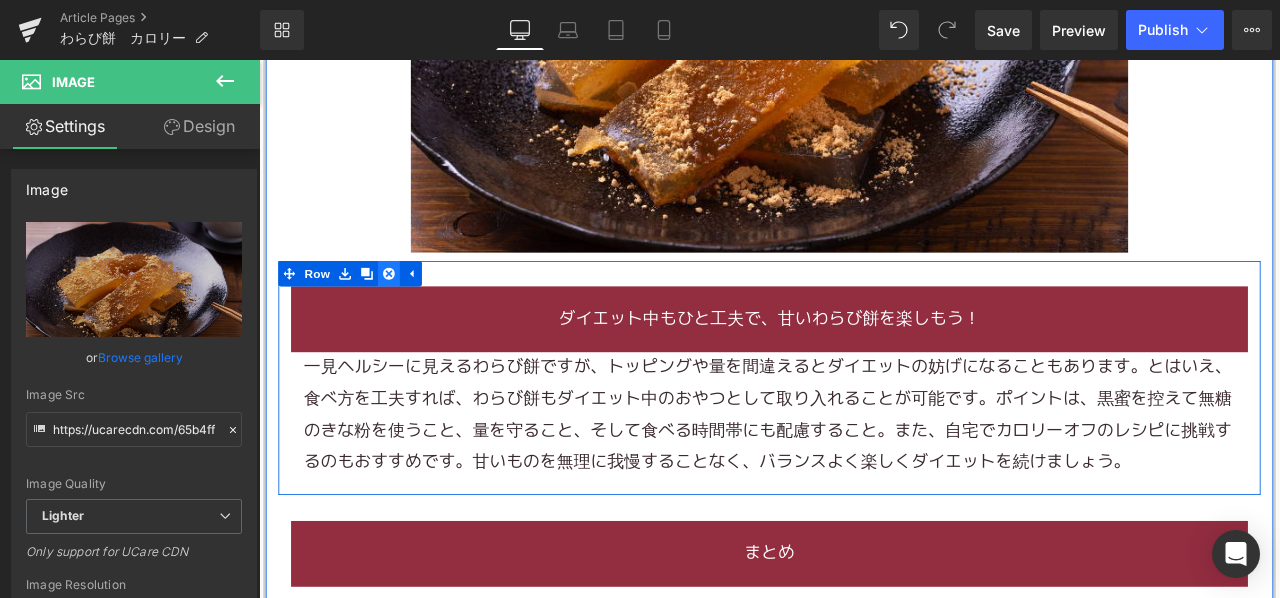 click at bounding box center [413, 313] 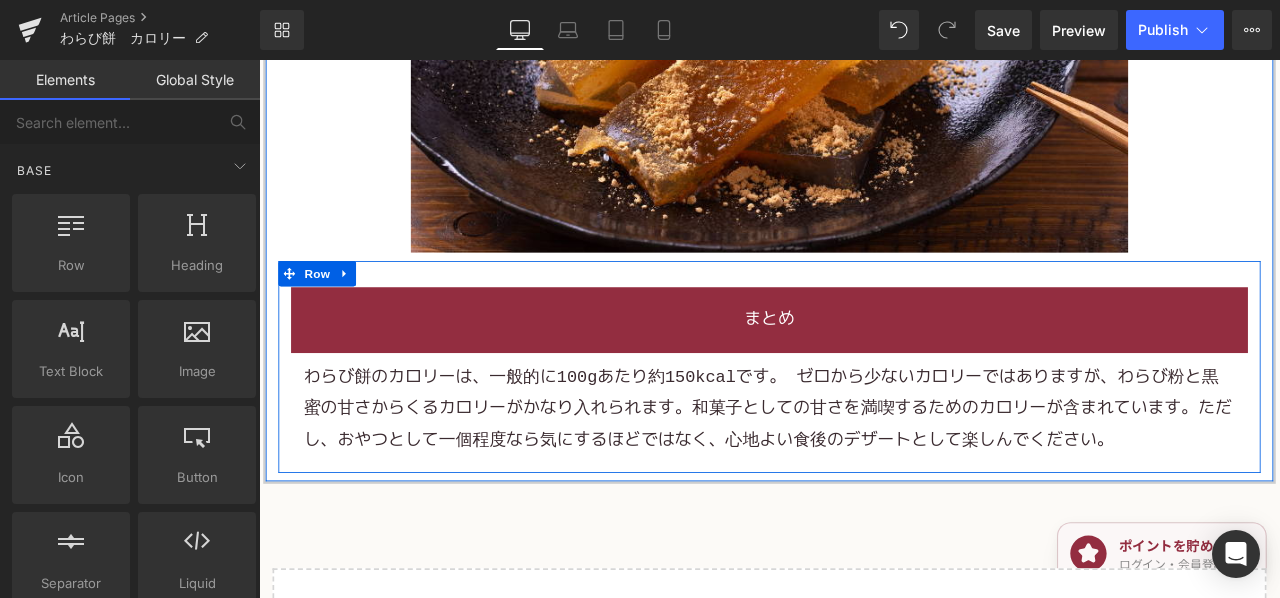 click on "わらび餅のカロリーは、一般的に100gあたり約150kcalです。 ゼロから少ないカロリーではありますが、わらび粉と黒蜜の甘さからくるカロリーがかなり入れられます。和菓子としての甘さを満喫するためのカロリーが含まれています。ただし、おやつとして一個程度なら気にするほどではなく、心地よい食後のデザートとして楽しんでください。" at bounding box center [862, 473] 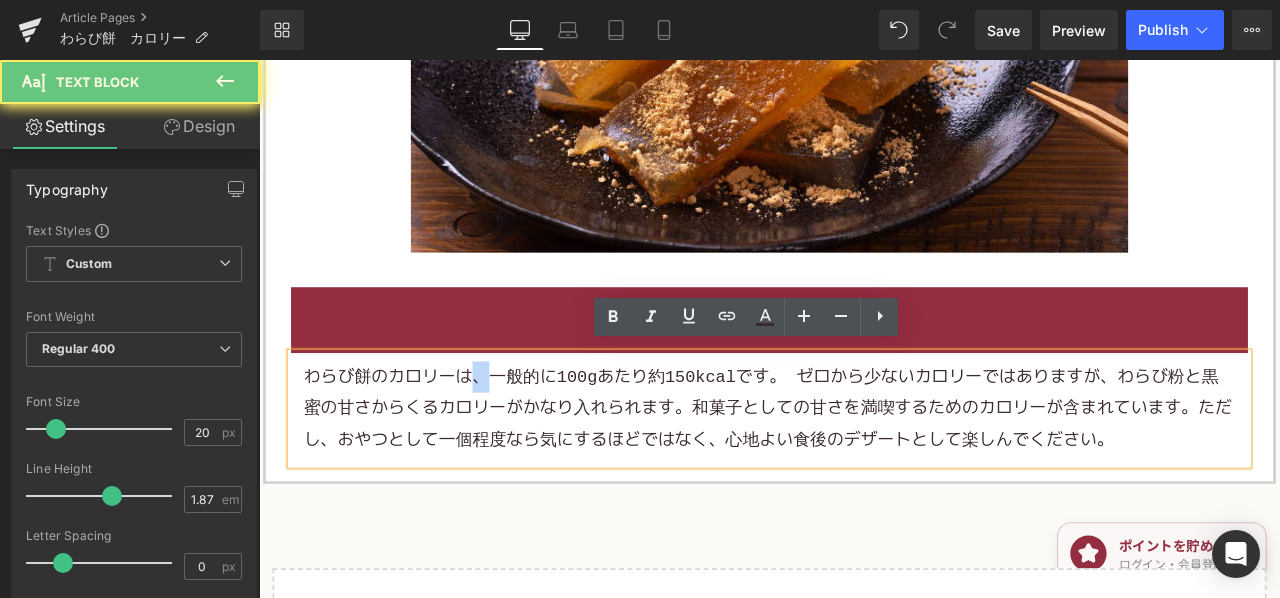 click on "わらび餅のカロリーは、一般的に100gあたり約150kcalです。 ゼロから少ないカロリーではありますが、わらび粉と黒蜜の甘さからくるカロリーがかなり入れられます。和菓子としての甘さを満喫するためのカロリーが含まれています。ただし、おやつとして一個程度なら気にするほどではなく、心地よい食後のデザートとして楽しんでください。" at bounding box center [862, 473] 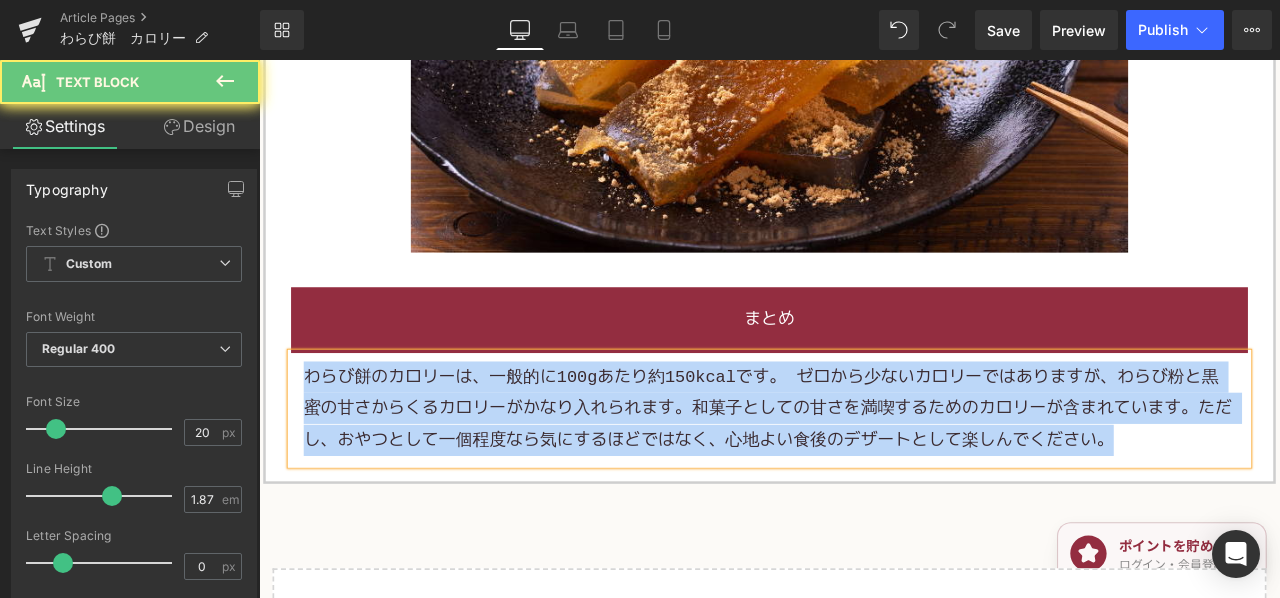 paste 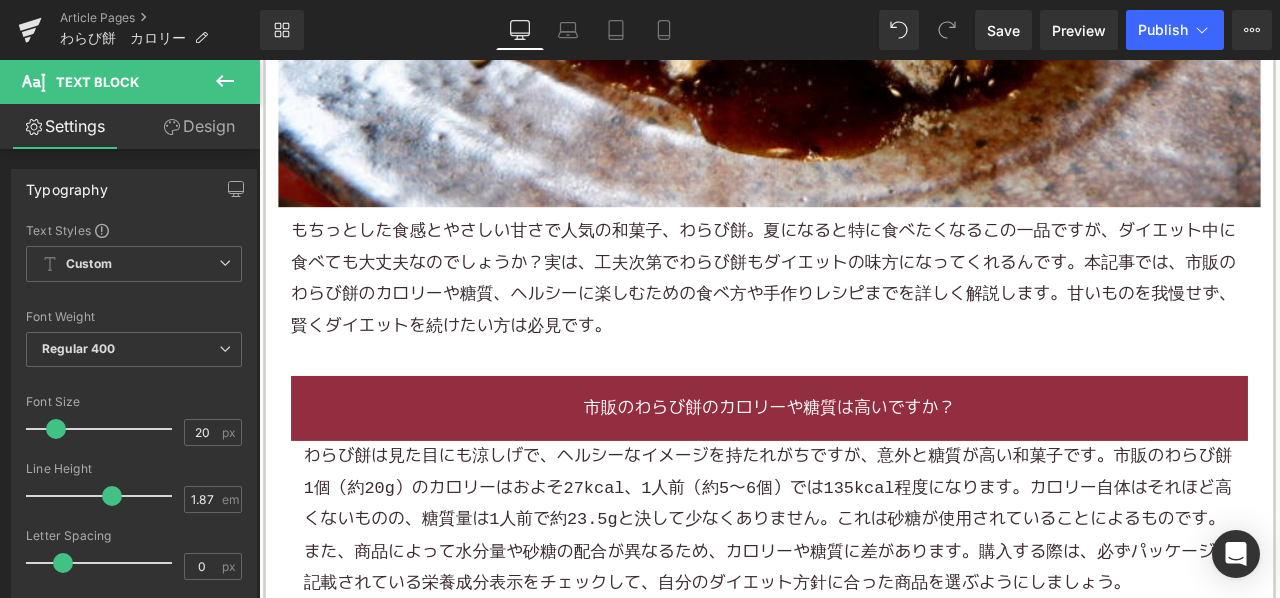 scroll, scrollTop: 1000, scrollLeft: 0, axis: vertical 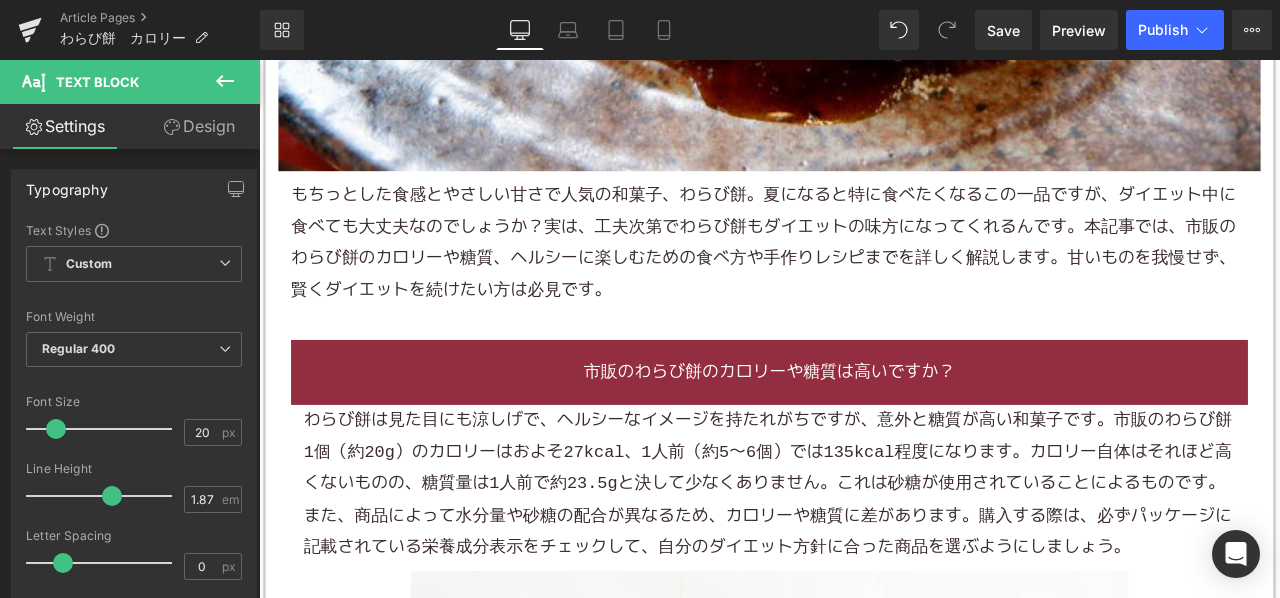 click on "もちっとした食感とやさしい甘さで人気の和菓子、わらび餅。夏になると特に食べたくなるこの一品ですが、ダイエット中に食べても大丈夫なのでしょうか？実は、工夫次第でわらび餅もダイエットの味方になってくれるんです。本記事では、市販のわらび餅のカロリーや糖質、ヘルシーに楽しむための食べ方や手作りレシピまでを詳しく解説します。甘いものを我慢せず、賢くダイエットを続けたい方は必見です。" at bounding box center [864, 277] 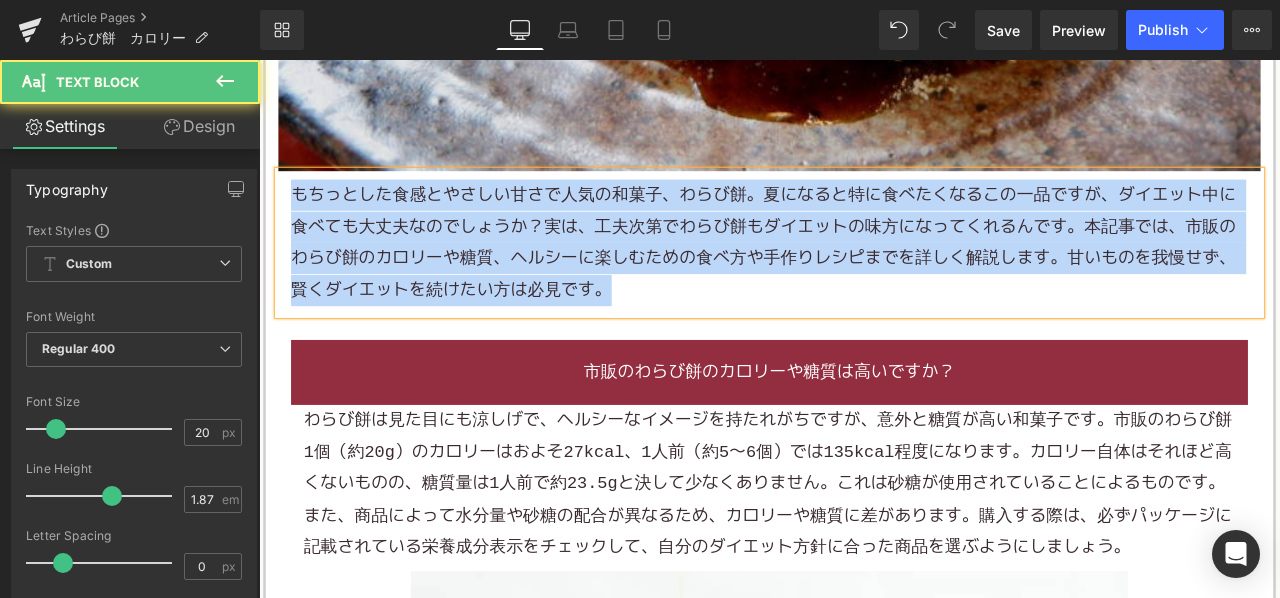 copy on "もちっとした食感とやさしい甘さで人気の和菓子、わらび餅。夏になると特に食べたくなるこの一品ですが、ダイエット中に食べても大丈夫なのでしょうか？実は、工夫次第でわらび餅もダイエットの味方になってくれるんです。本記事では、市販のわらび餅のカロリーや糖質、ヘルシーに楽しむための食べ方や手作りレシピまでを詳しく解説します。甘いものを我慢せず、賢くダイエットを続けたい方は必見です。" 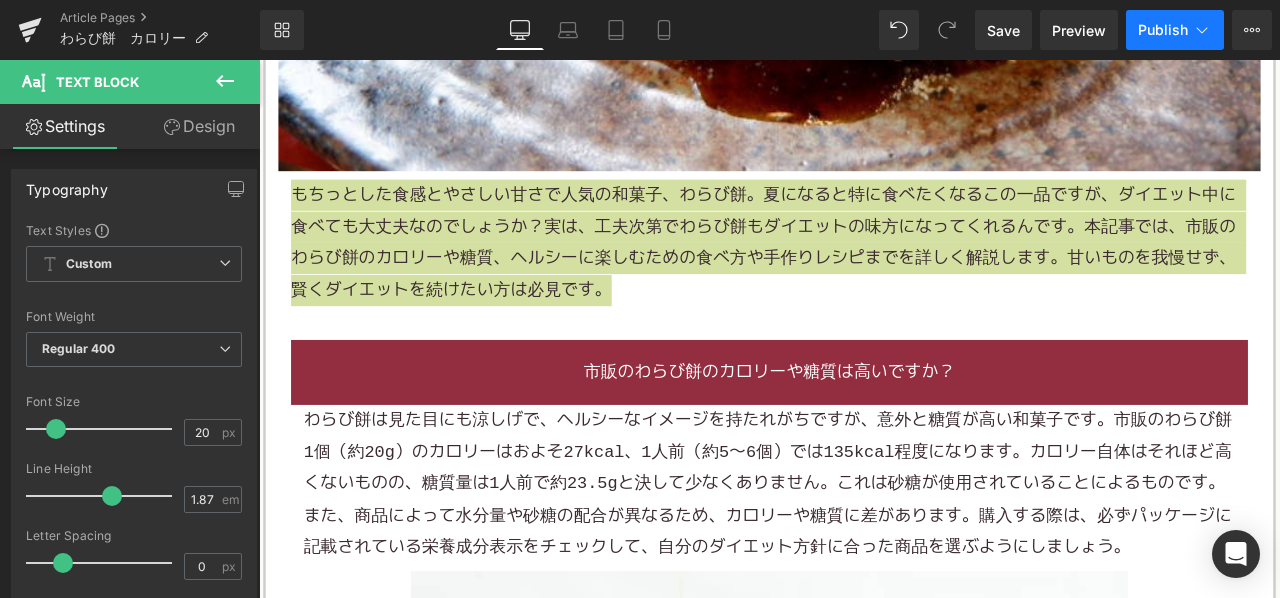click on "Publish" at bounding box center [1163, 30] 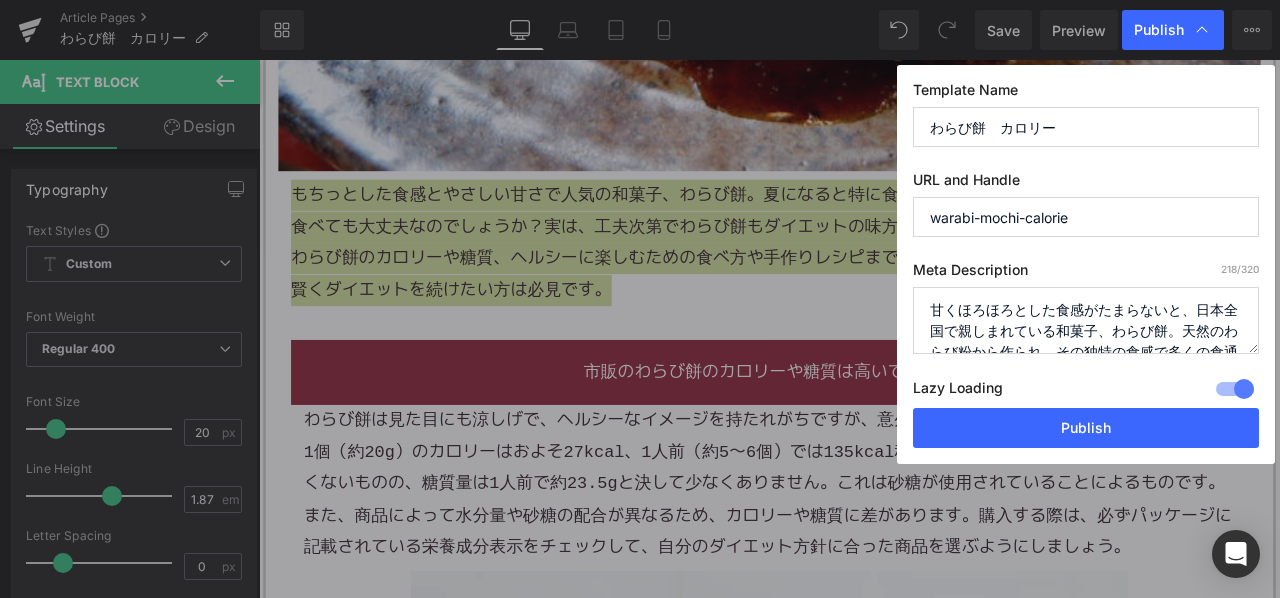 click on "甘くほろほろとした食感がたまらないと、日本全国で親しまれている和菓子、わらび餅。天然のわらび粉から作られ、その独特の食感で多くの食通たちを魅了しています。しかし、皆さんは美味しく頬張る一方で「わらび餅のカロリーはどれくらいなのだろう？」と気にされたことはありませんか？一見、シンプルでヘルシーそうなわらび餅ですが、その実際のカロリーをご存知でしょうか。今回は、その疑問を解消すべく、わらび餅のカロリーについて掘り下げてみたいと思います。" at bounding box center [1086, 320] 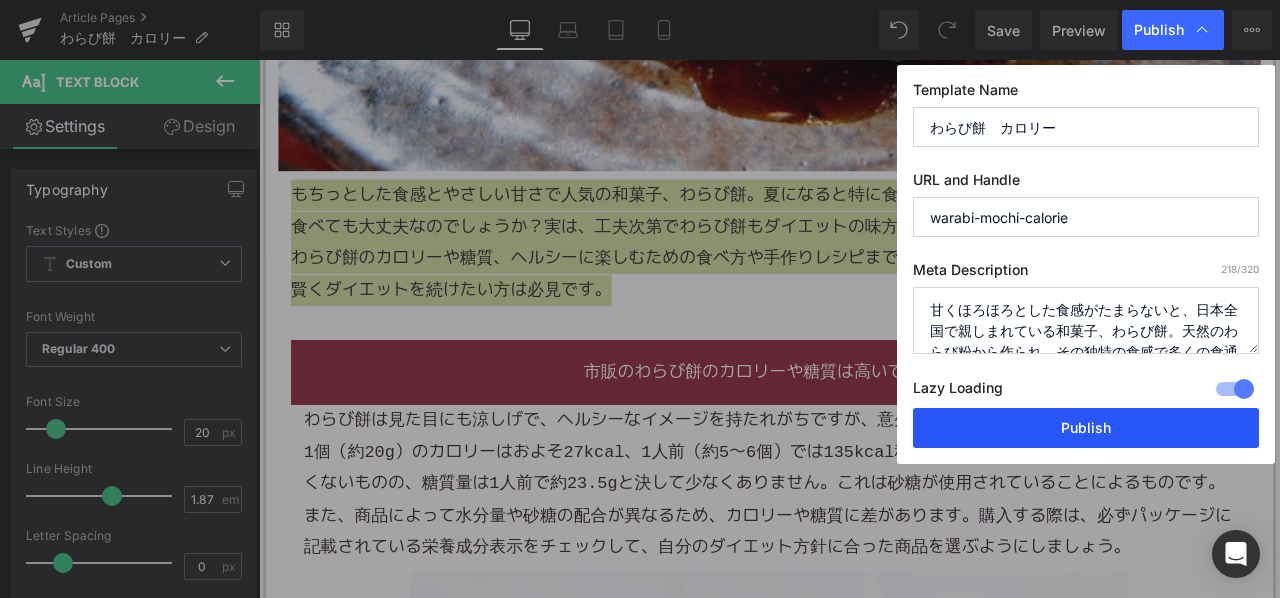 paste on "もちっとした食感とやさしい甘さで人気の和菓子、わらび餅。夏になると特に食べたくなるこの一品ですが、ダイエット中に食べても大丈夫なのでしょうか？実は、工夫次第でわらび餅もダイエットの味方になってくれるんです。本記事では、市販のわらび餅のカロリーや糖質、ヘルシーに楽しむための食べ方や手作りレシピまでを詳しく解説します。甘いものを我慢せず、賢くダイエットを続けたい方は必見で" 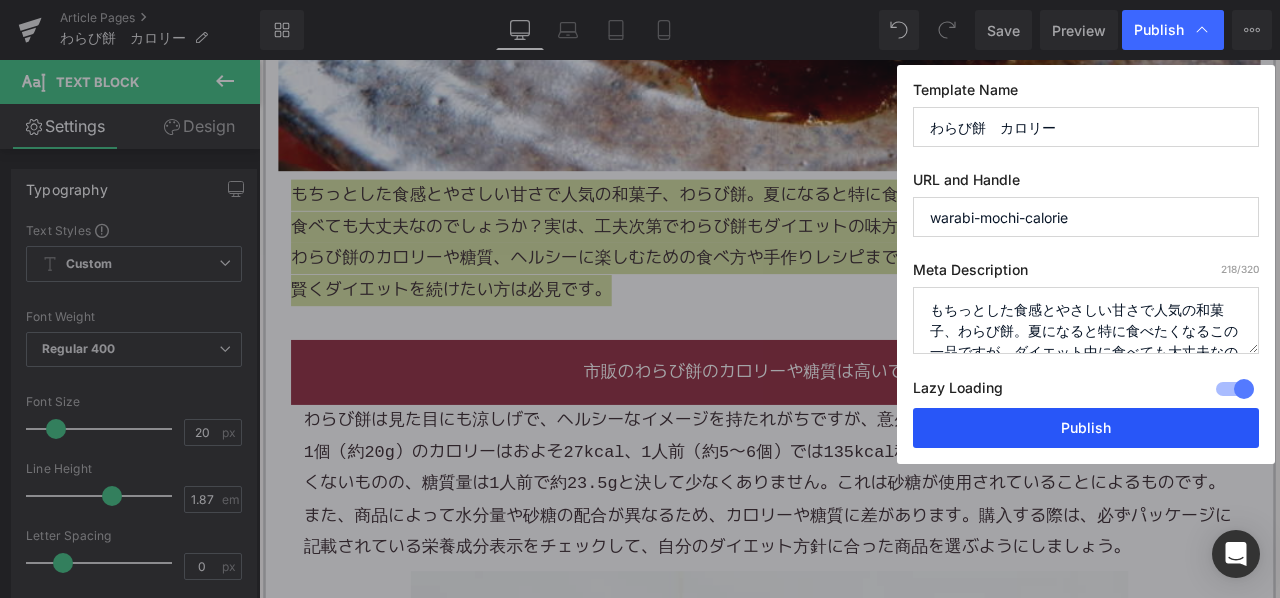scroll, scrollTop: 132, scrollLeft: 0, axis: vertical 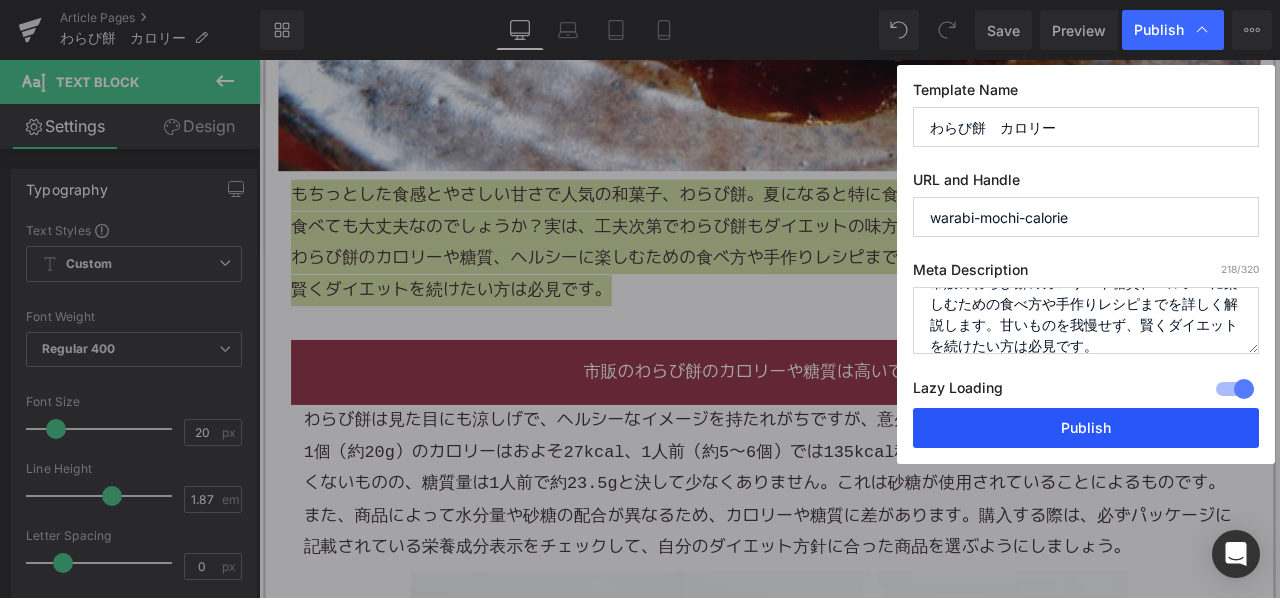 type on "もちっとした食感とやさしい甘さで人気の和菓子、わらび餅。夏になると特に食べたくなるこの一品ですが、ダイエット中に食べても大丈夫なのでしょうか？実は、工夫次第でわらび餅もダイエットの味方になってくれるんです。本記事では、市販のわらび餅のカロリーや糖質、ヘルシーに楽しむための食べ方や手作りレシピまでを詳しく解説します。甘いものを我慢せず、賢くダイエットを続けたい方は必見です。" 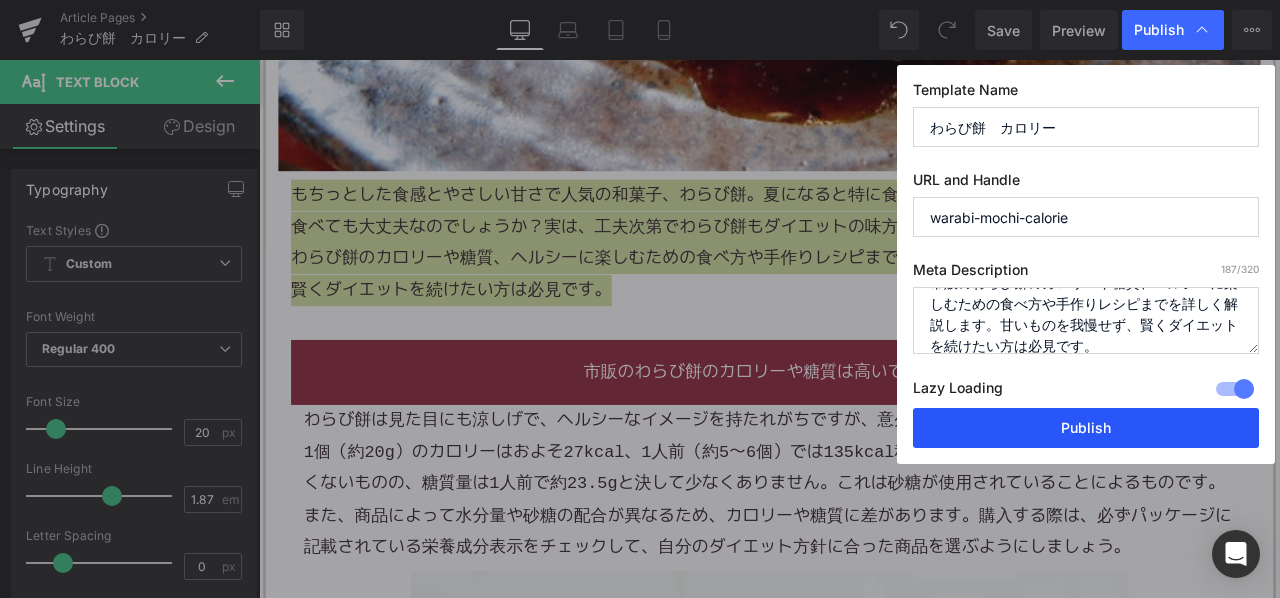 click on "Publish" at bounding box center (1086, 428) 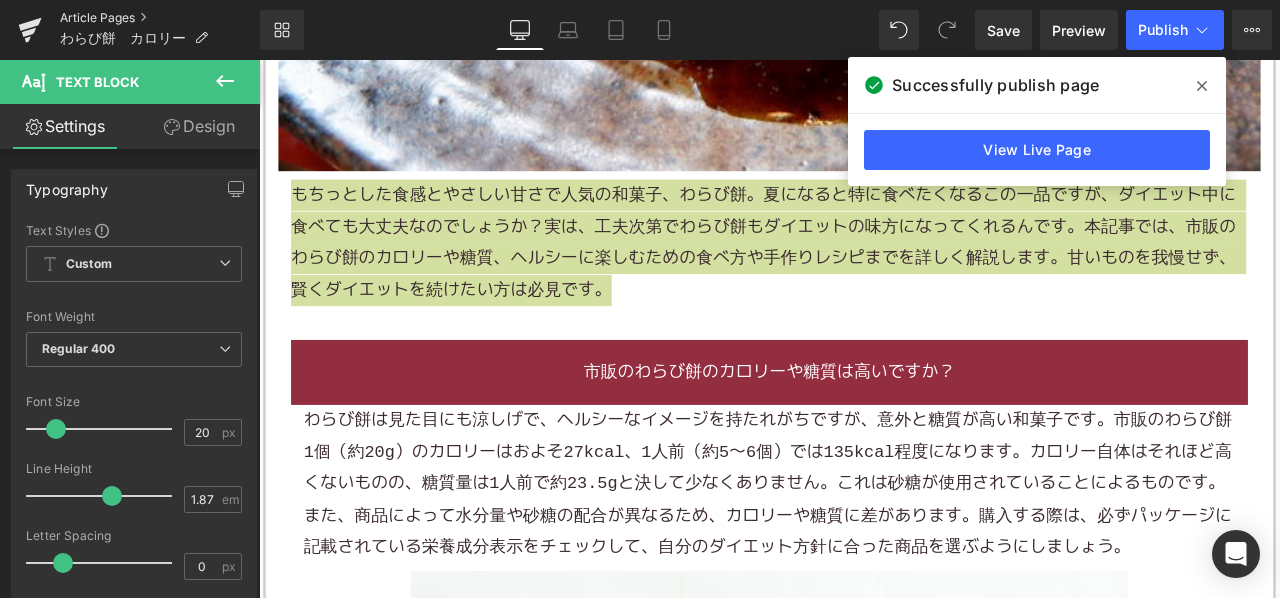 click on "Article Pages" at bounding box center (160, 18) 